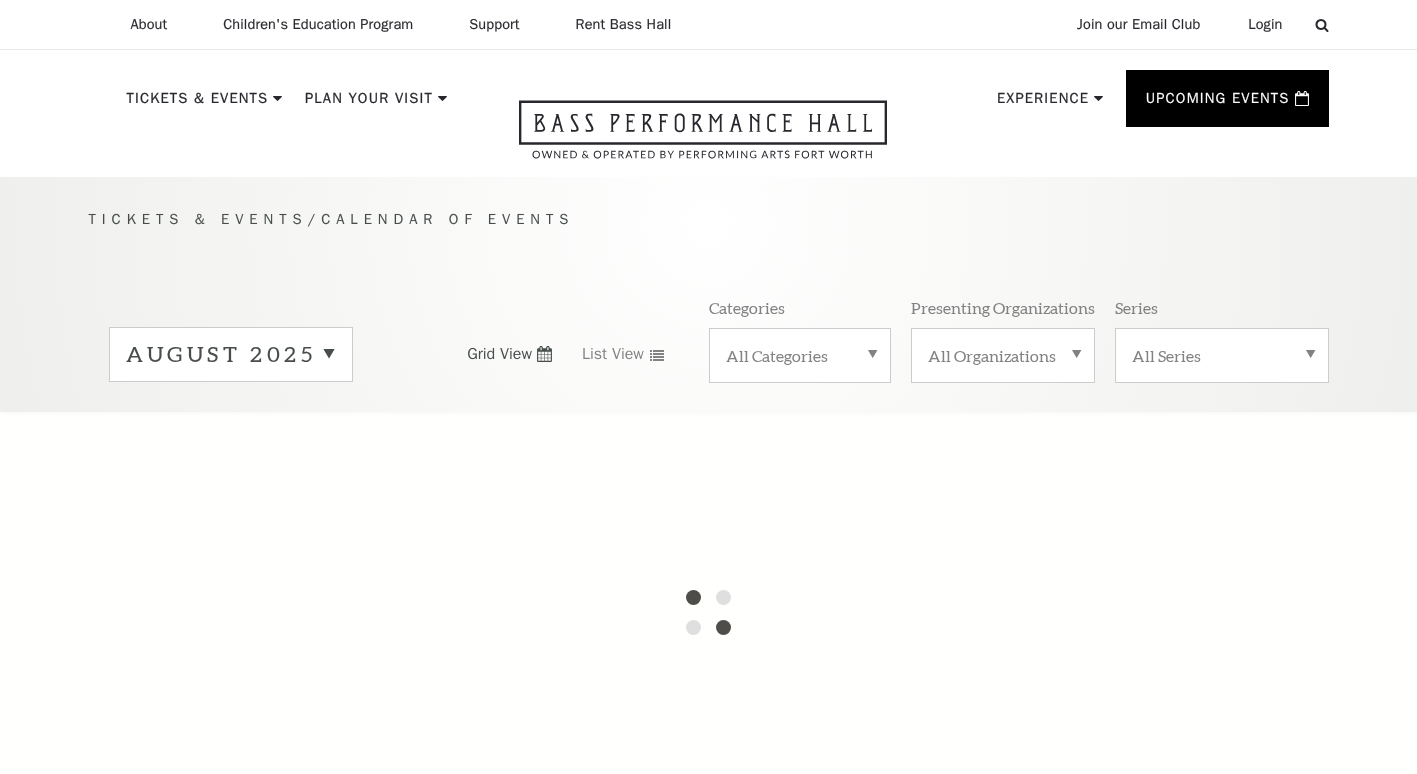 scroll, scrollTop: 0, scrollLeft: 0, axis: both 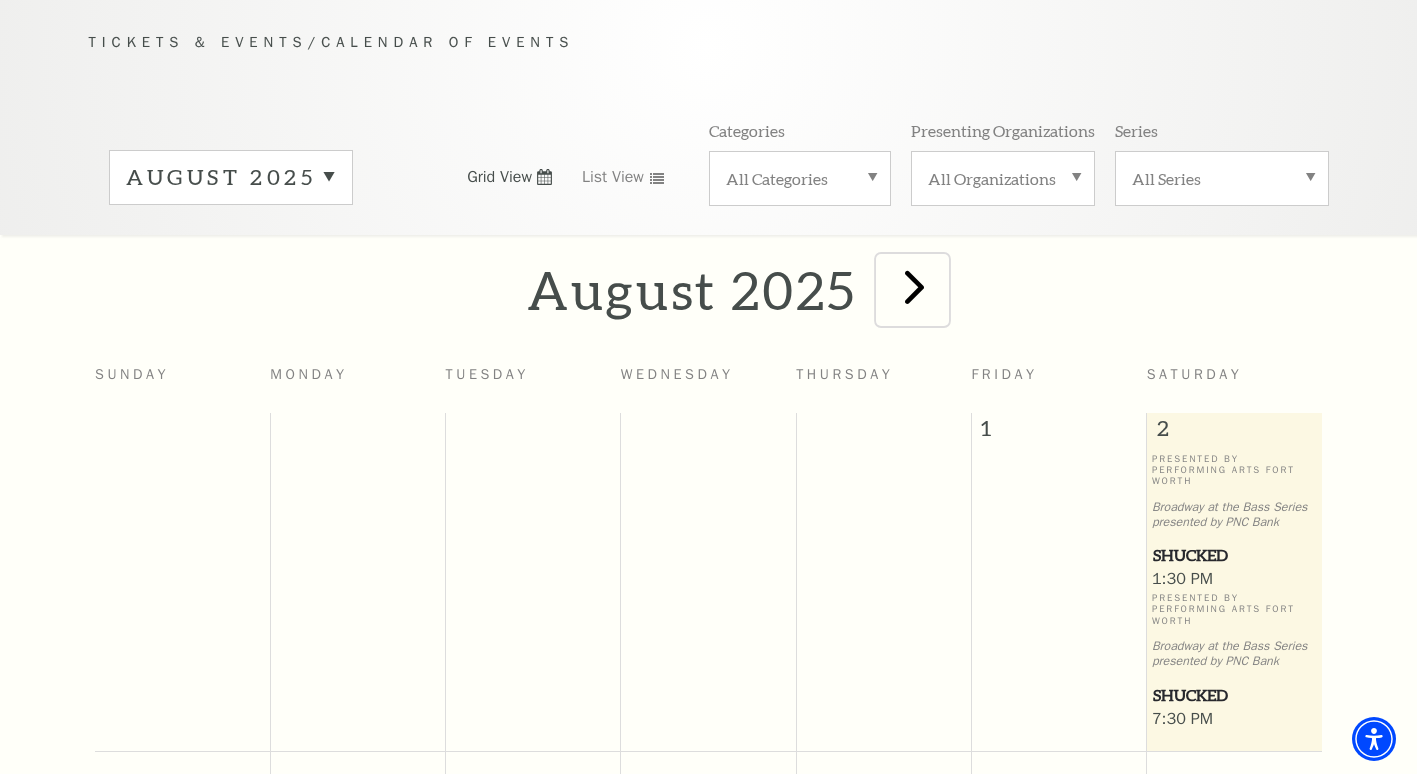click at bounding box center (914, 286) 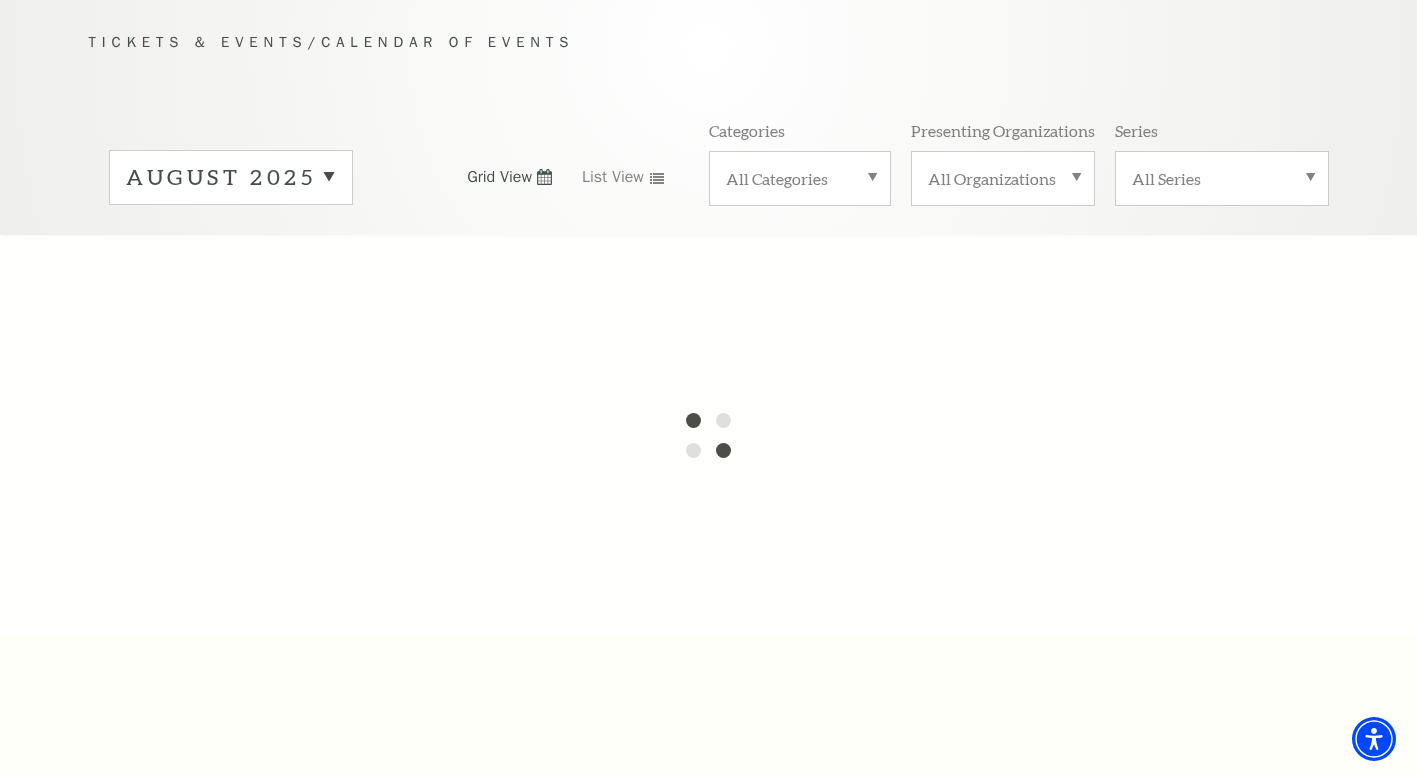 click on "August 2025" at bounding box center [231, 177] 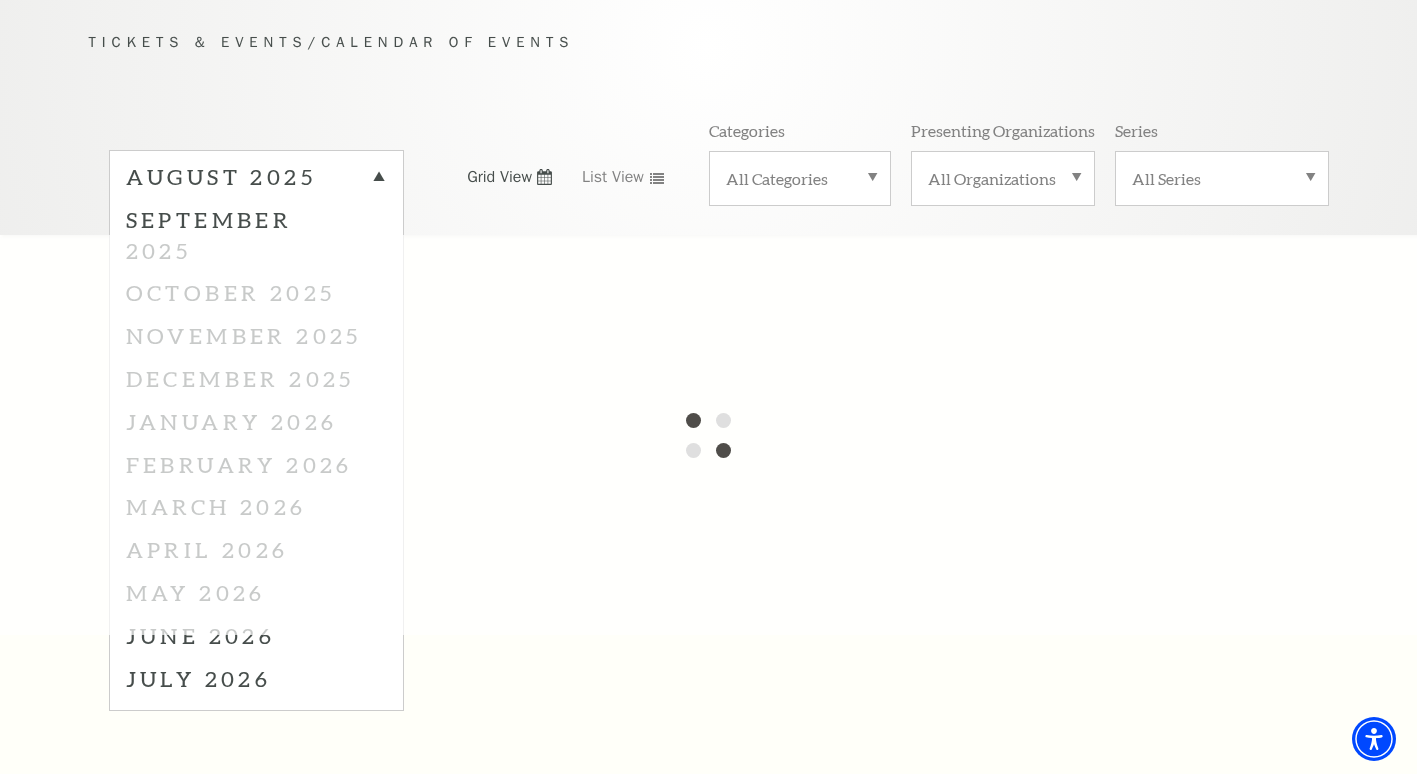 click on "August 2025   September 2025   October 2025   November 2025   December 2025   January 2026   February 2026   March 2026   April 2026   May 2026   June 2026   July 2026     Grid View     List View
Categories
All Categories
Presenting Organizations
All Organizations
Series
All Series" at bounding box center [709, 177] 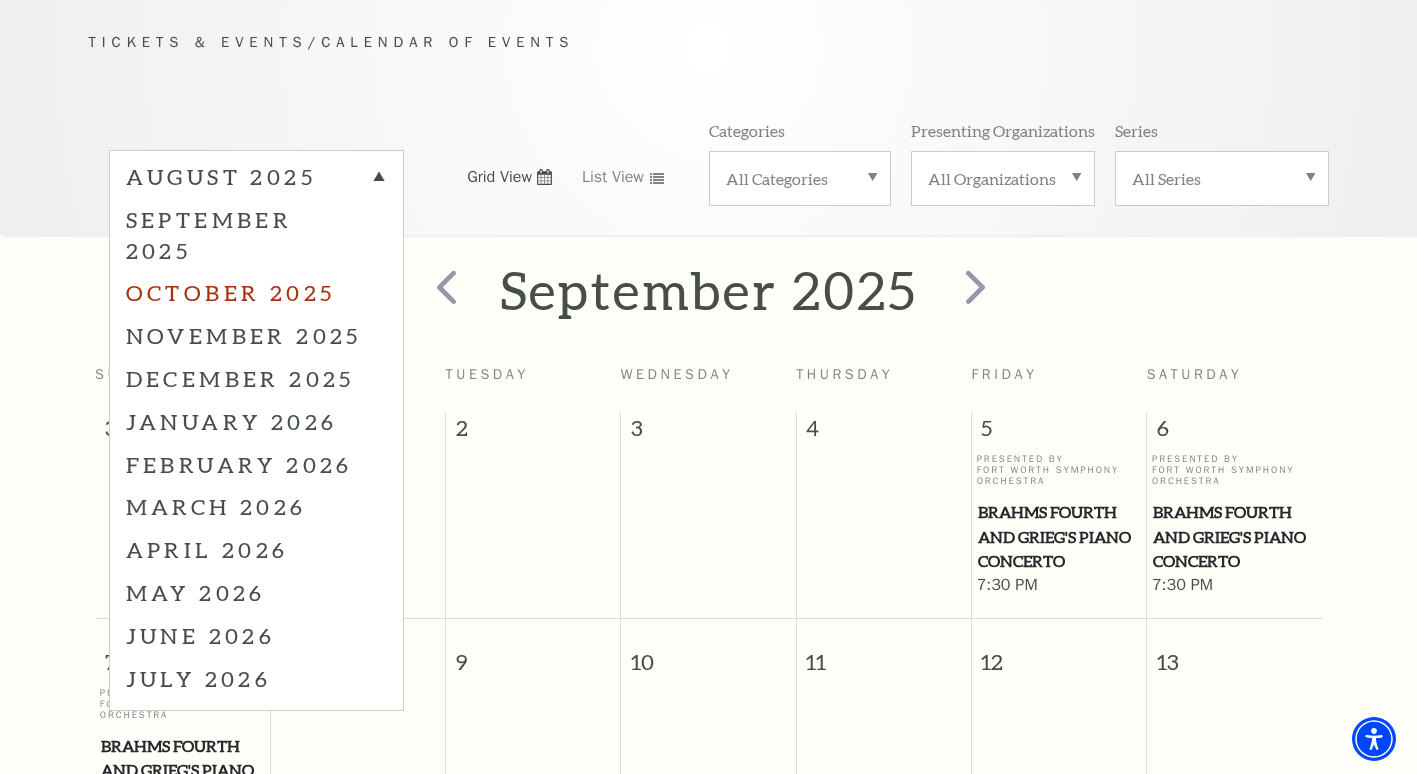 click on "October 2025" at bounding box center [256, 292] 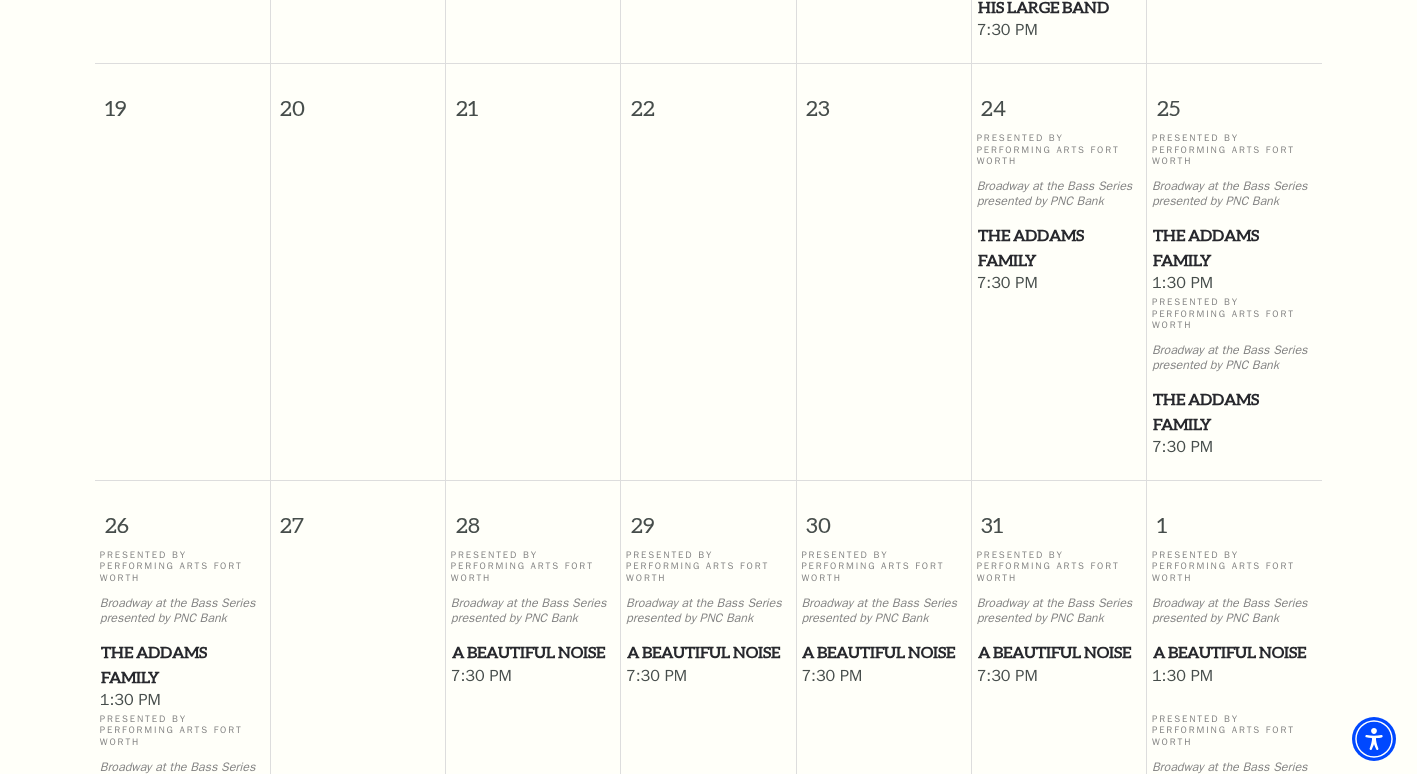 scroll, scrollTop: 1577, scrollLeft: 0, axis: vertical 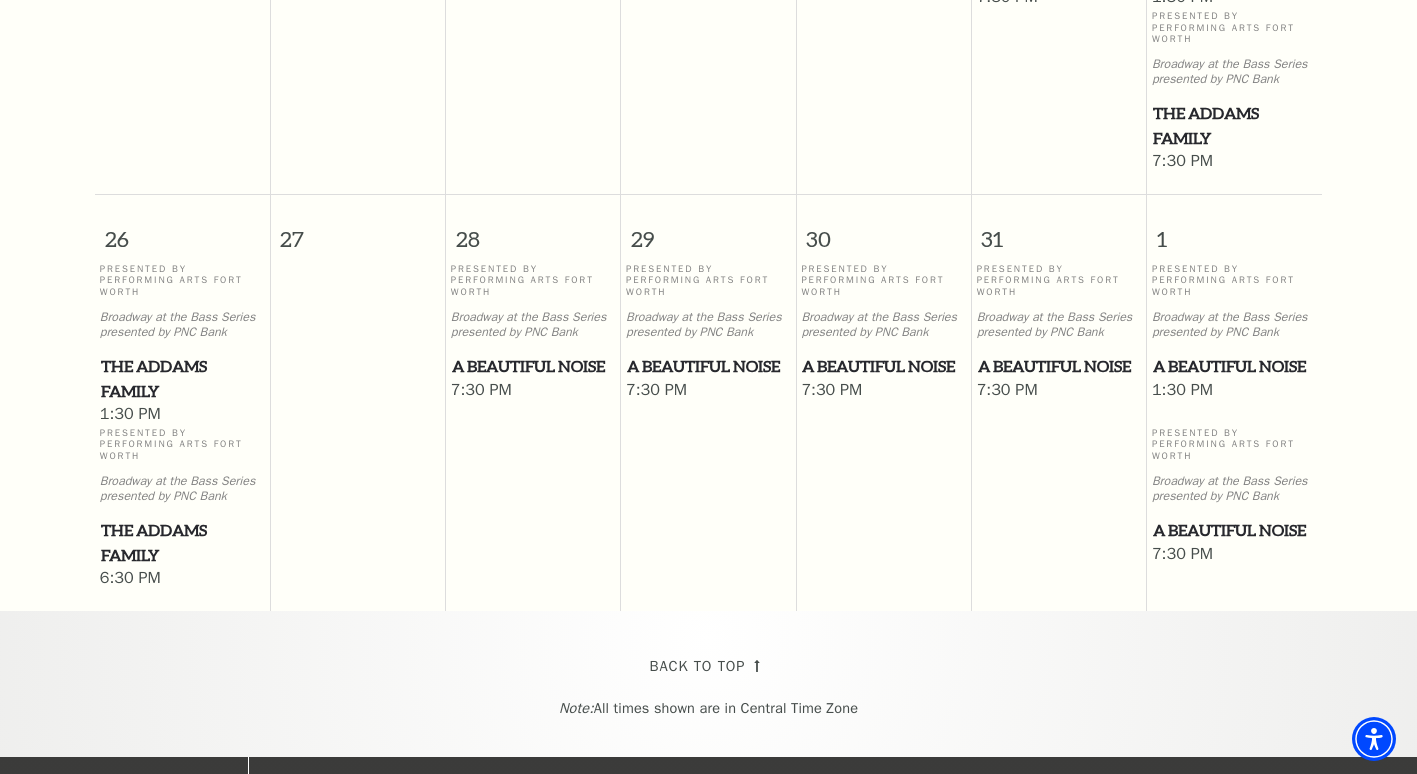 click on "Broadway at the Bass Series presented by PNC Bank" at bounding box center [182, 325] 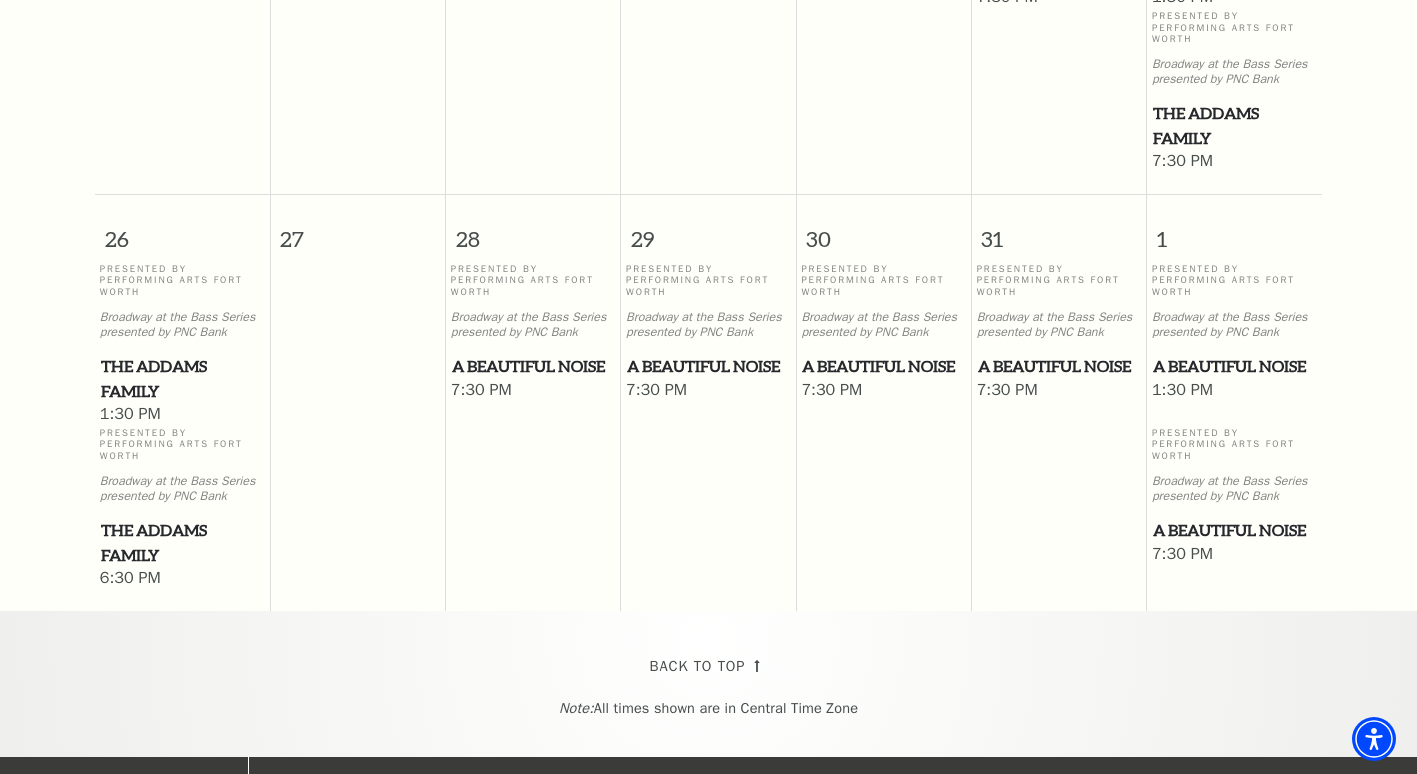 click on "The Addams Family" at bounding box center (182, 378) 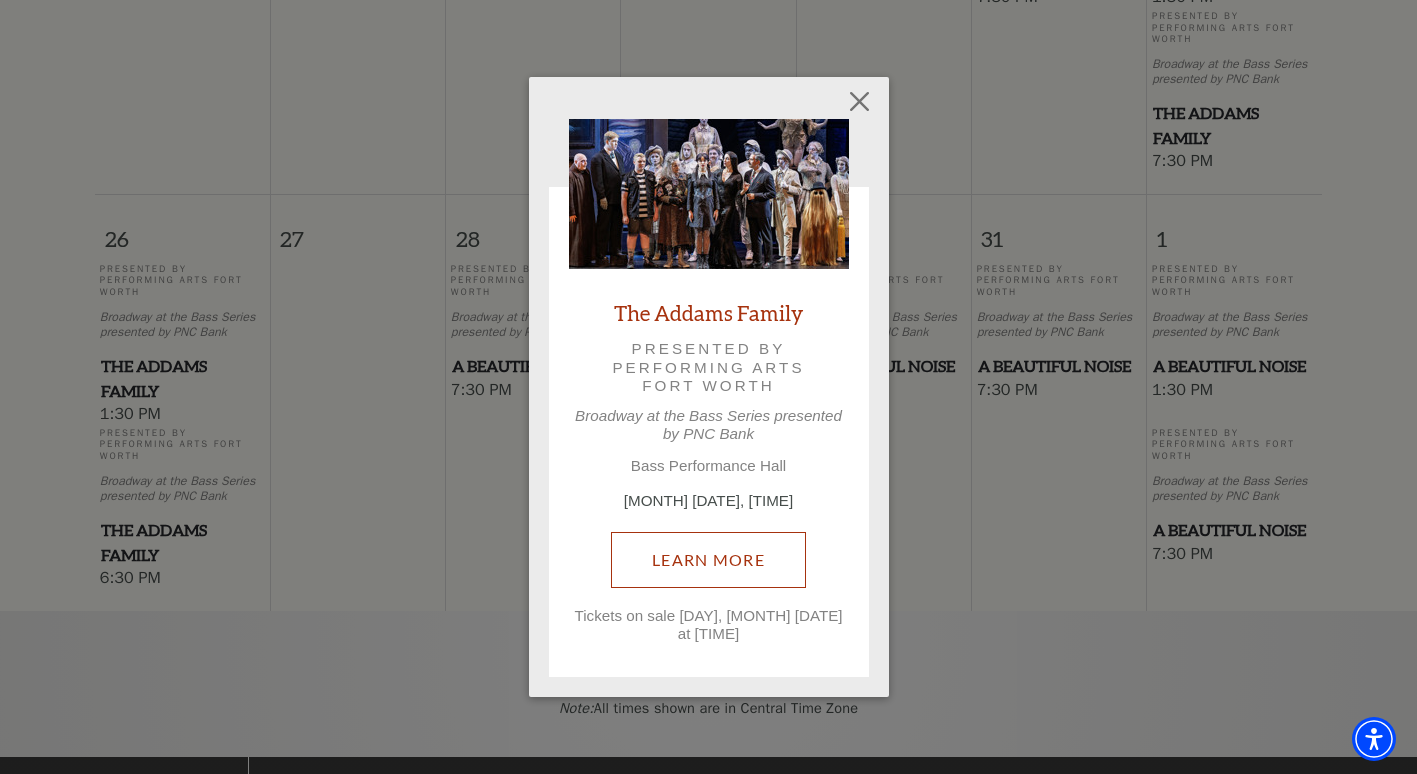 click on "Learn More" at bounding box center [708, 560] 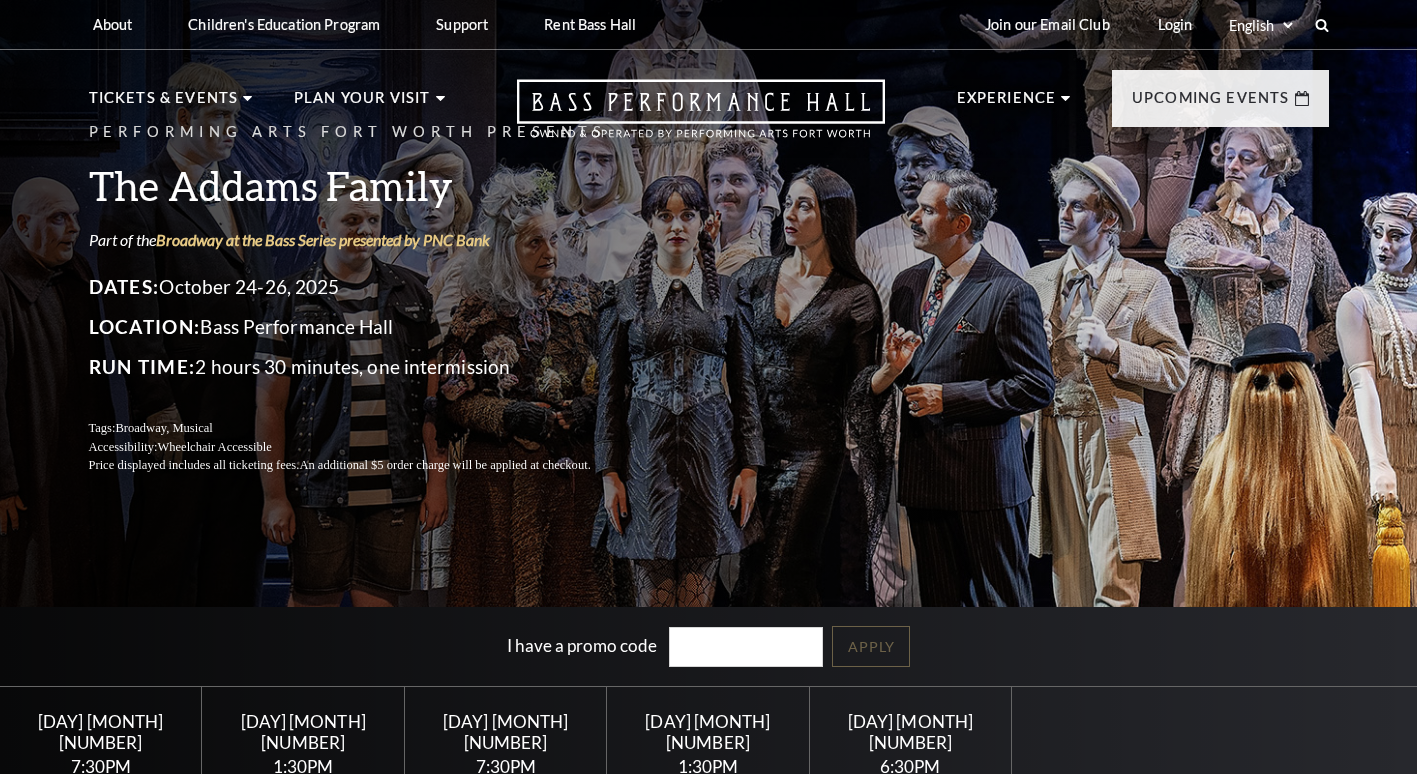 scroll, scrollTop: 0, scrollLeft: 0, axis: both 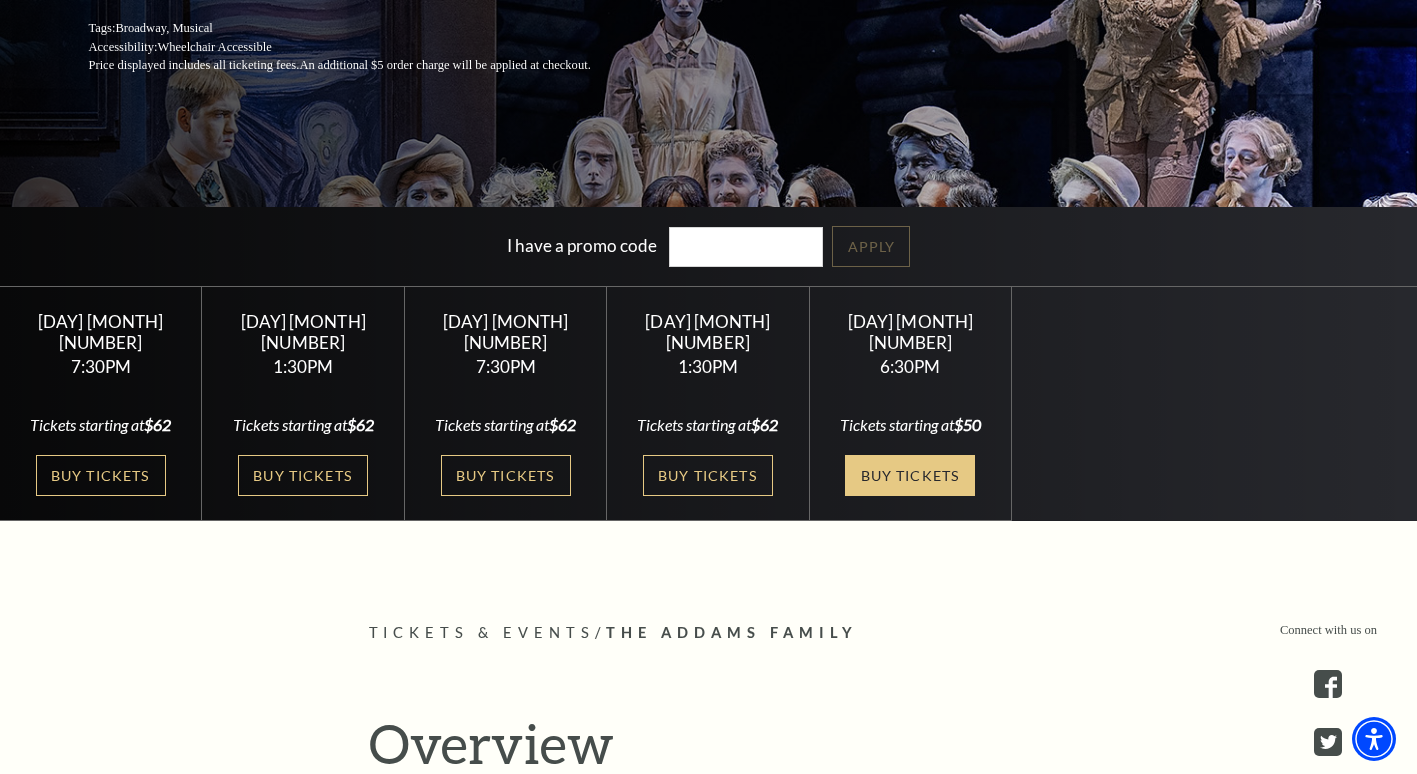 click on "Buy Tickets" at bounding box center [910, 475] 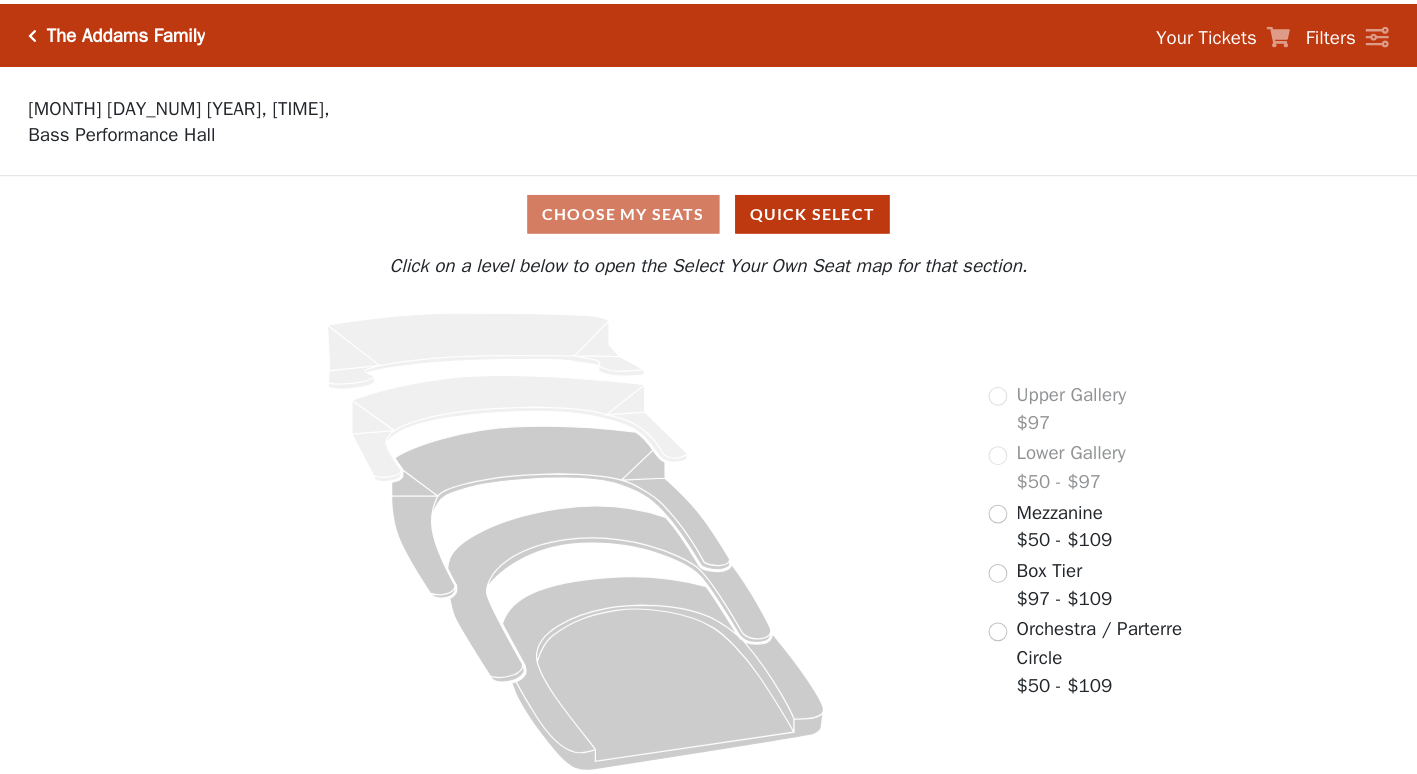 scroll, scrollTop: 0, scrollLeft: 0, axis: both 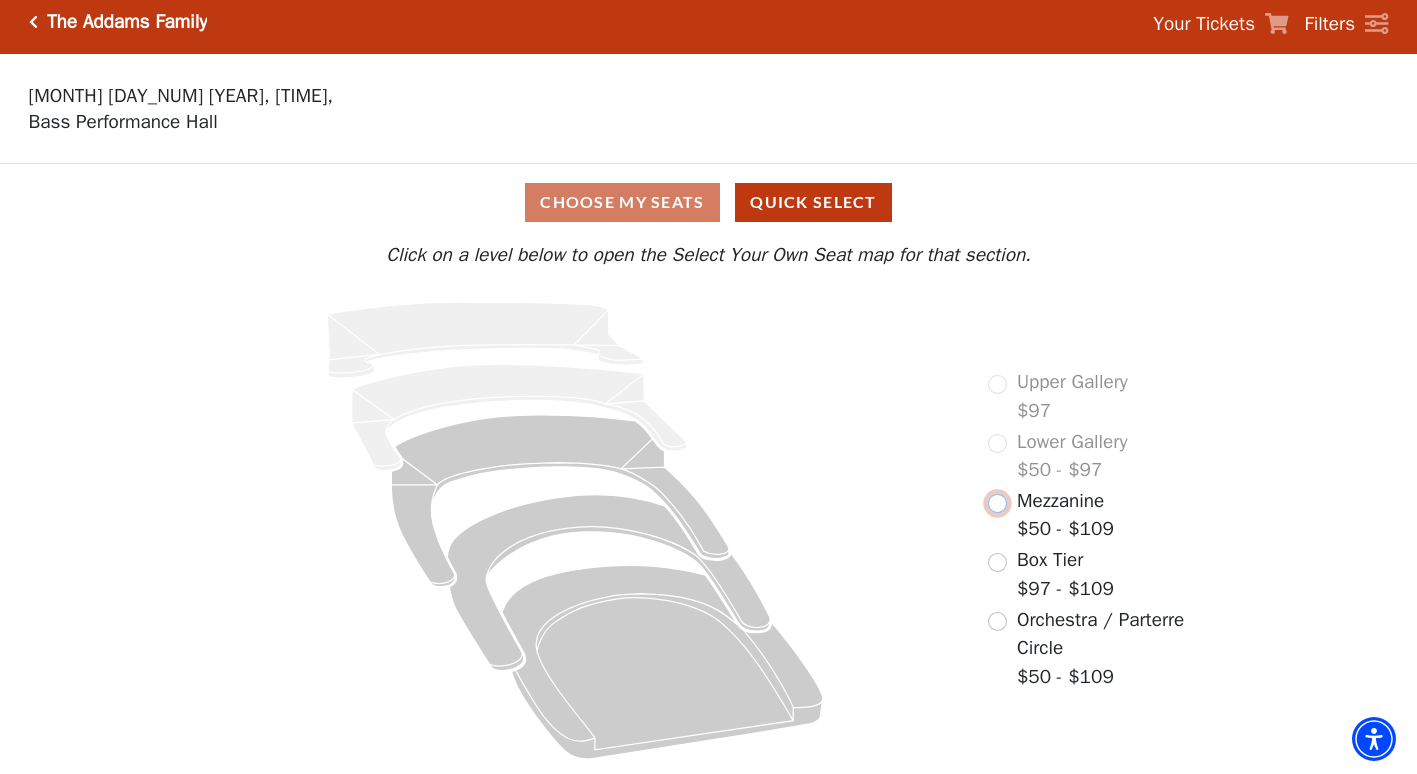 click at bounding box center [997, 503] 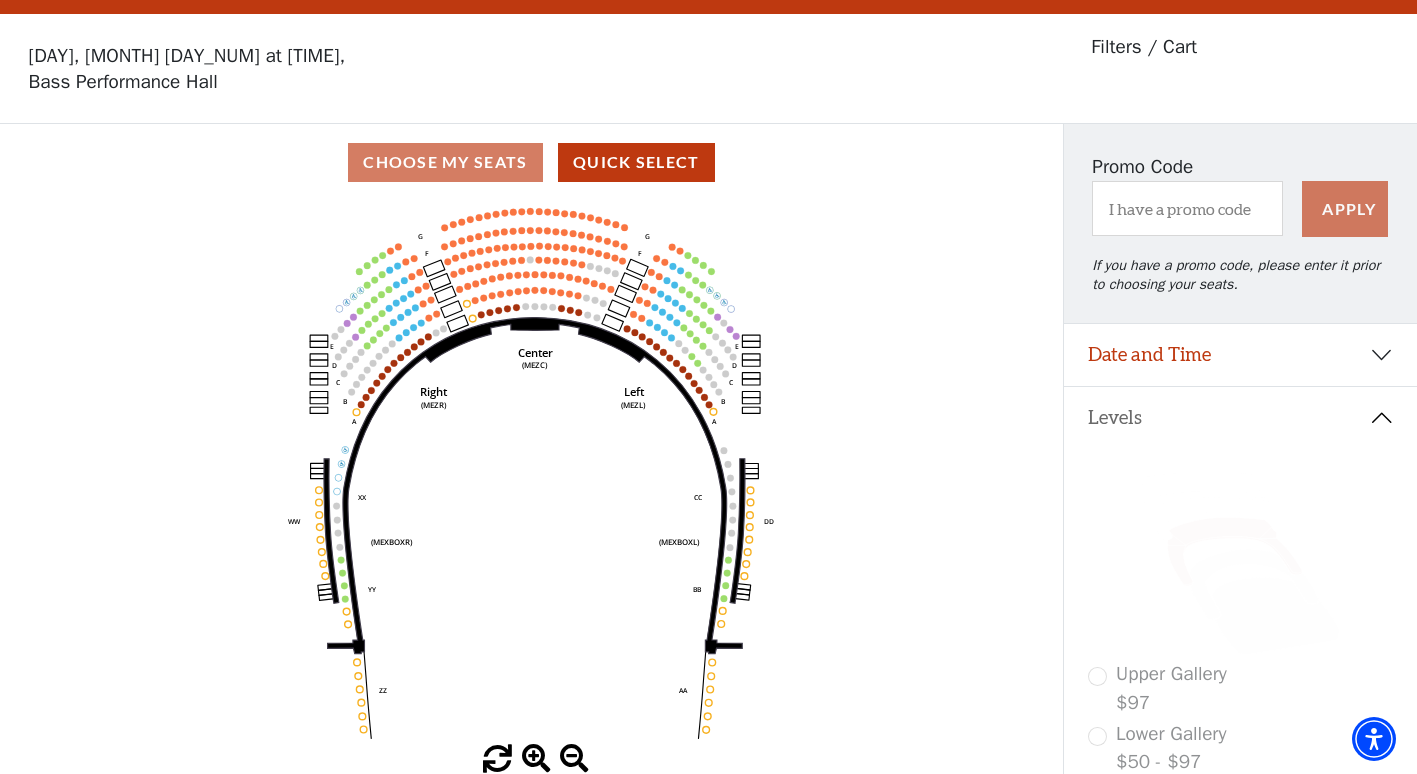 scroll, scrollTop: 93, scrollLeft: 0, axis: vertical 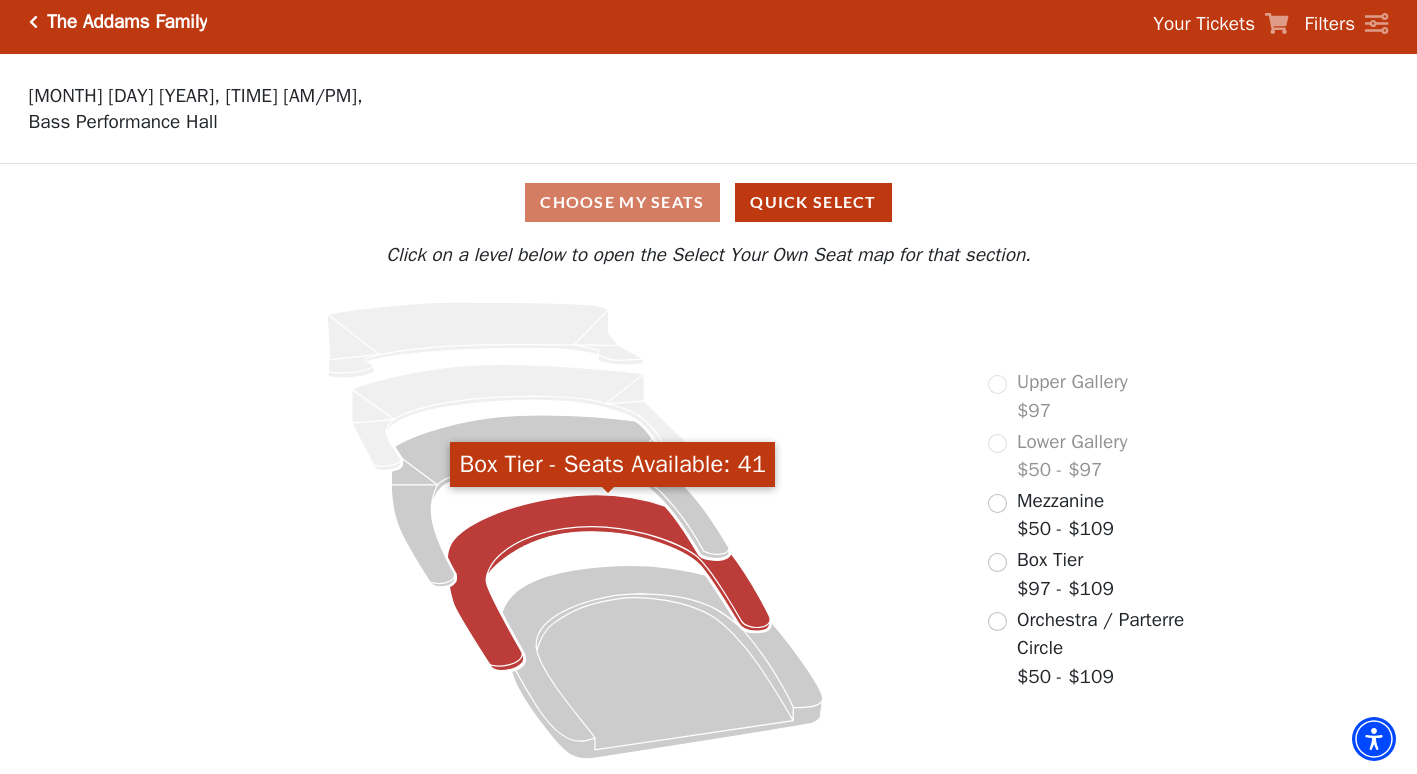 click 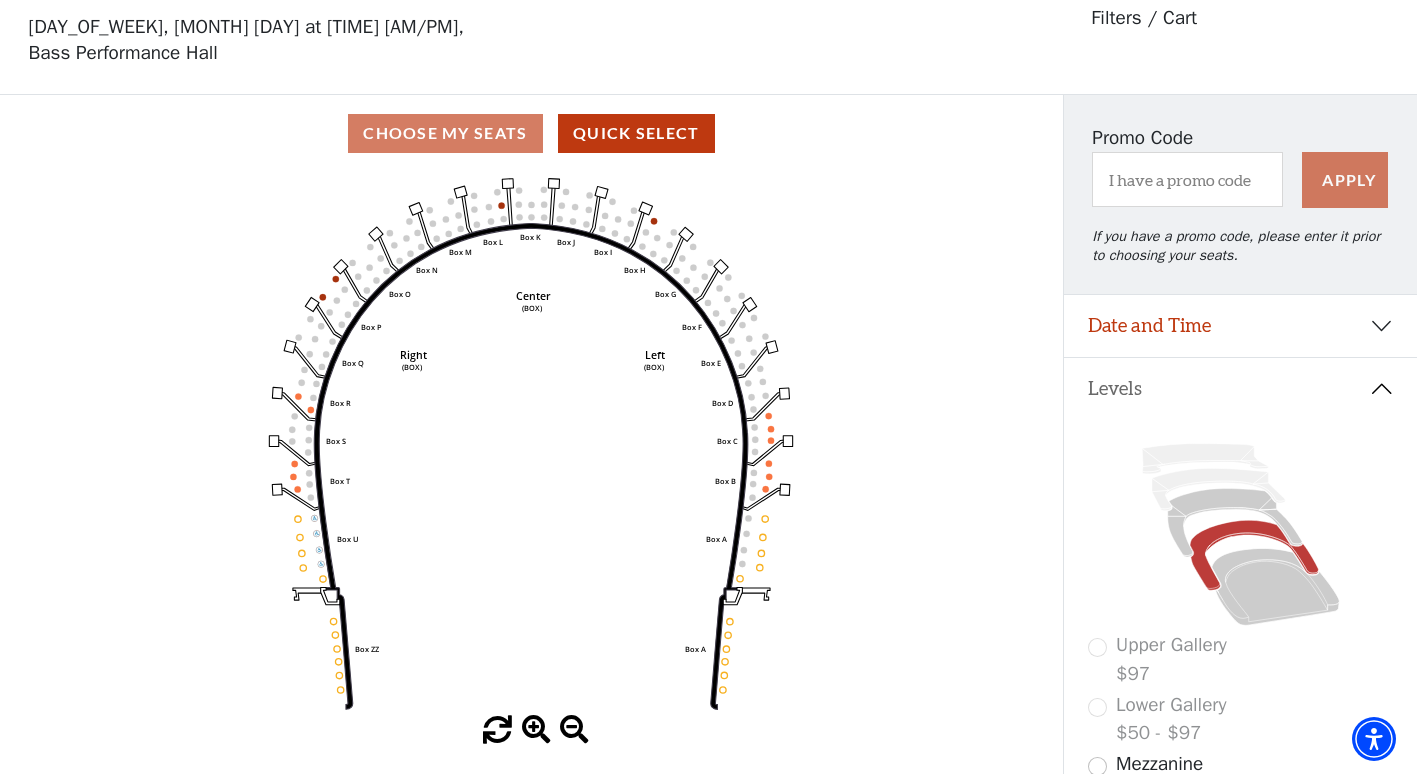 scroll, scrollTop: 93, scrollLeft: 0, axis: vertical 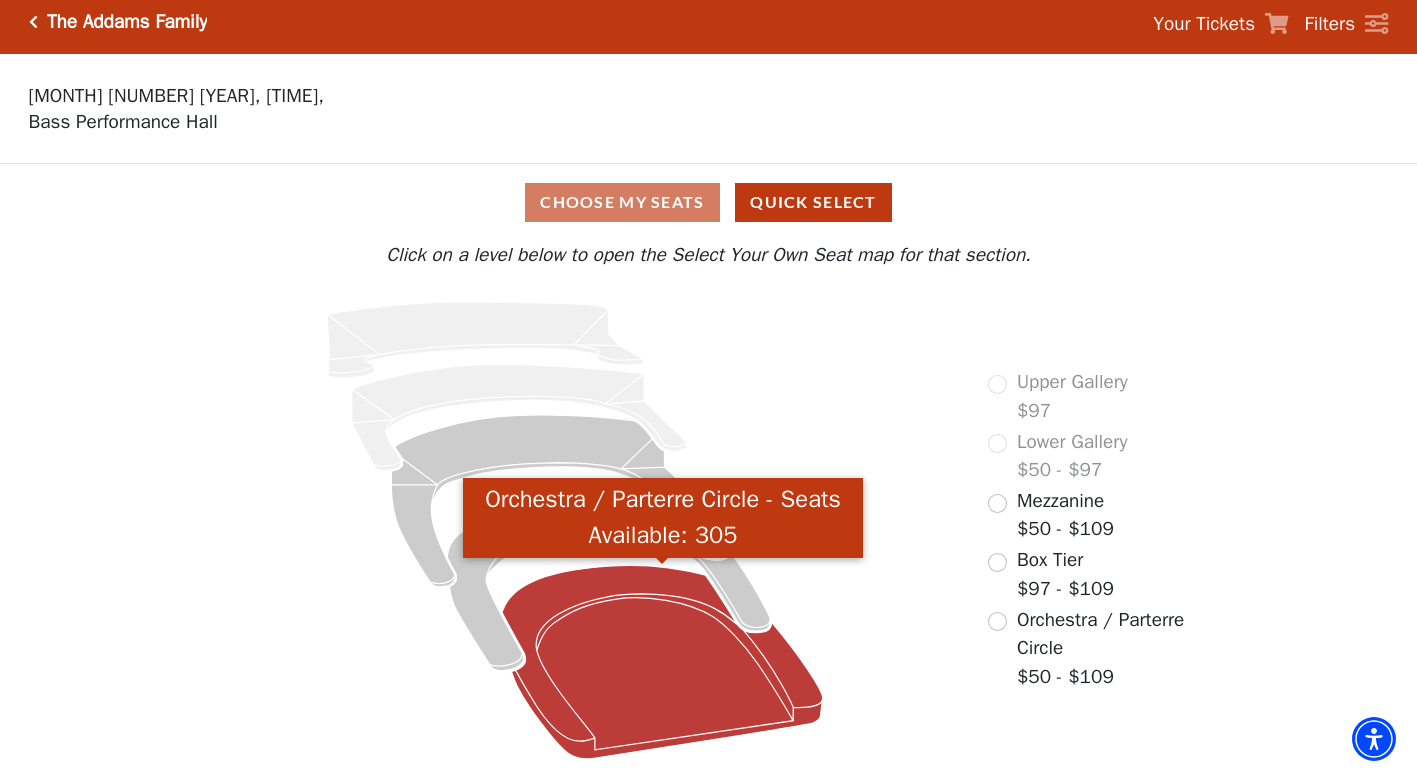 click 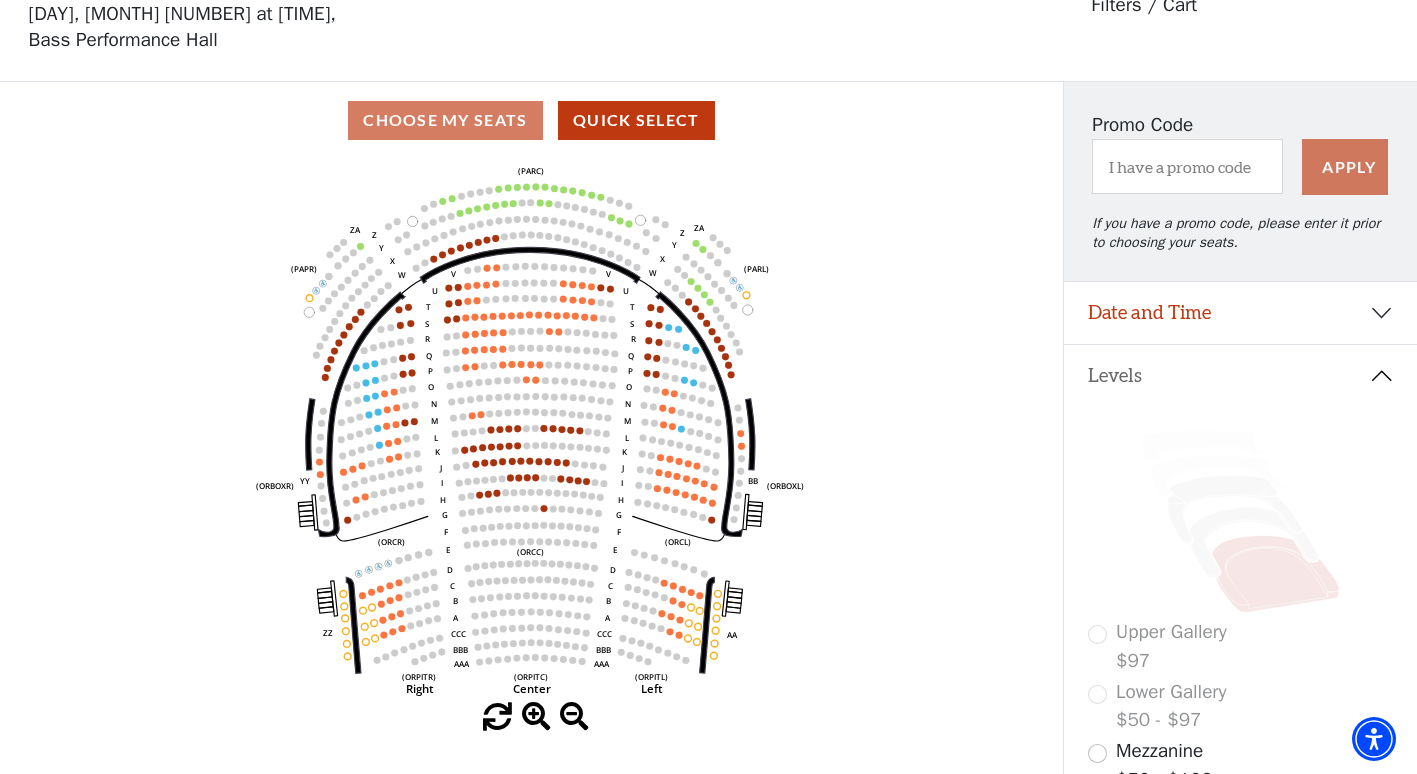scroll, scrollTop: 93, scrollLeft: 0, axis: vertical 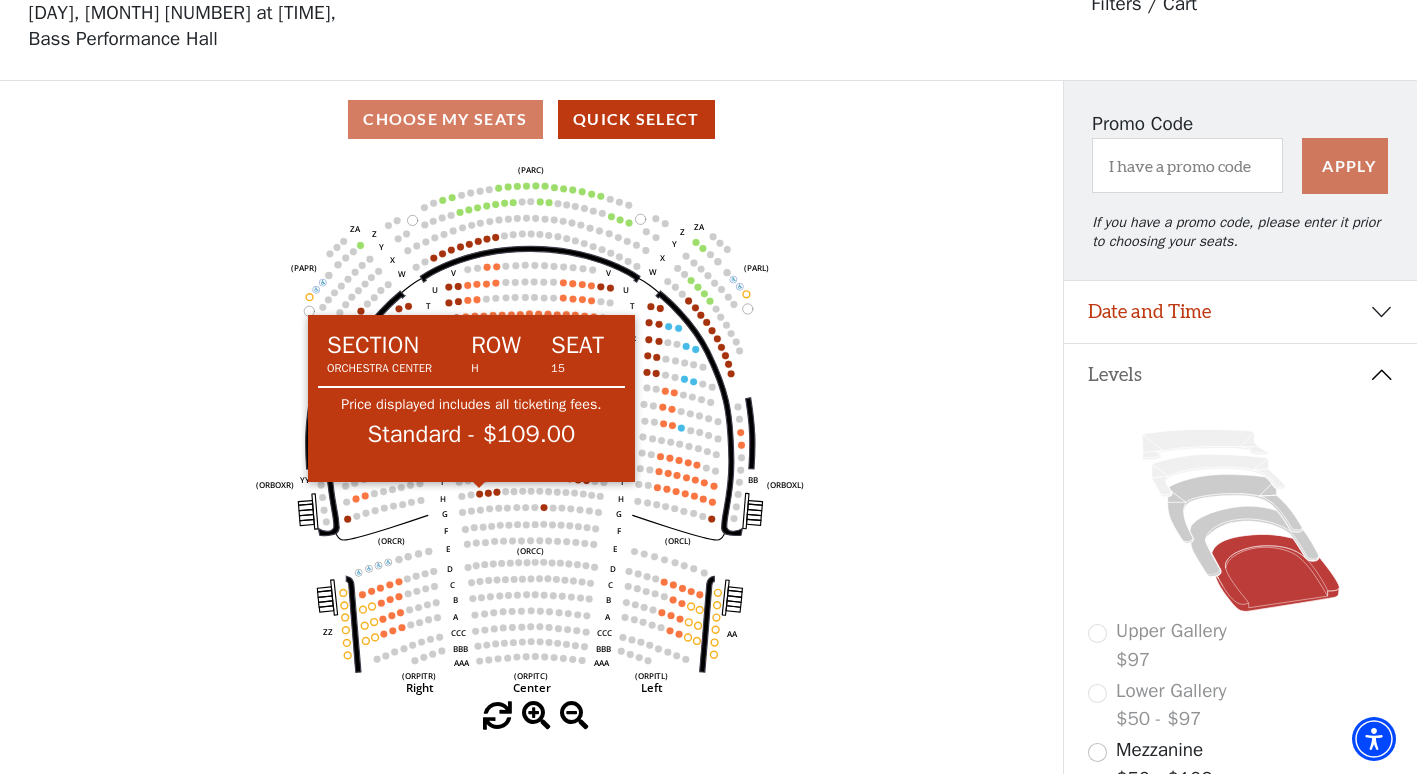 click 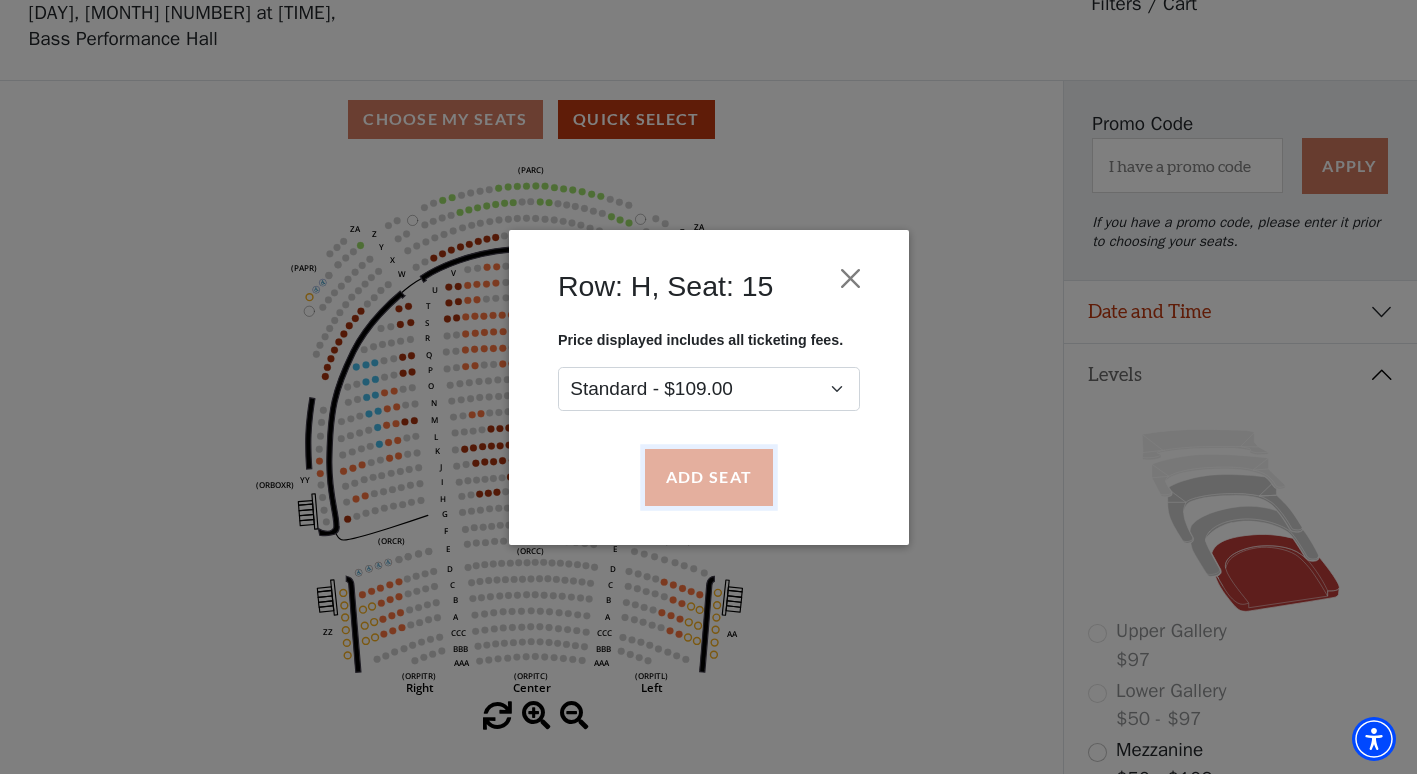 click on "Add Seat" at bounding box center (708, 477) 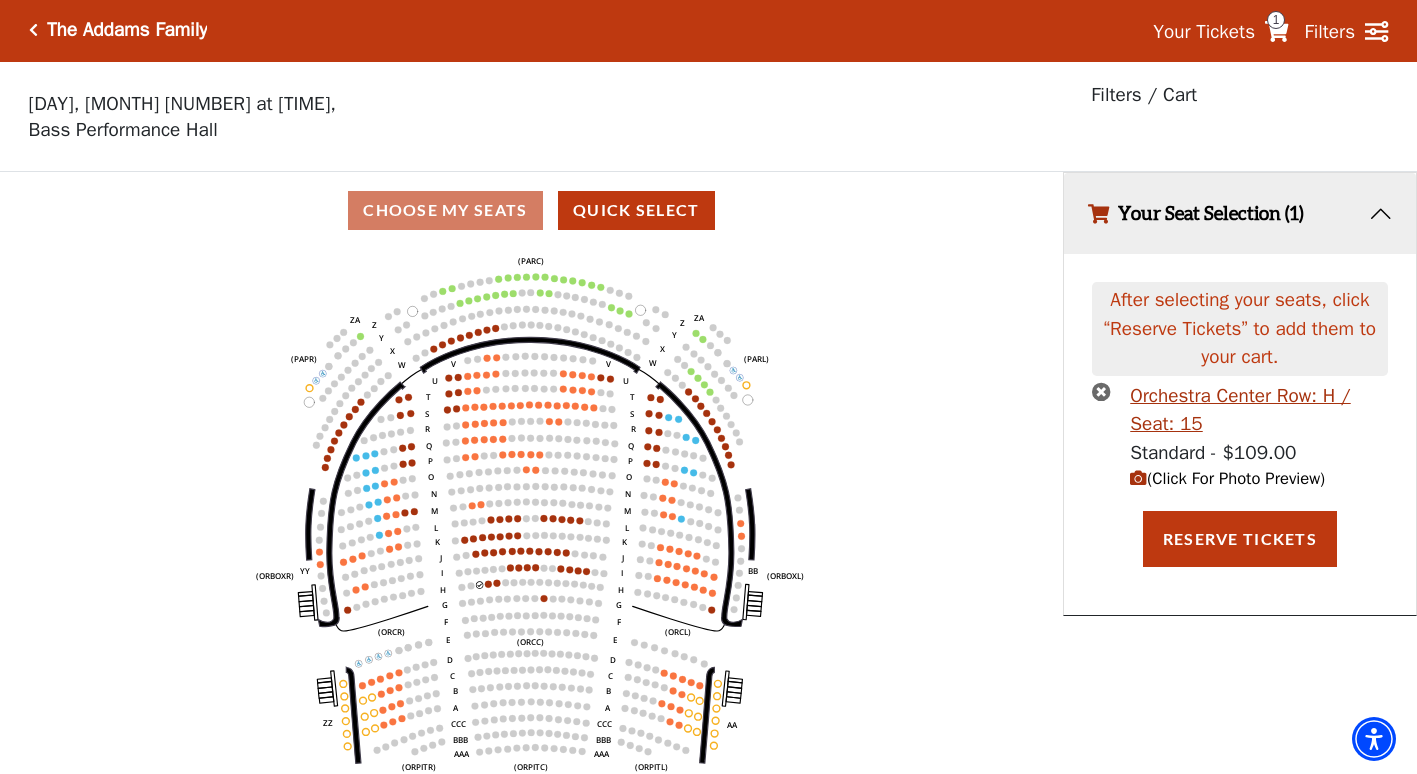 scroll, scrollTop: 0, scrollLeft: 0, axis: both 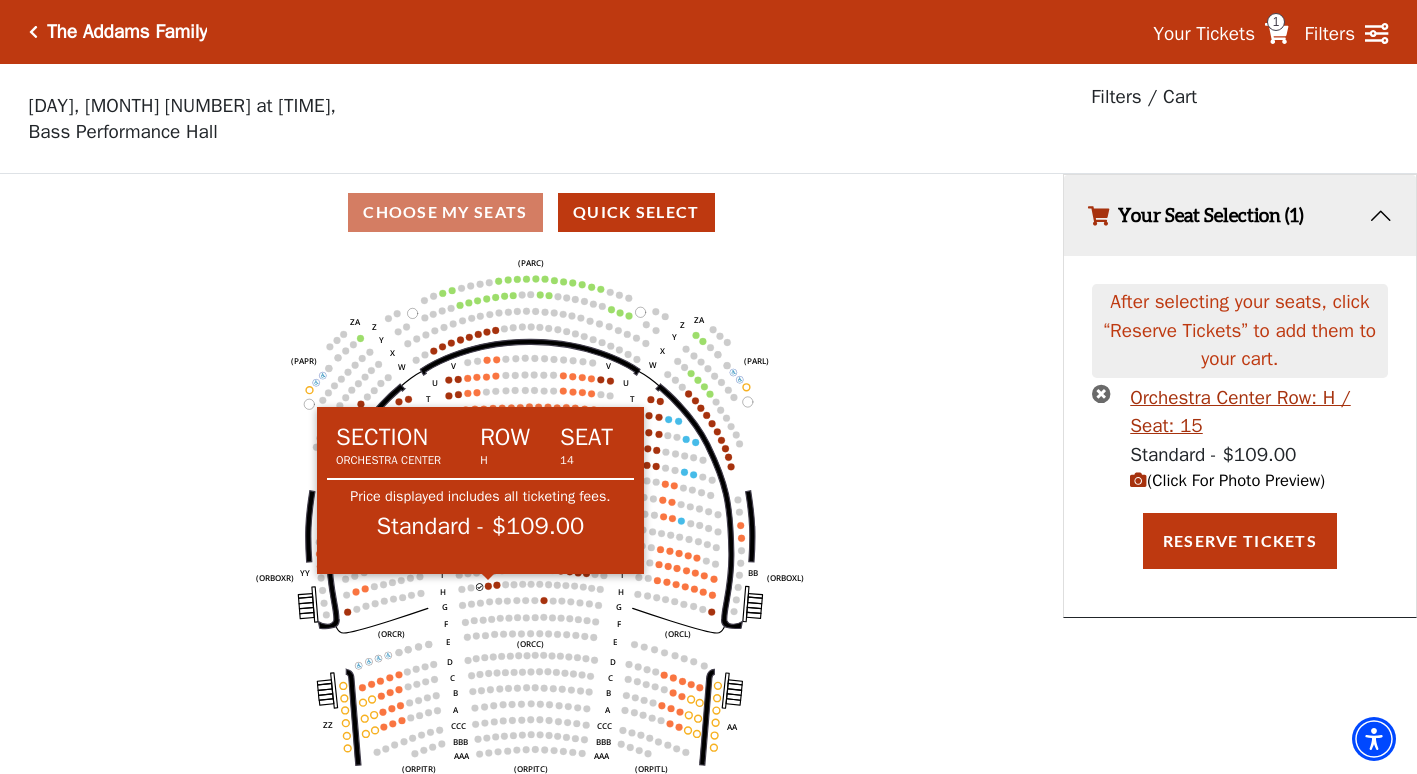 click 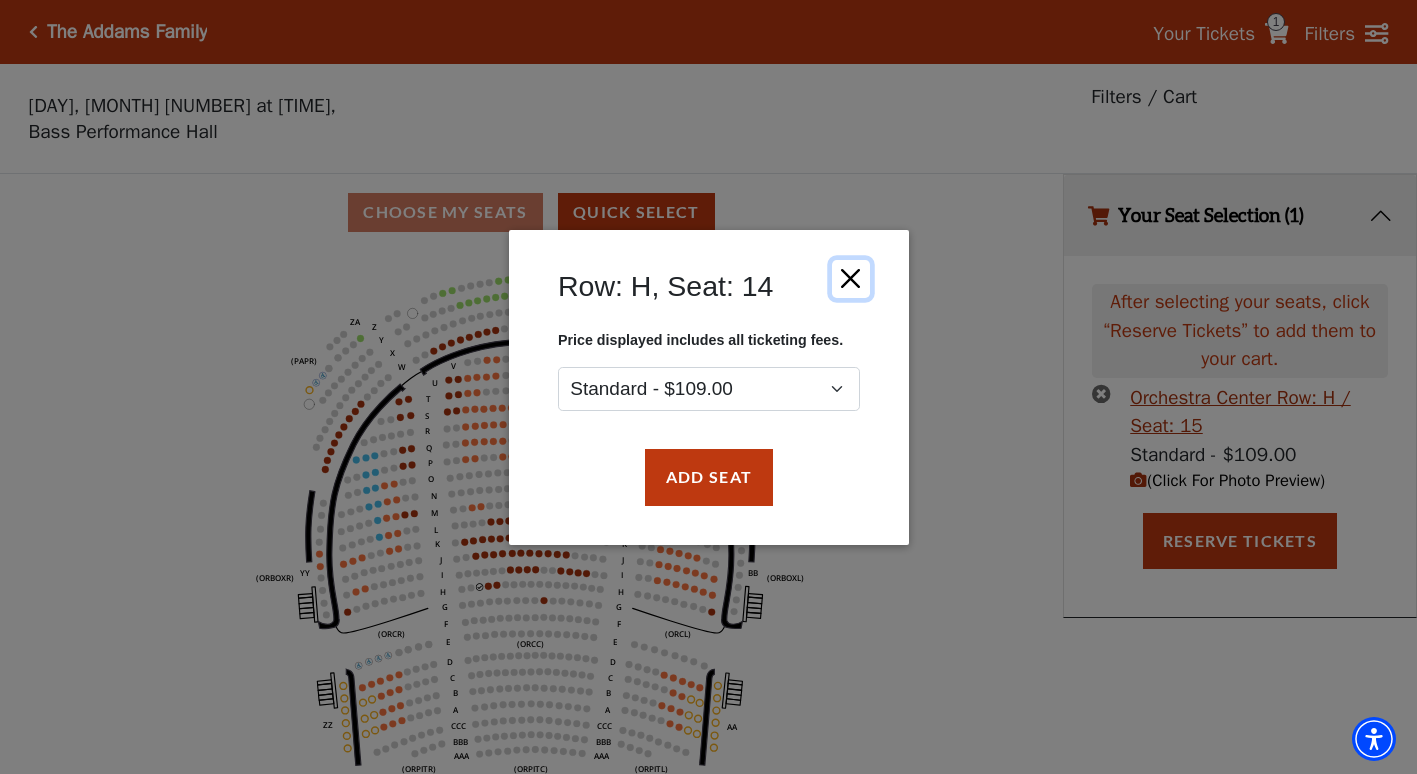 click at bounding box center [850, 278] 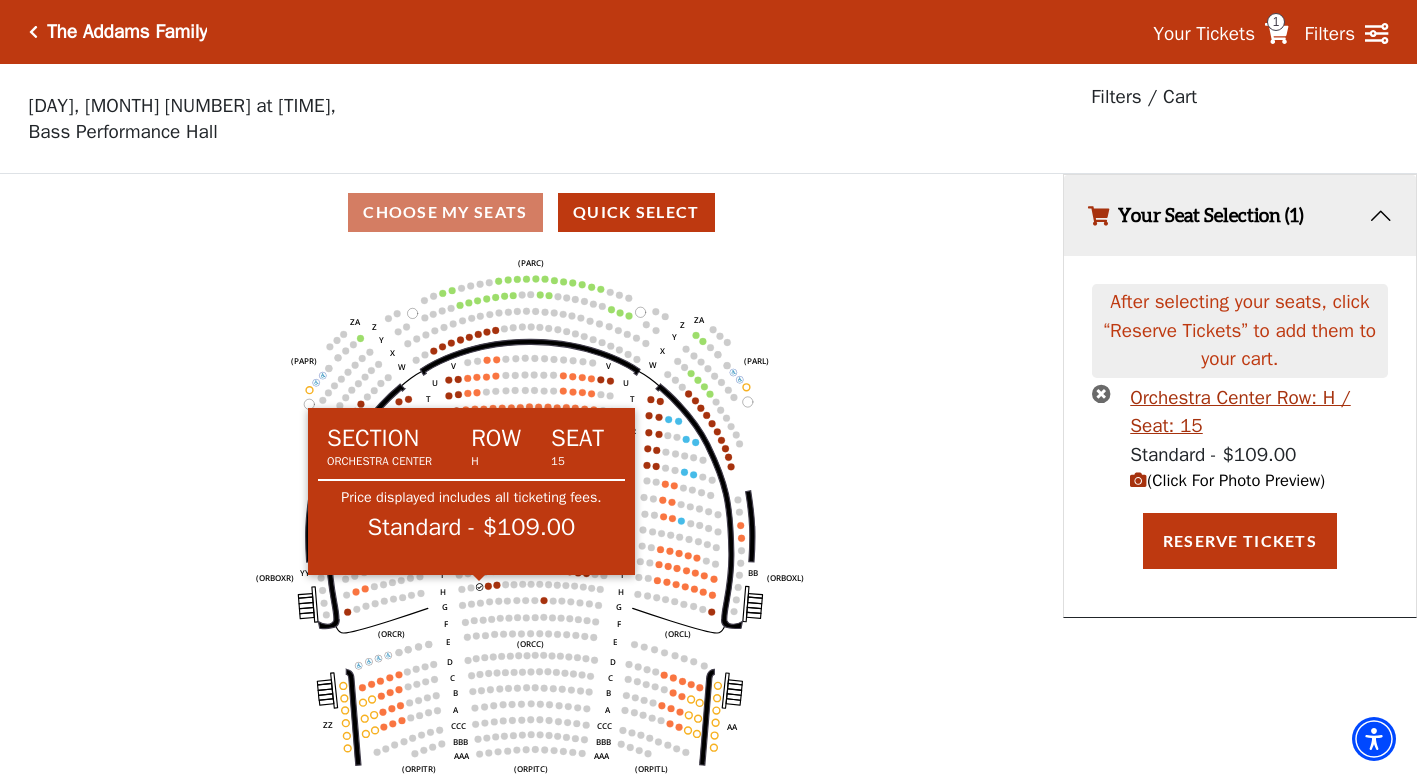 click 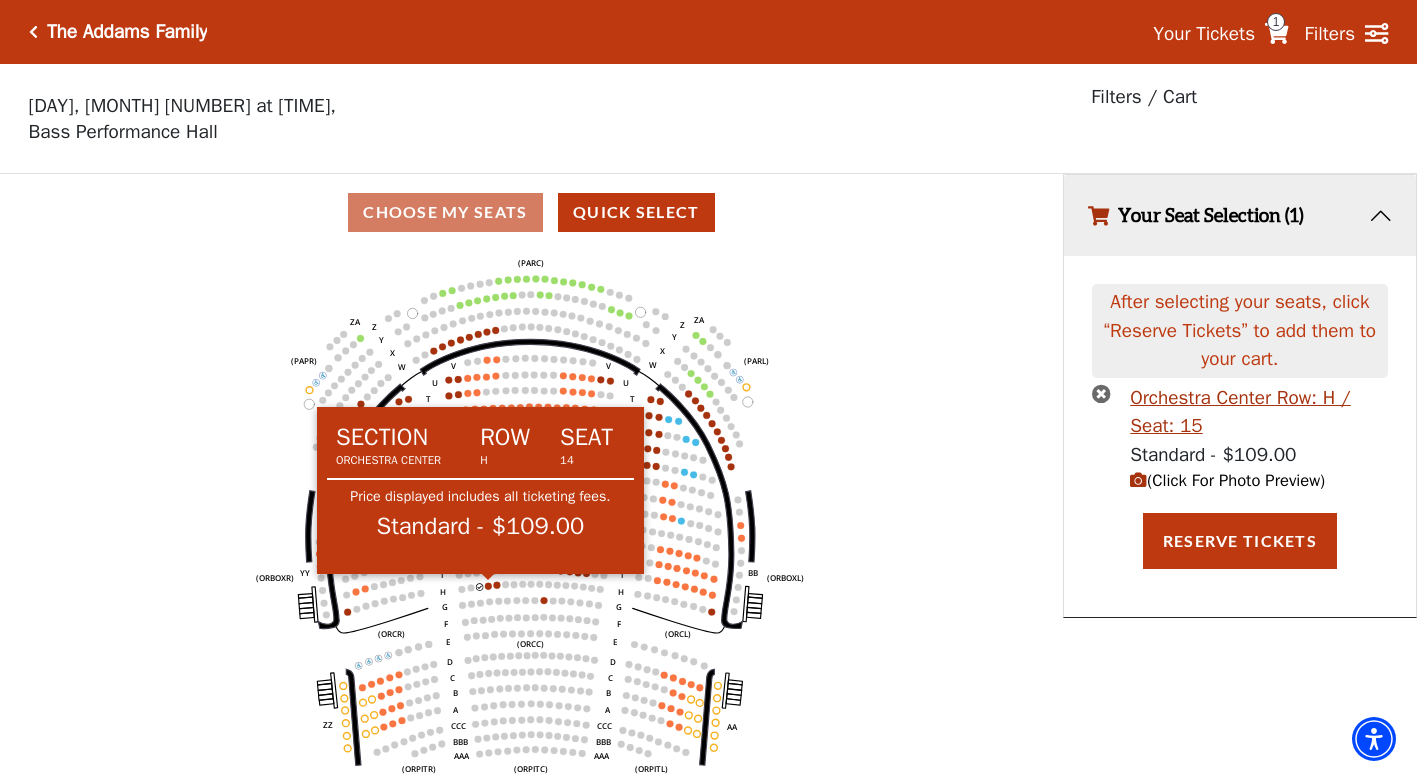 click 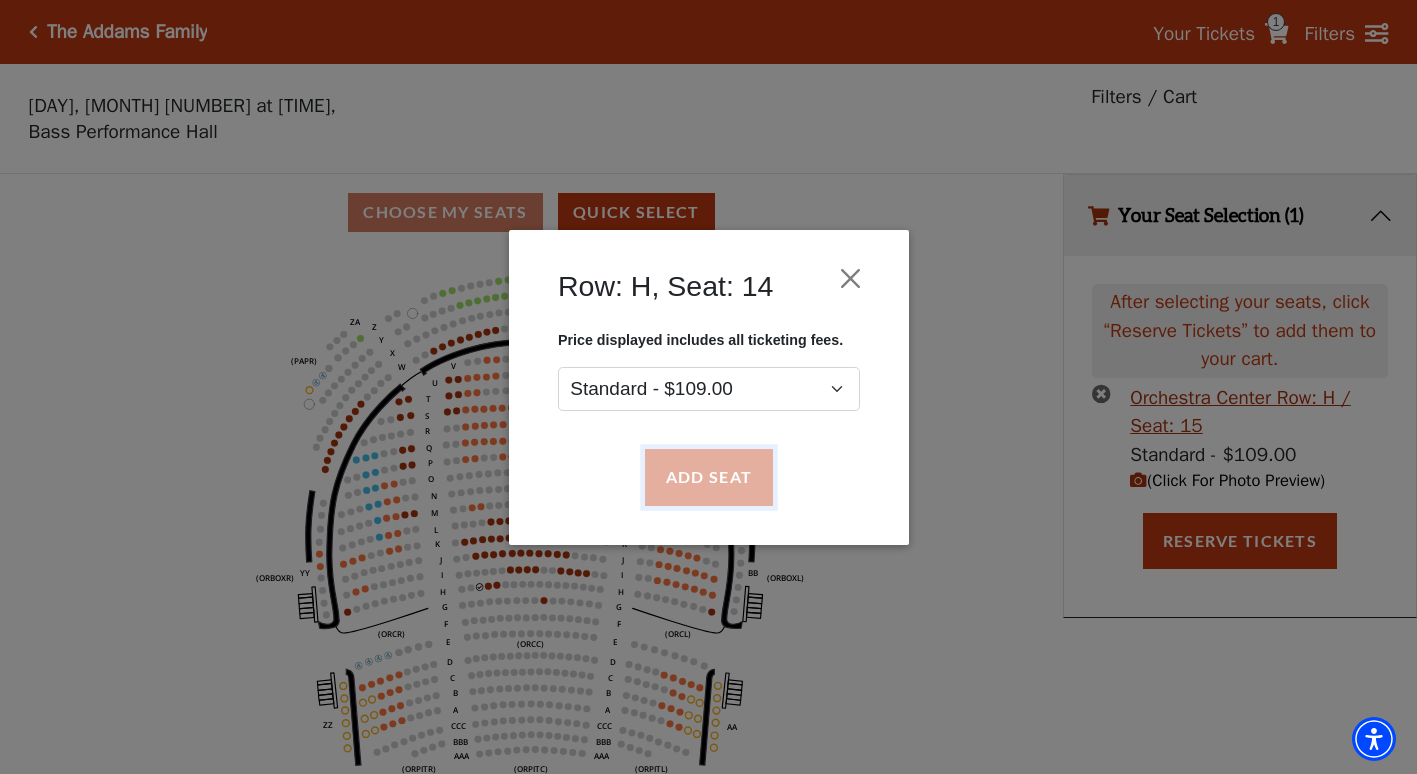 click on "Add Seat" at bounding box center [708, 477] 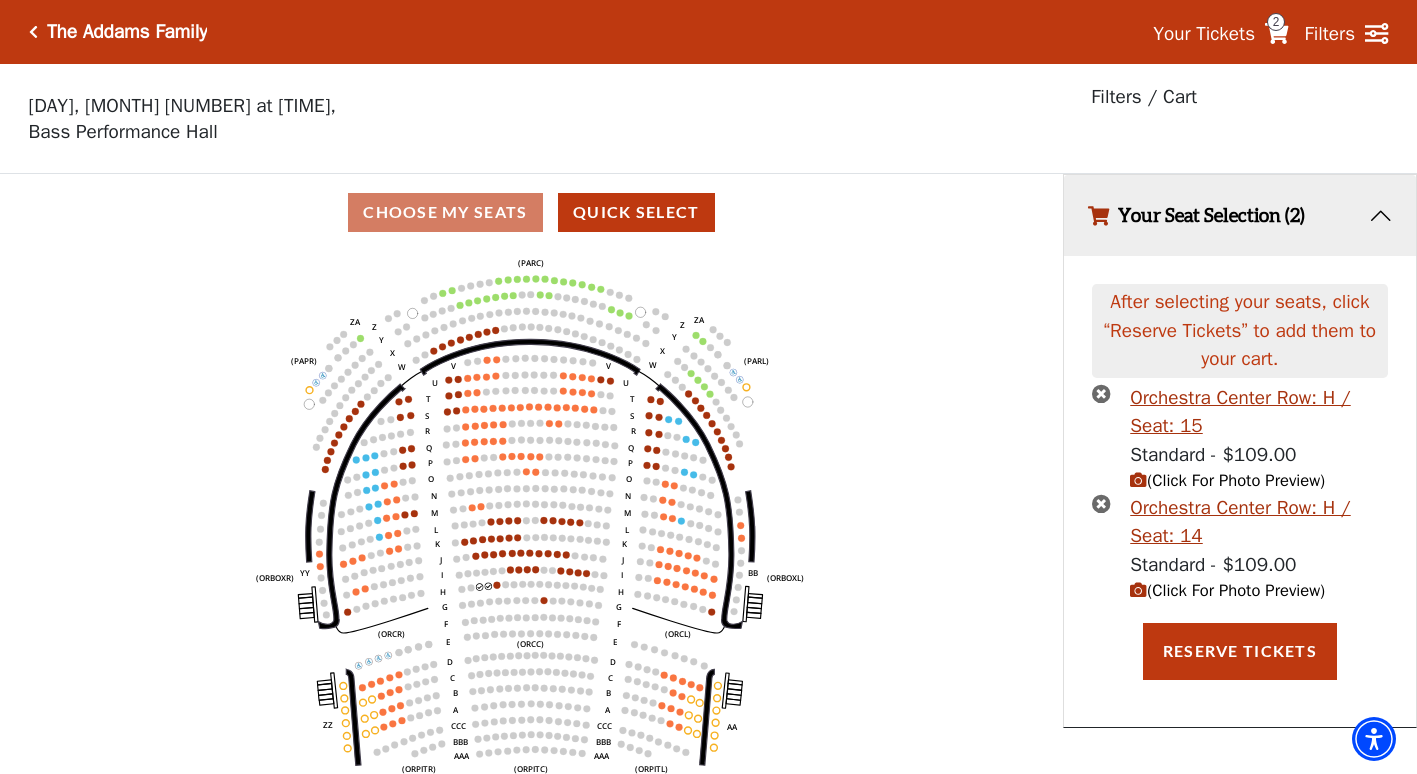 click at bounding box center (1101, 503) 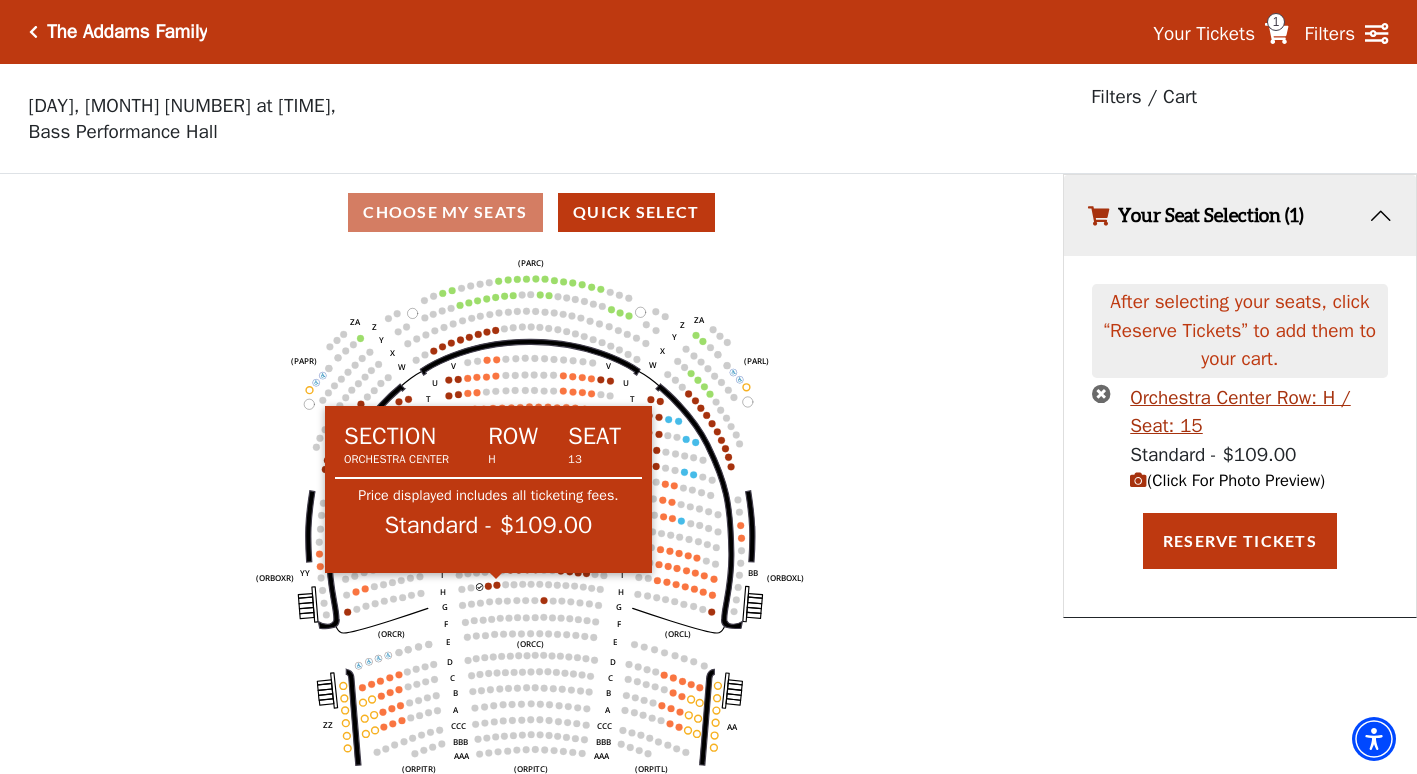 click 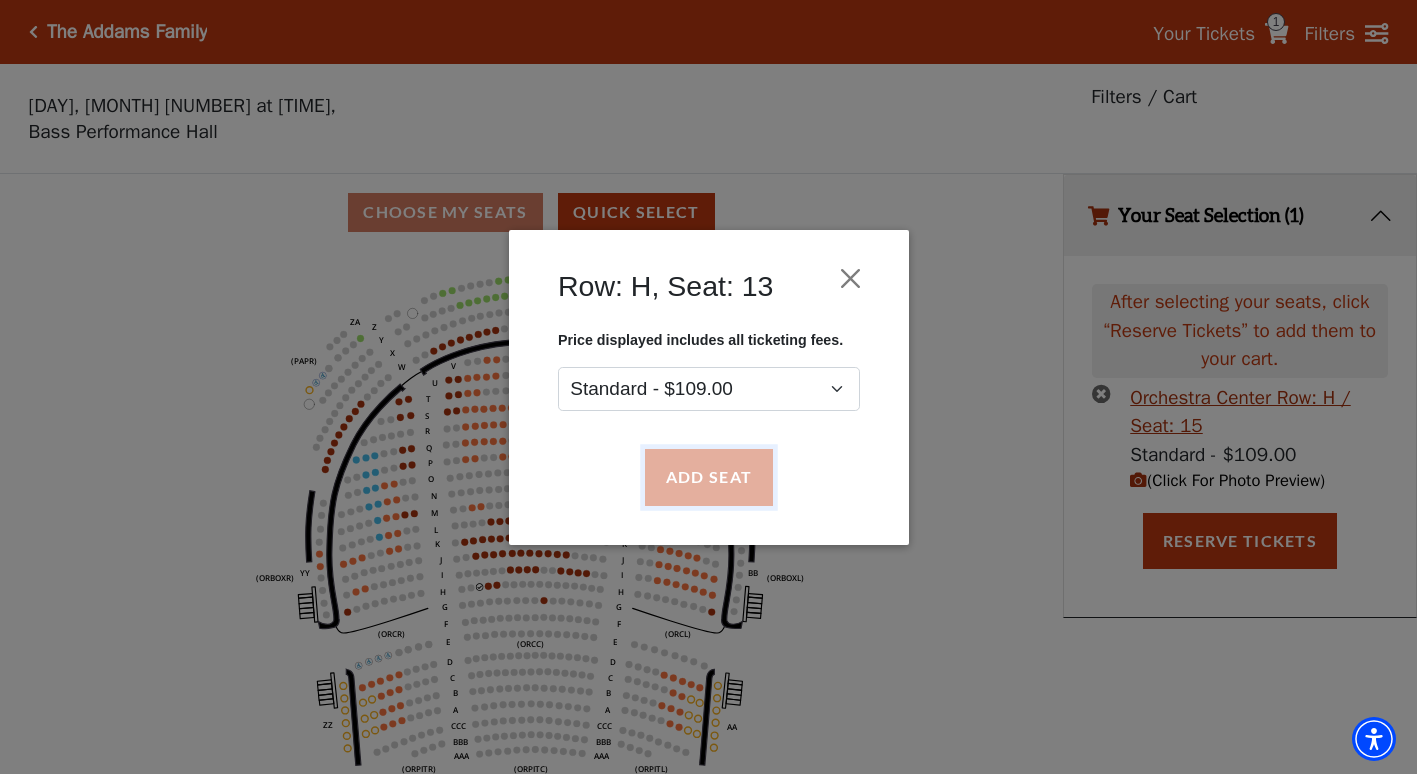 click on "Add Seat" at bounding box center [708, 477] 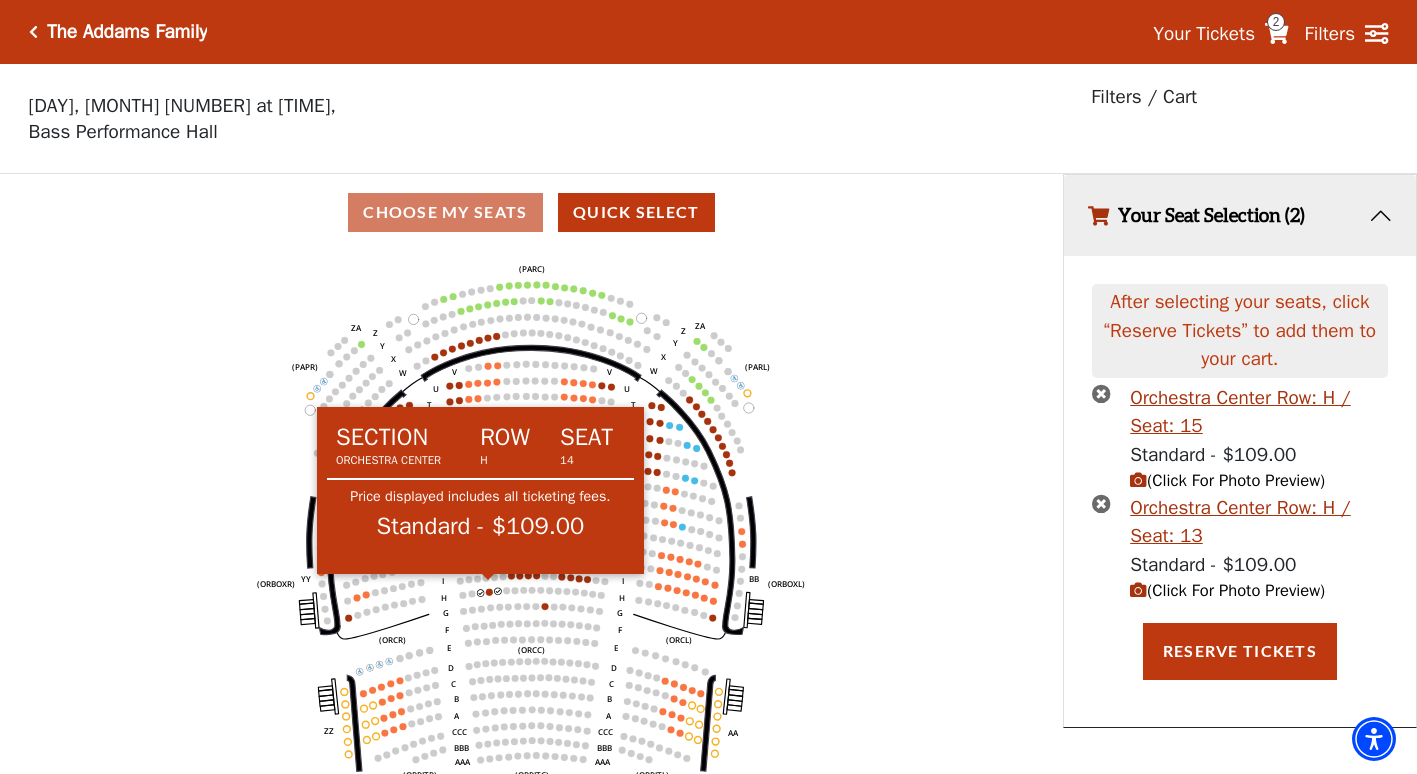 drag, startPoint x: 486, startPoint y: 586, endPoint x: 489, endPoint y: 611, distance: 25.179358 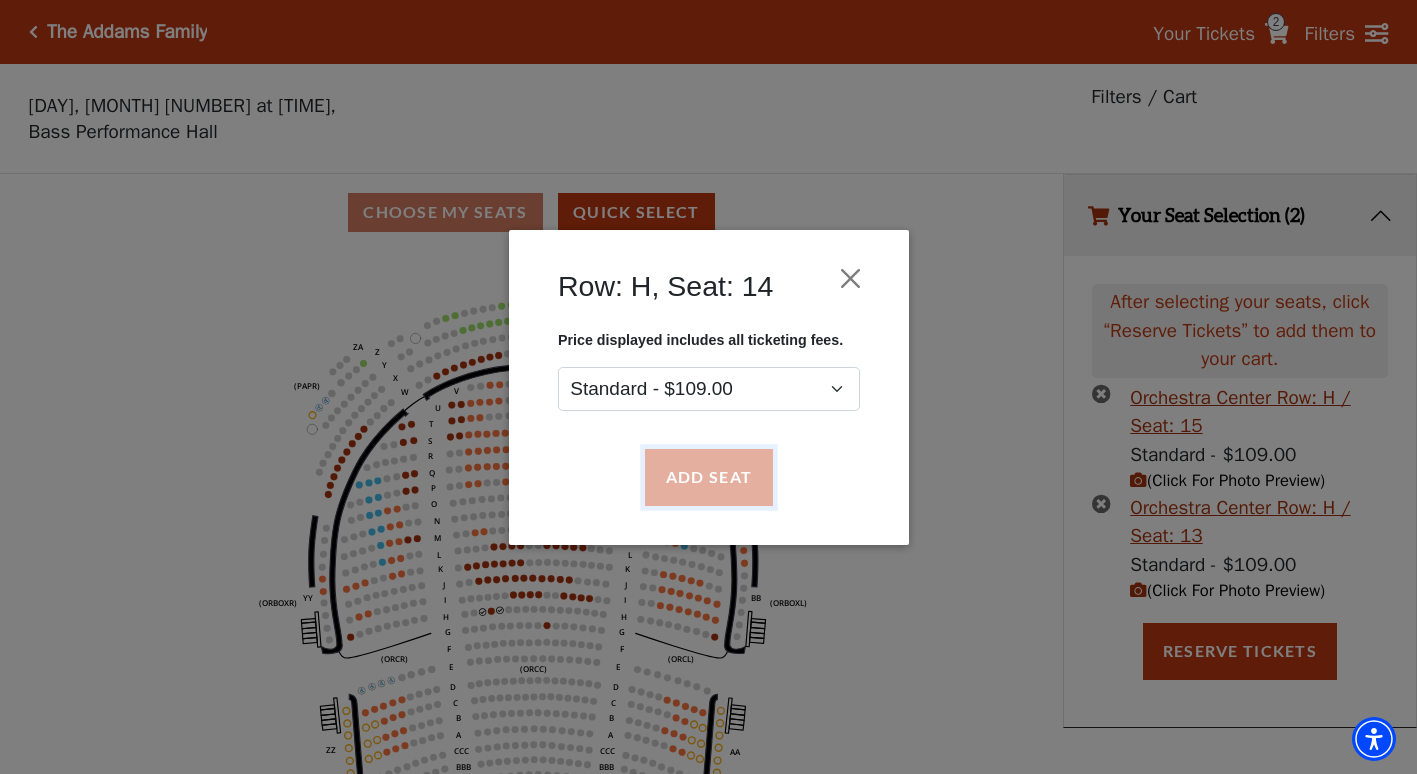click on "Add Seat" at bounding box center (708, 477) 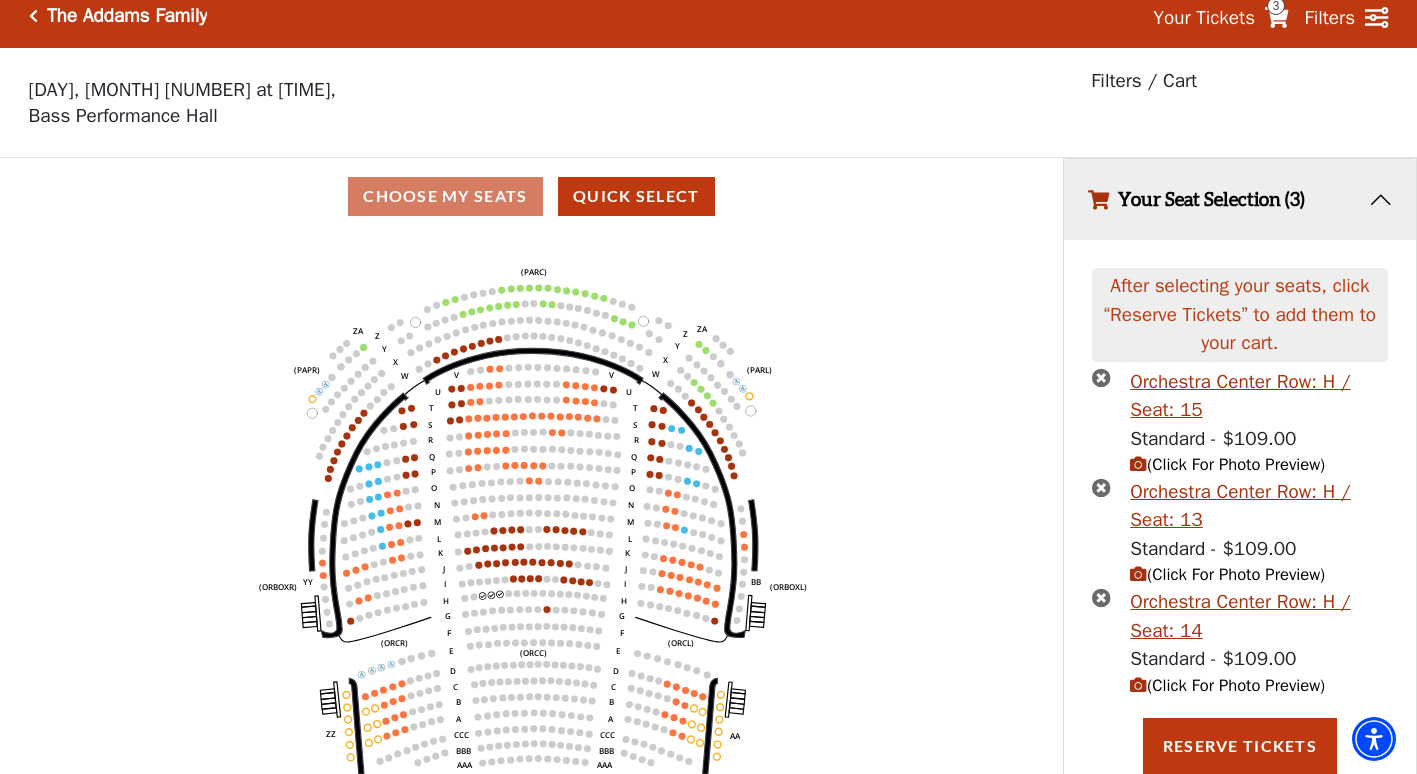 click at bounding box center (1101, 377) 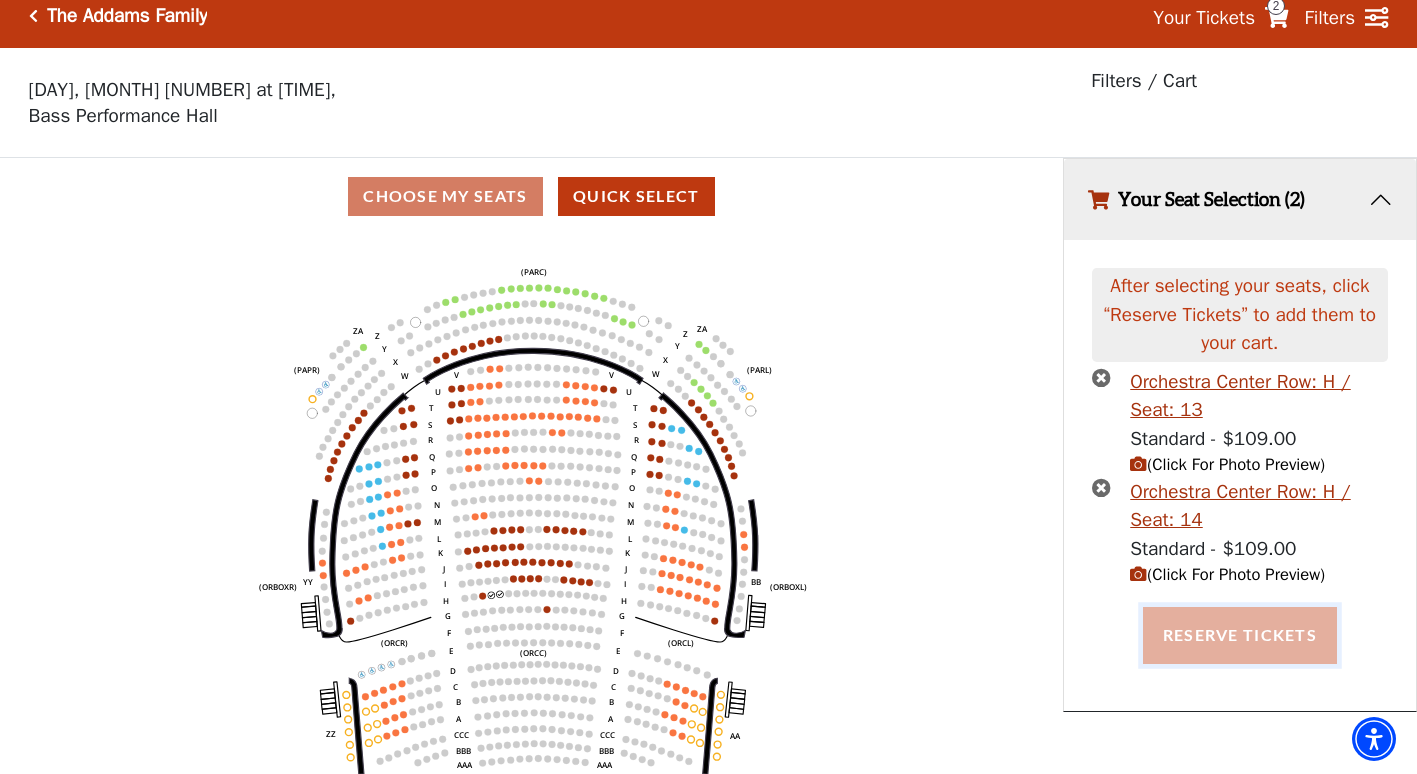 click on "Reserve Tickets" at bounding box center [1240, 635] 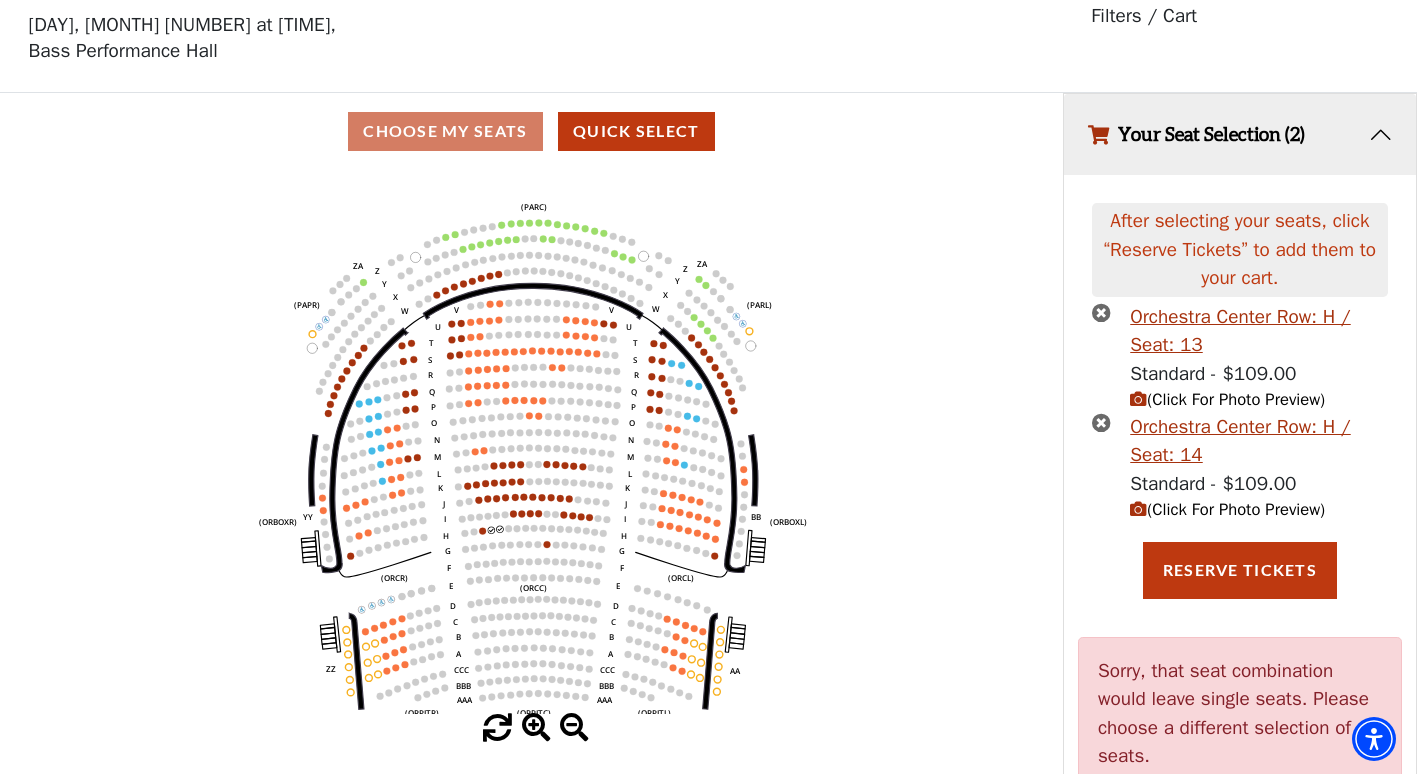 scroll, scrollTop: 116, scrollLeft: 0, axis: vertical 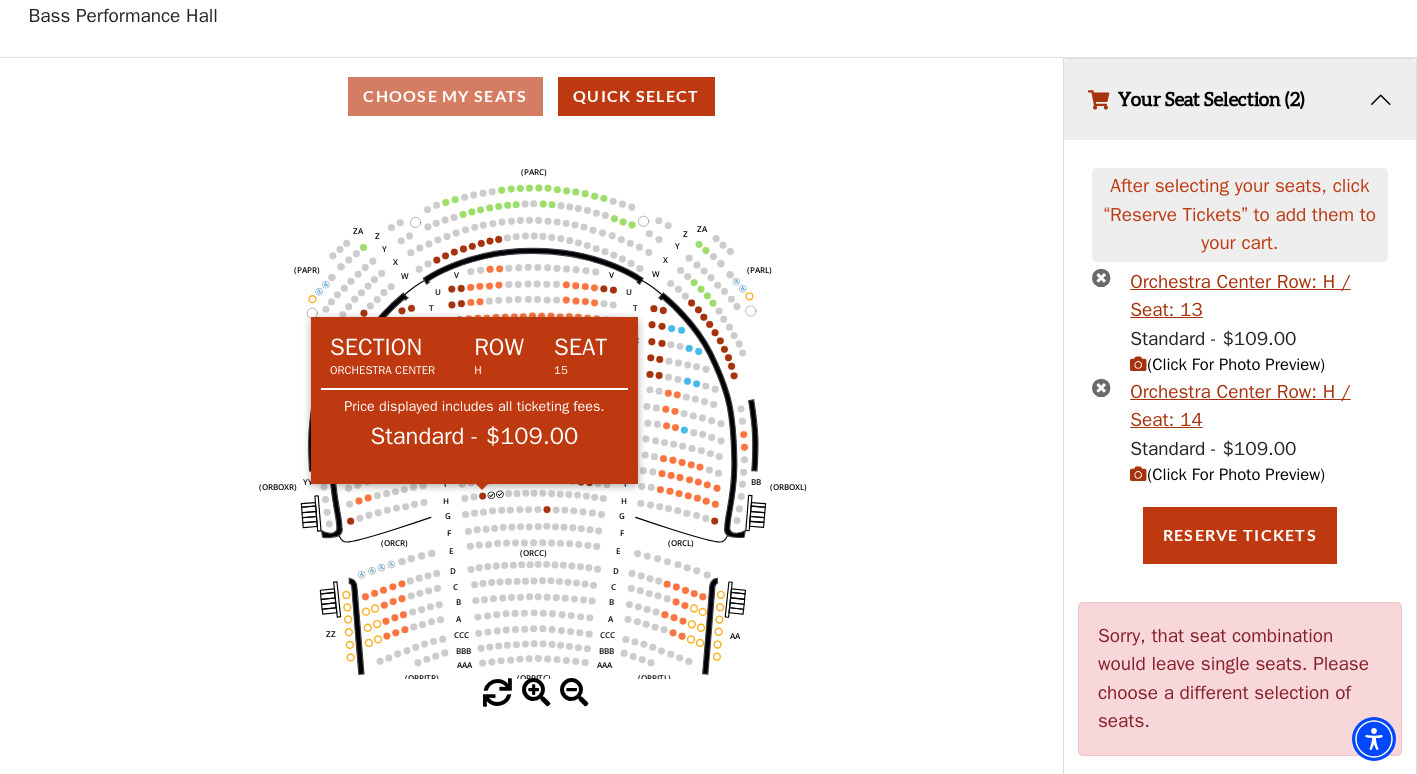click 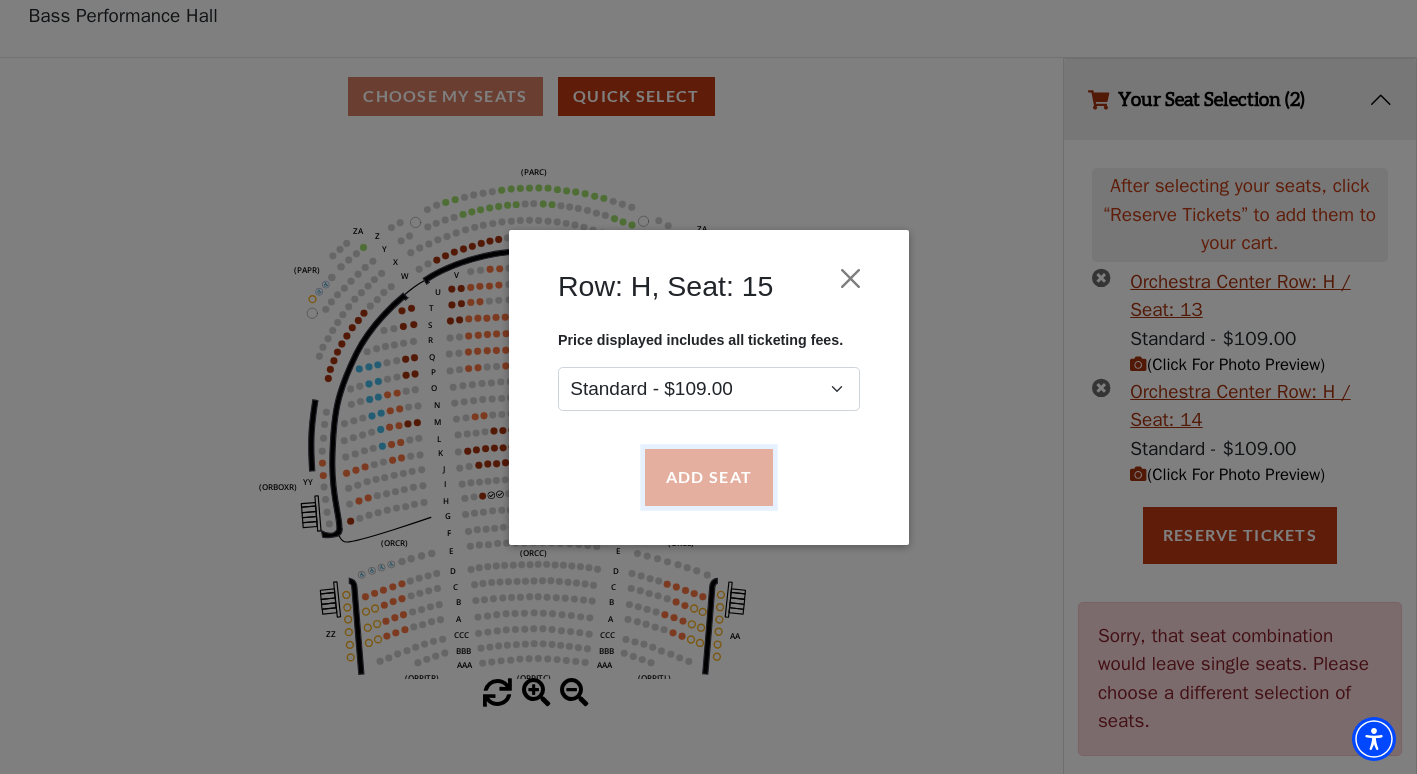 click on "Add Seat" at bounding box center (708, 477) 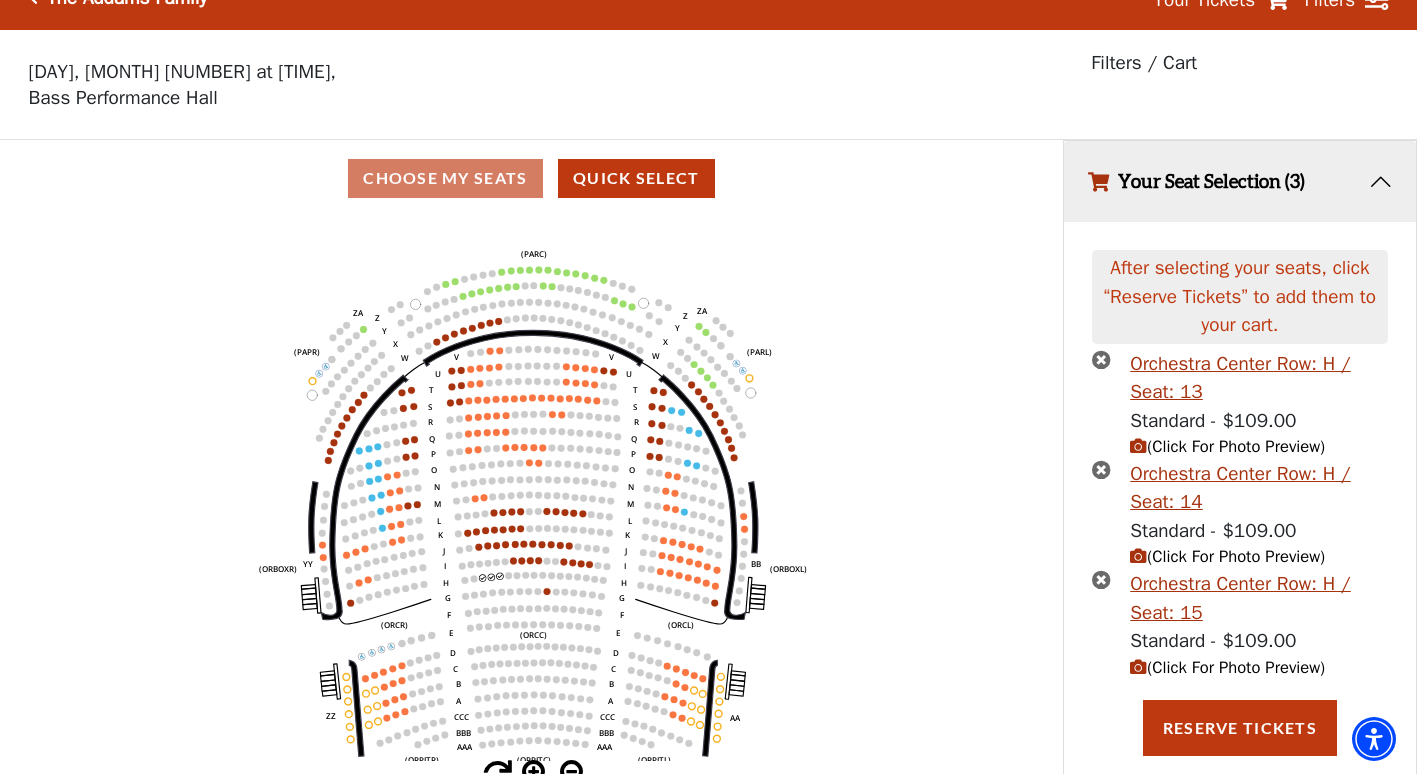 scroll, scrollTop: 16, scrollLeft: 0, axis: vertical 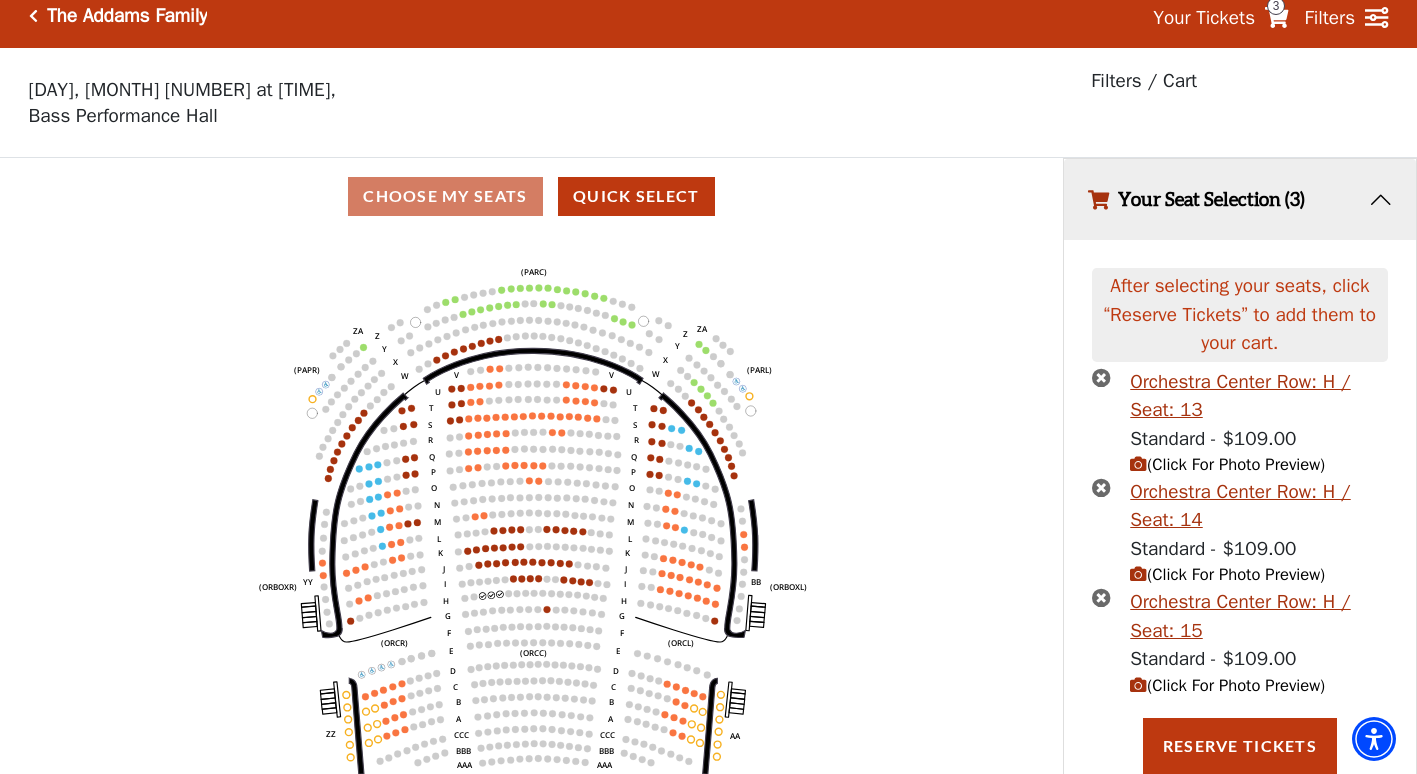 click at bounding box center (1101, 377) 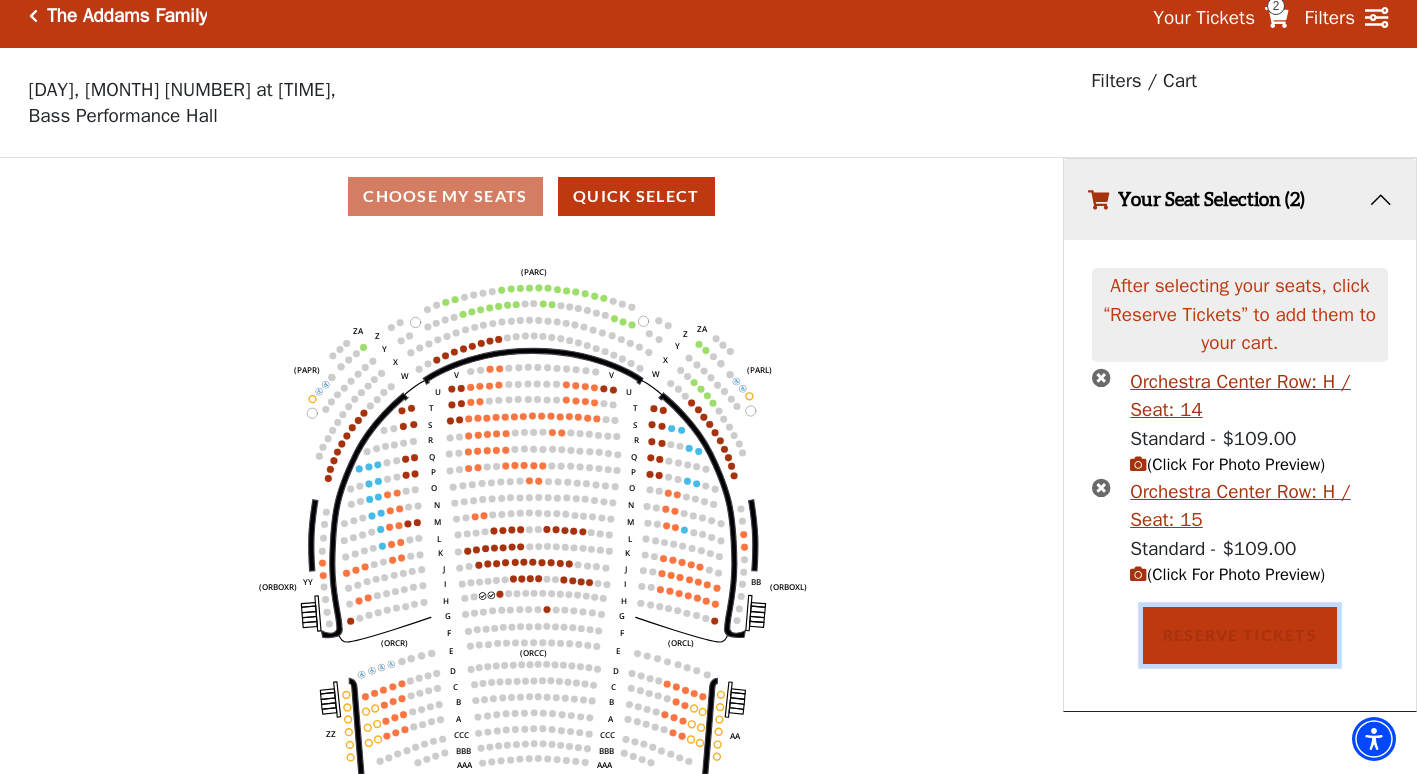 click on "Reserve Tickets" at bounding box center [1240, 635] 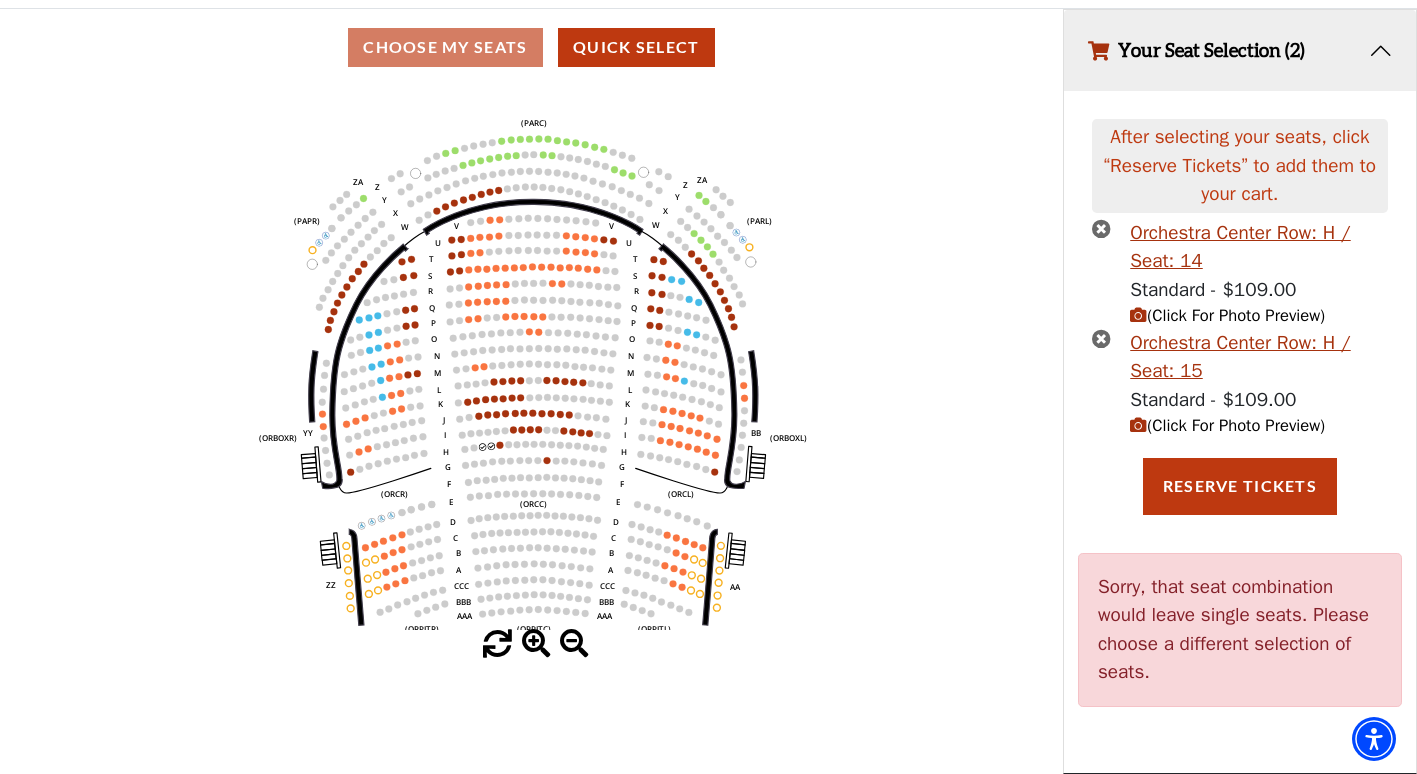 scroll, scrollTop: 49, scrollLeft: 0, axis: vertical 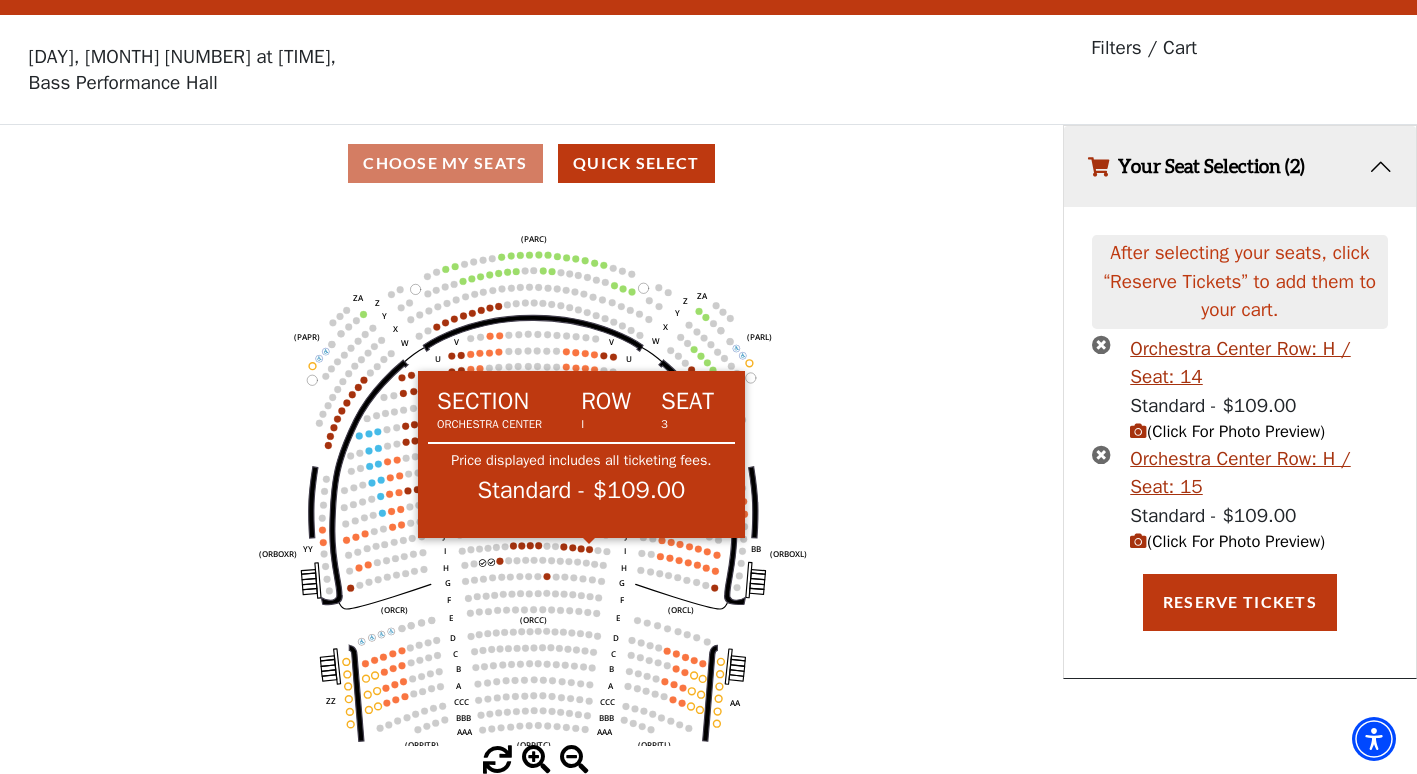 click 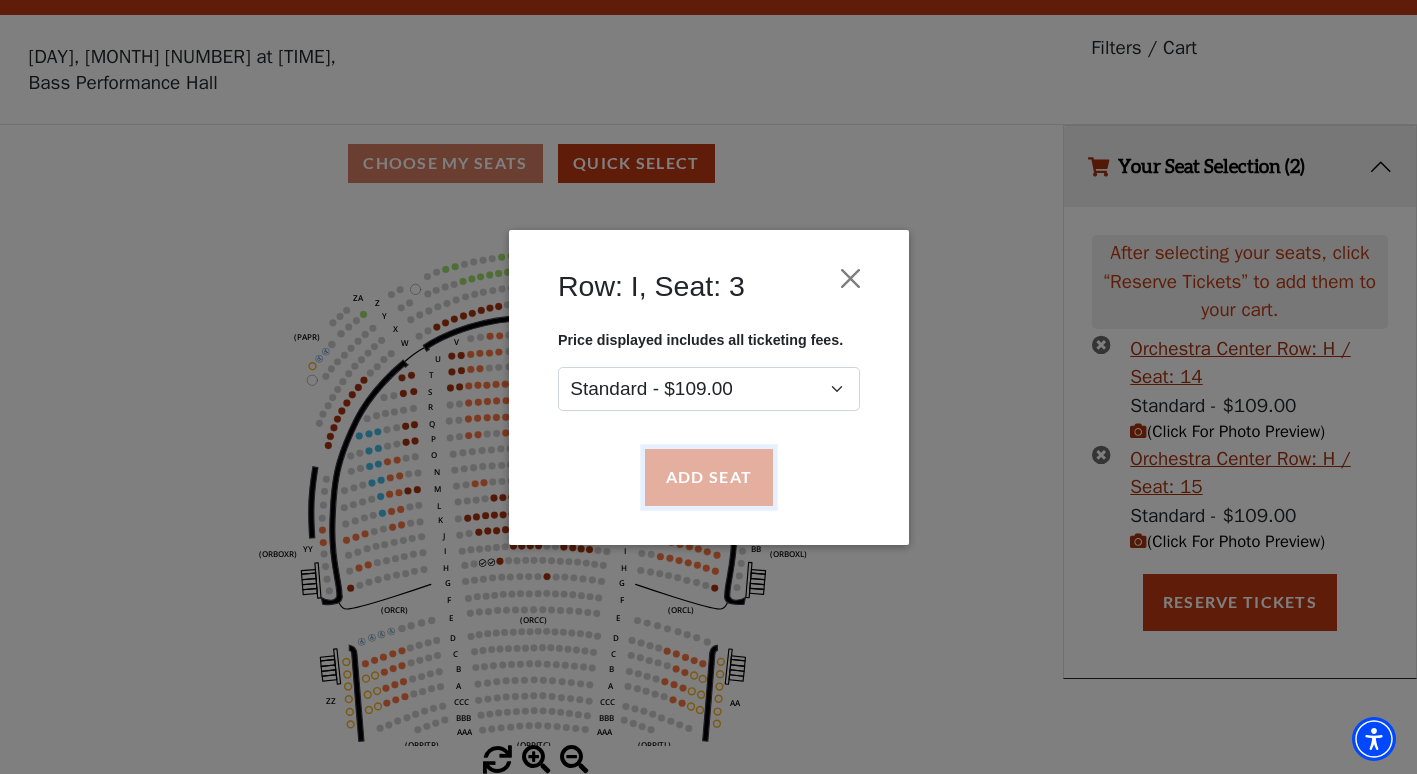 click on "Add Seat" at bounding box center (708, 477) 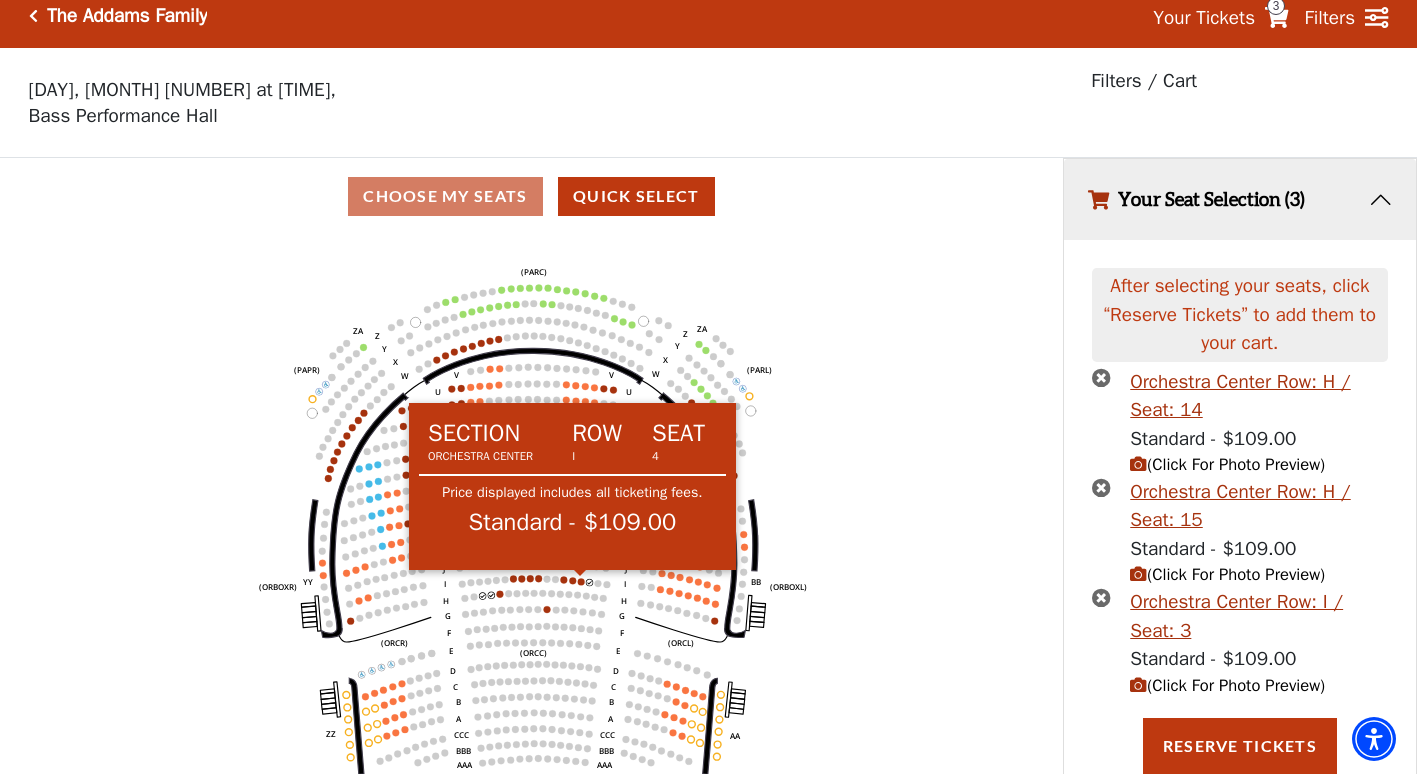 click 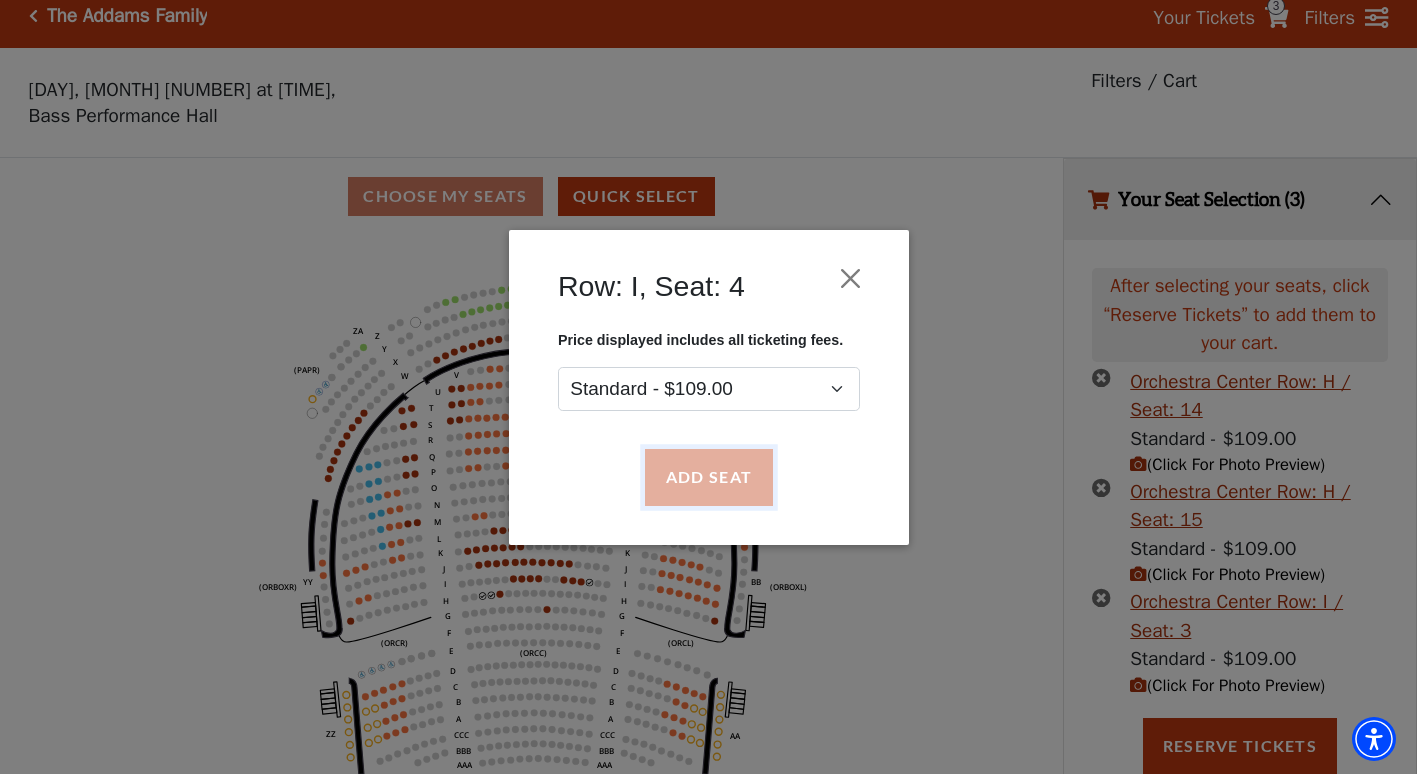 click on "Add Seat" at bounding box center [708, 477] 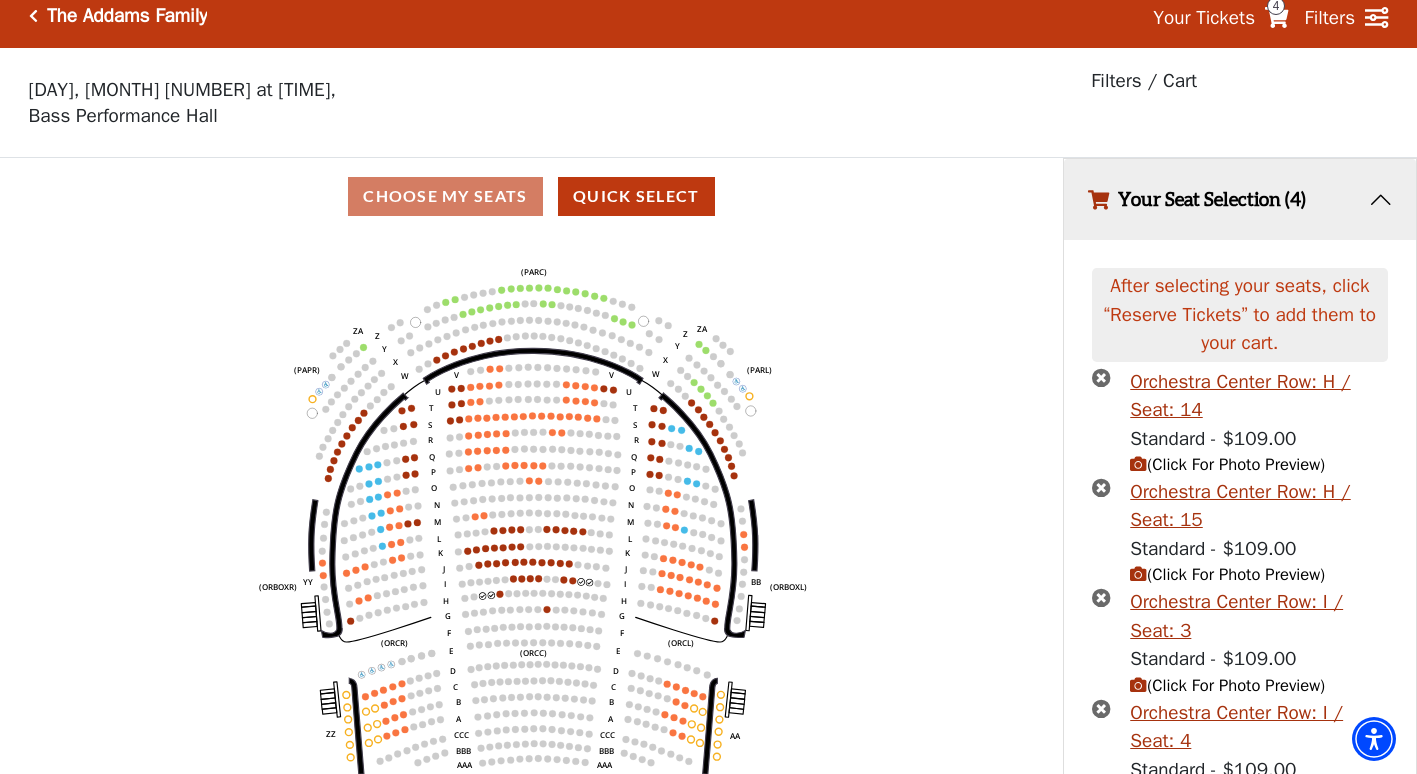 scroll, scrollTop: 127, scrollLeft: 0, axis: vertical 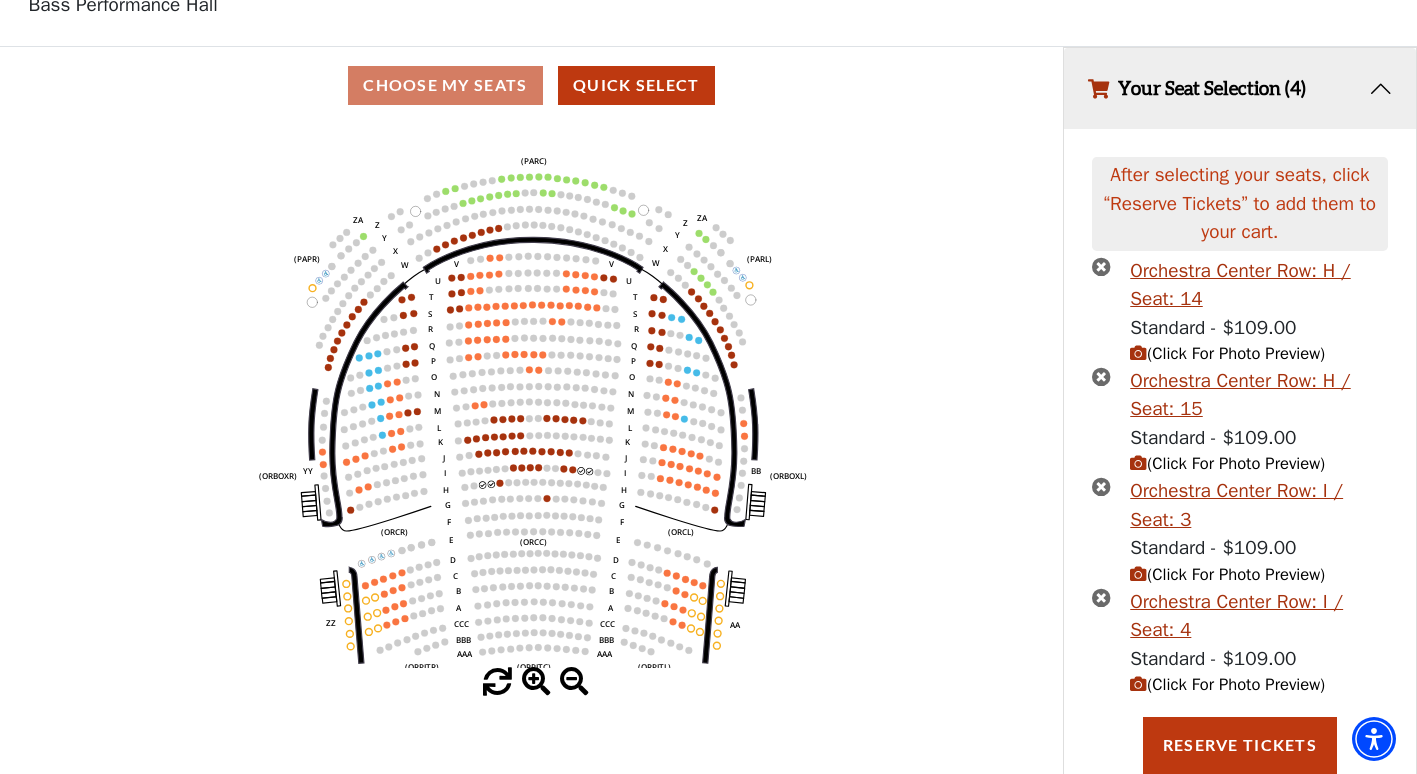 click at bounding box center (1101, 266) 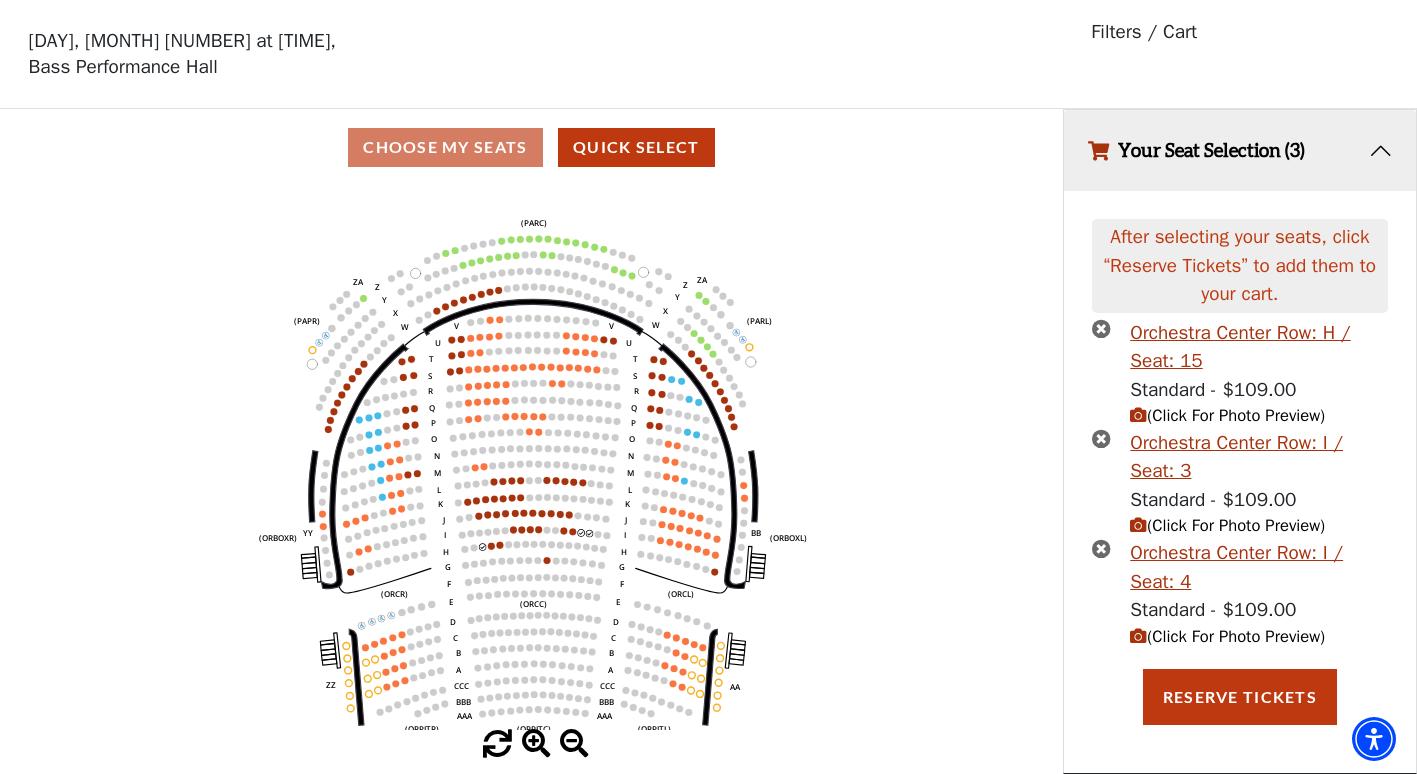 click at bounding box center [1101, 328] 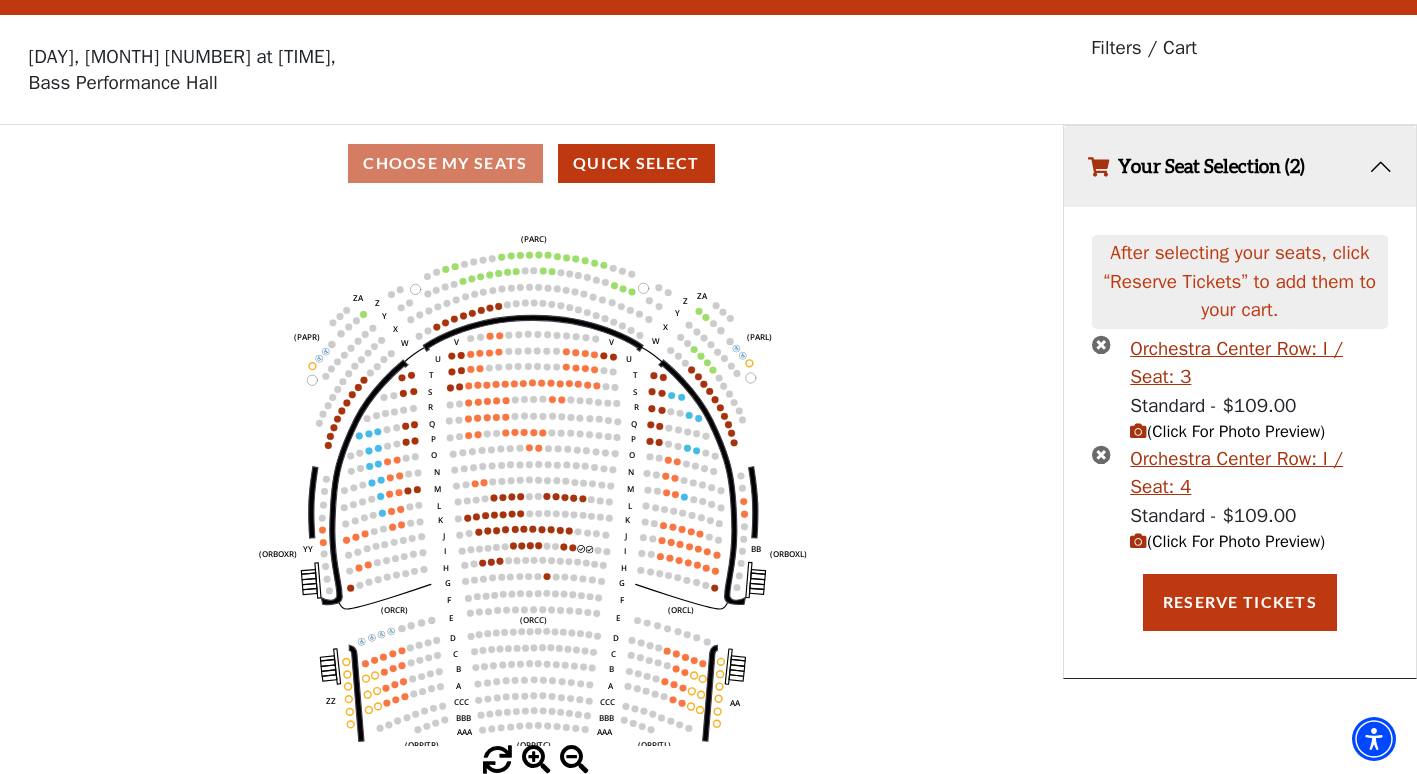 scroll, scrollTop: 49, scrollLeft: 0, axis: vertical 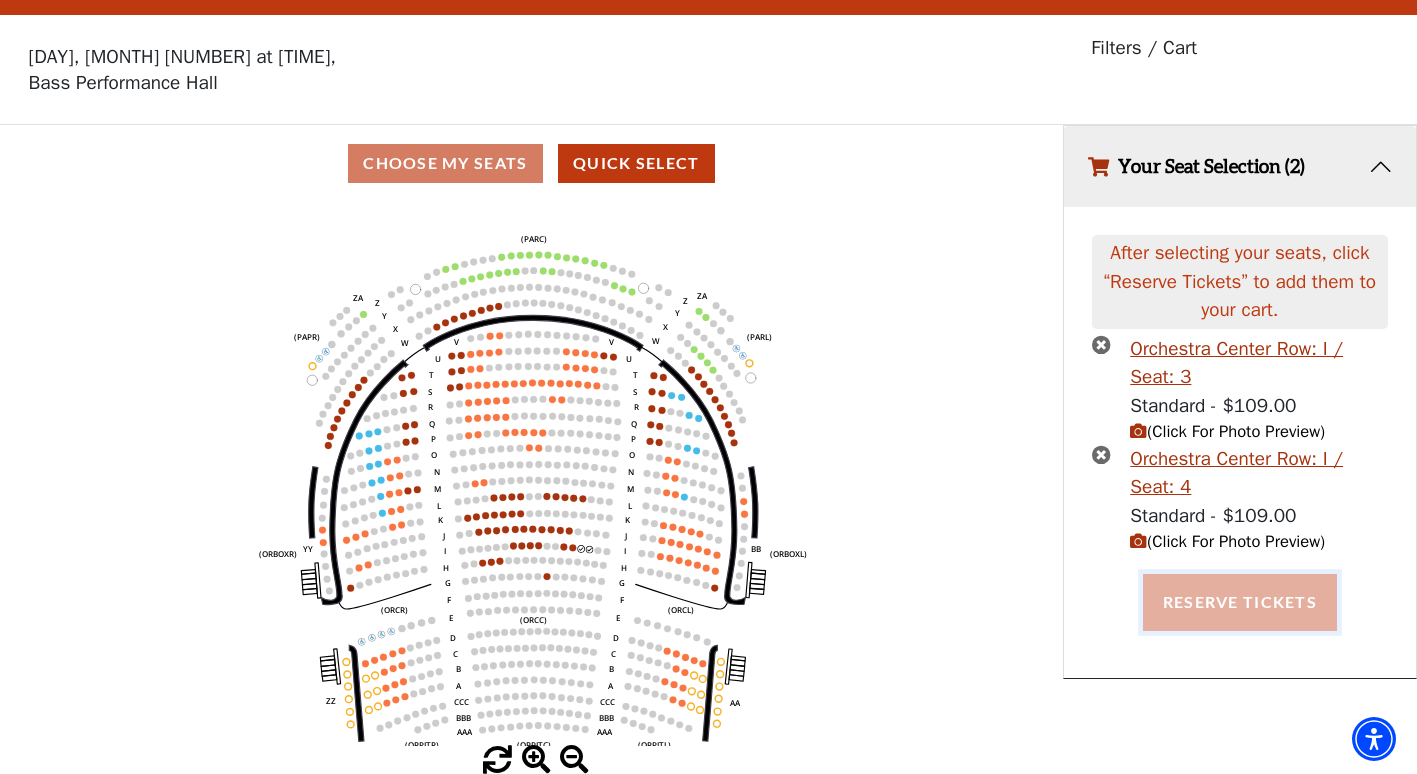 click on "Reserve Tickets" at bounding box center [1240, 602] 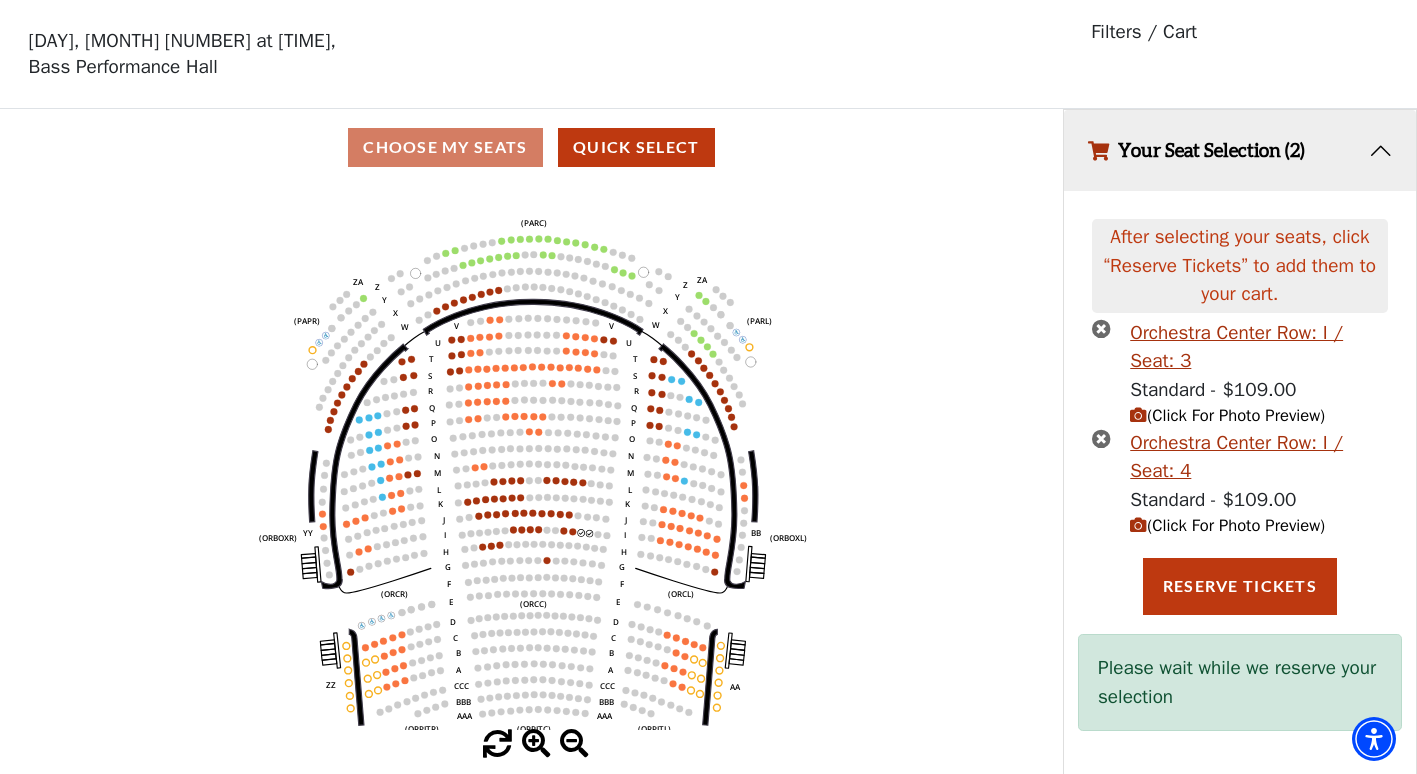 scroll, scrollTop: 70, scrollLeft: 0, axis: vertical 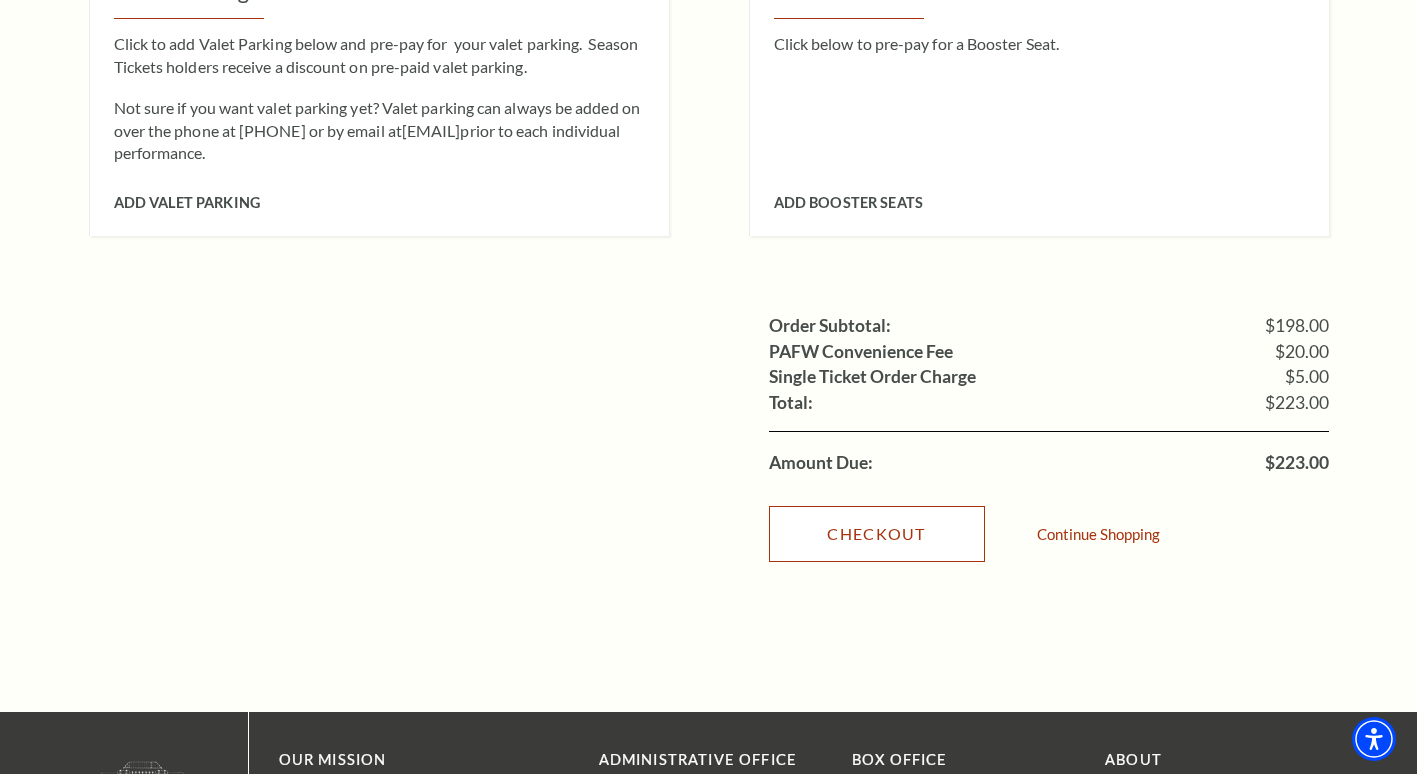 click on "Checkout" at bounding box center [877, 534] 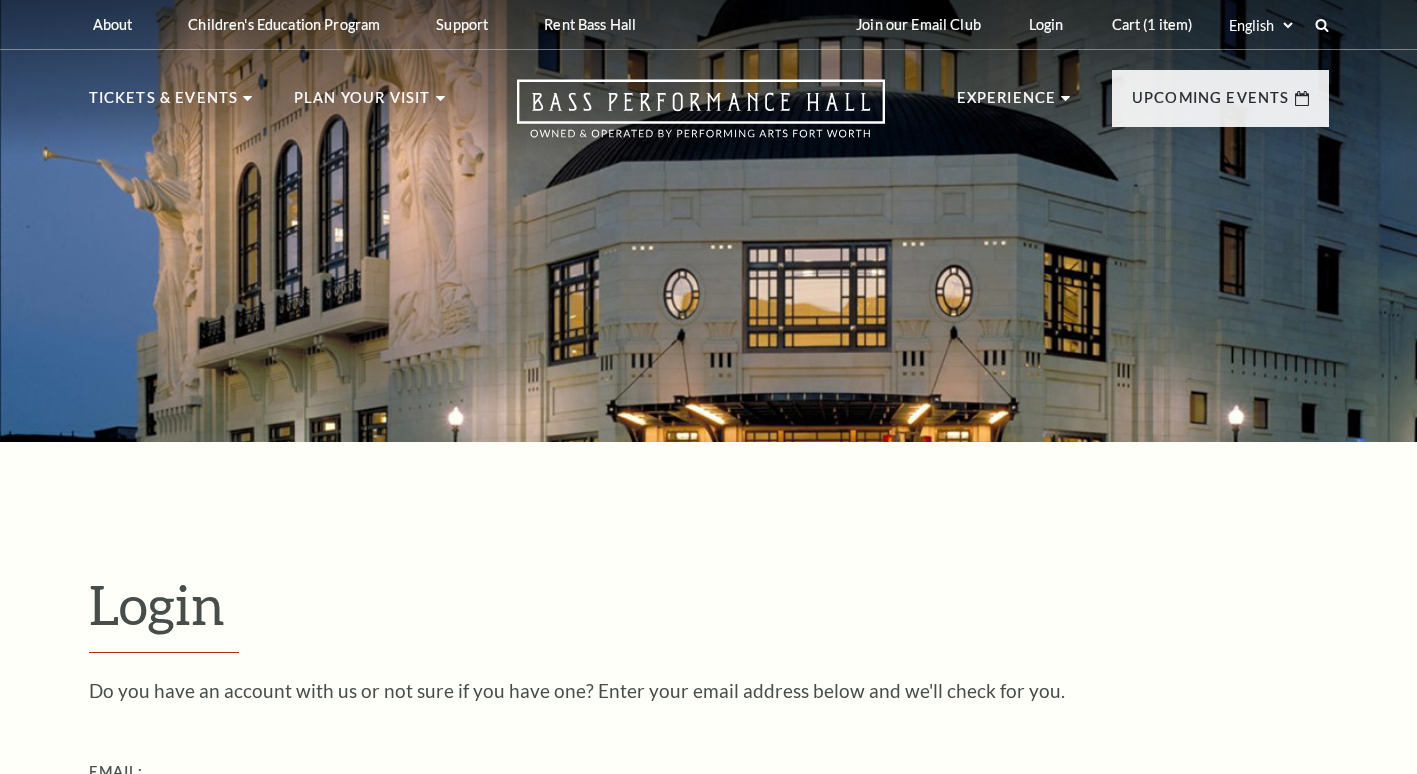 scroll, scrollTop: 426, scrollLeft: 0, axis: vertical 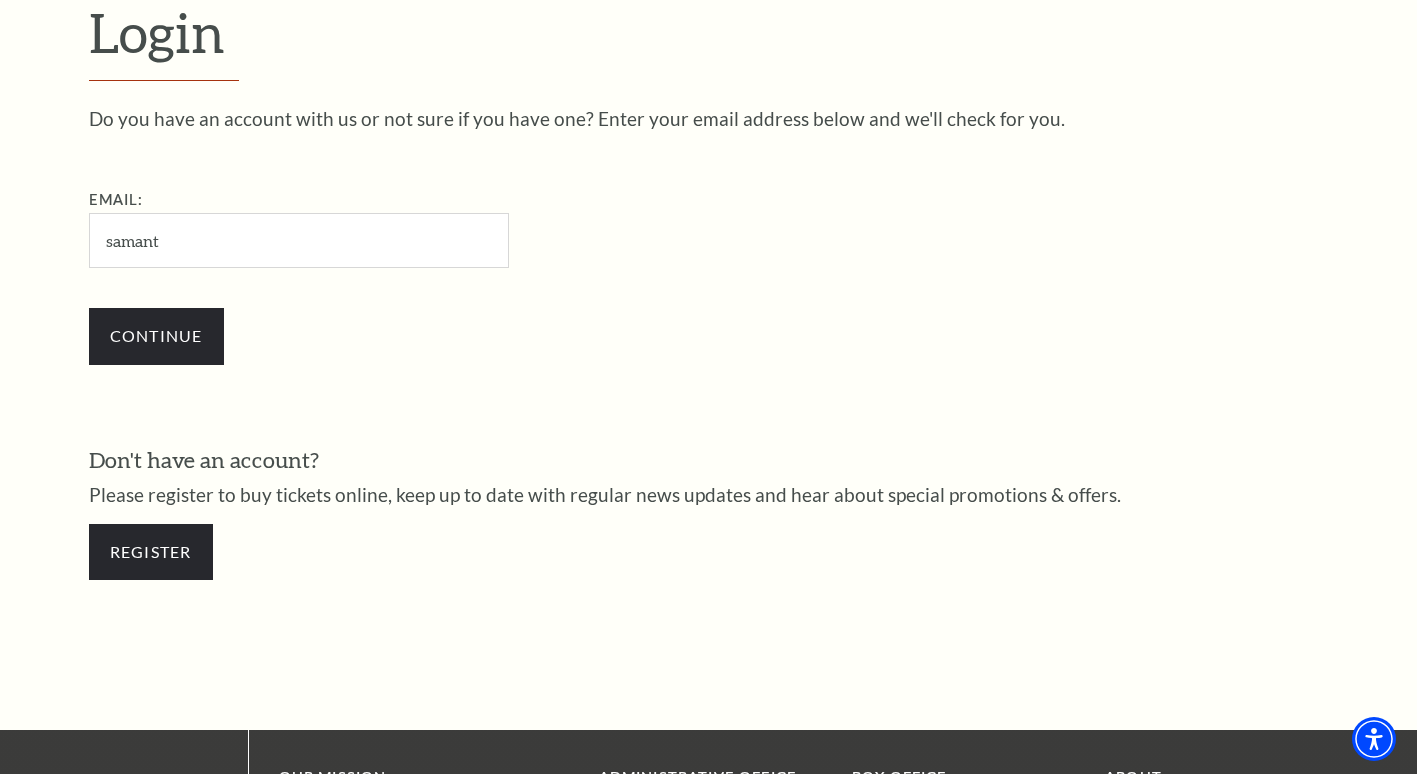 type on "[EMAIL]" 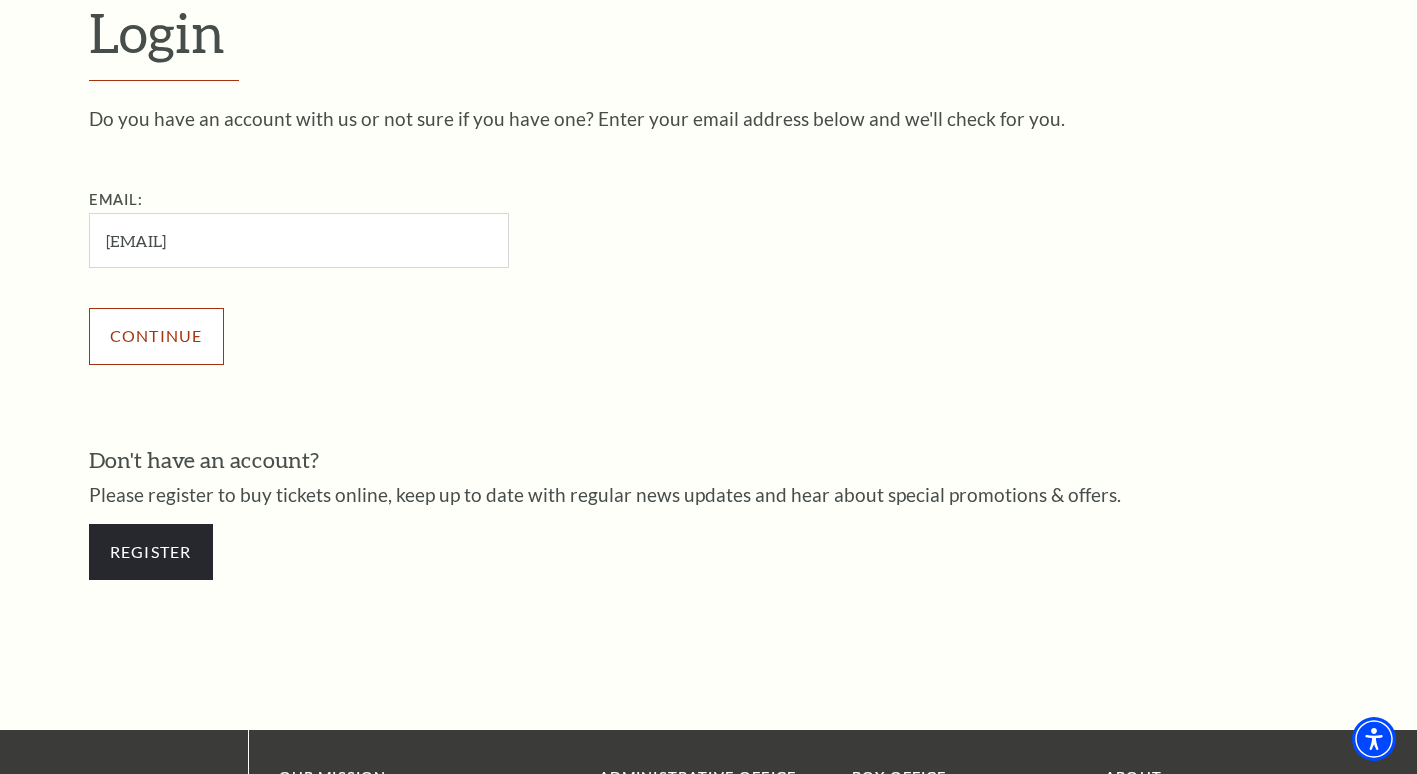 click on "Continue" at bounding box center (156, 336) 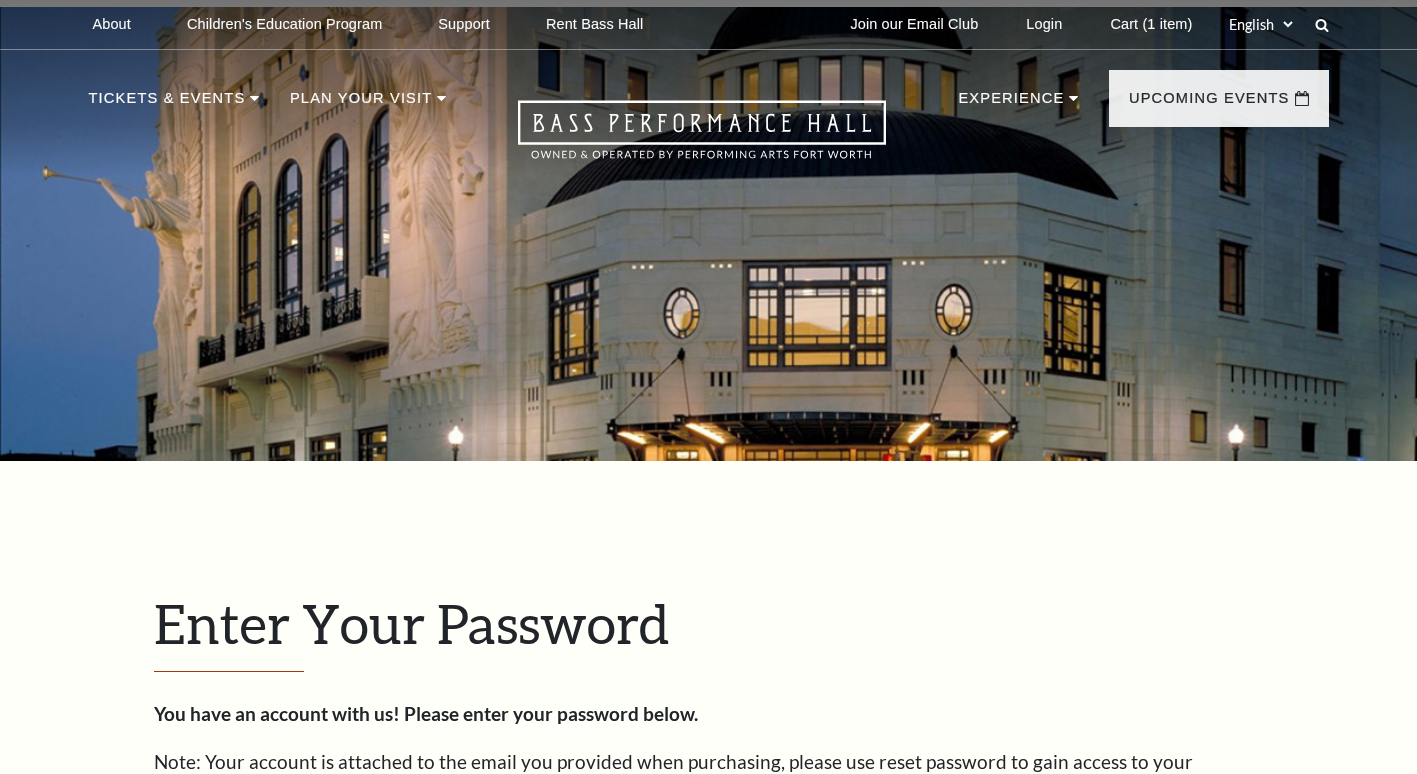 scroll, scrollTop: 622, scrollLeft: 0, axis: vertical 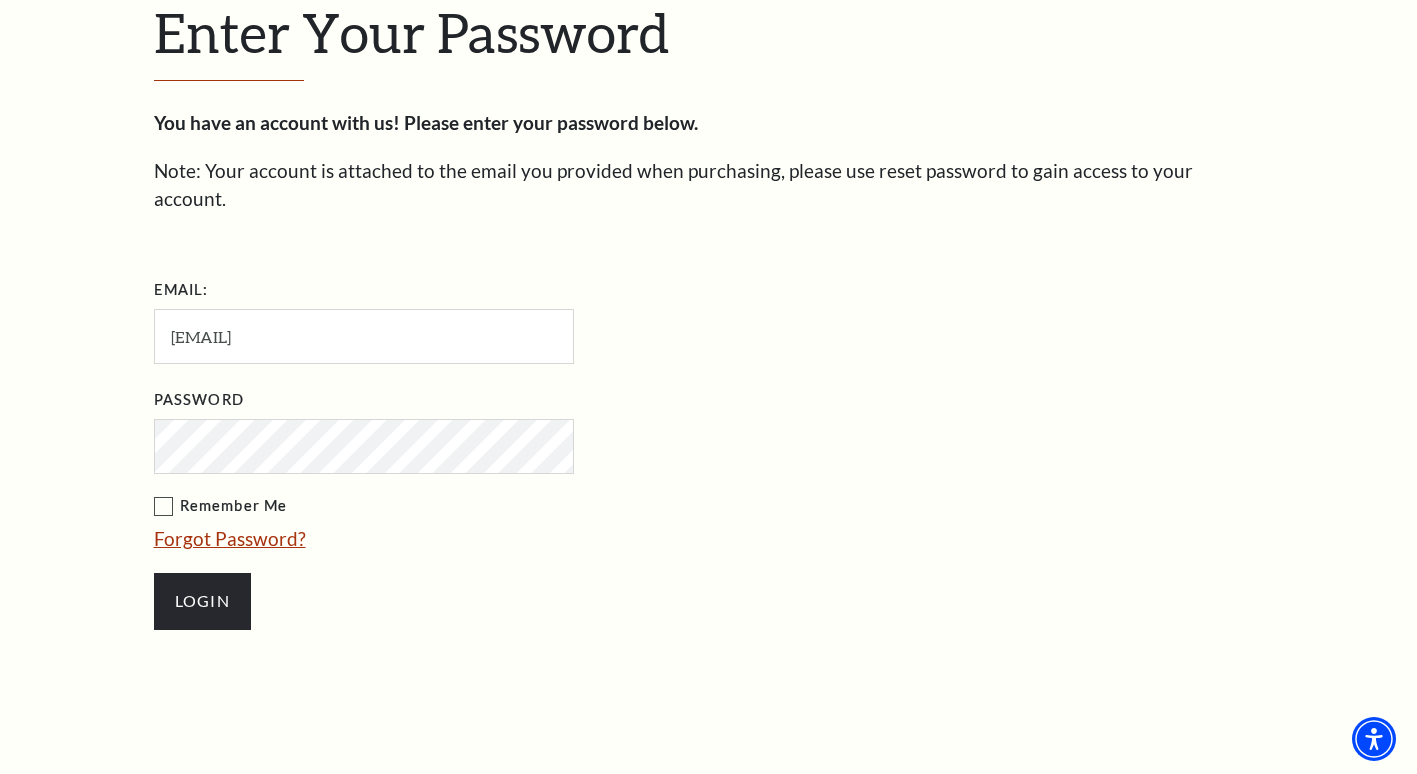 click on "Login" at bounding box center [202, 601] 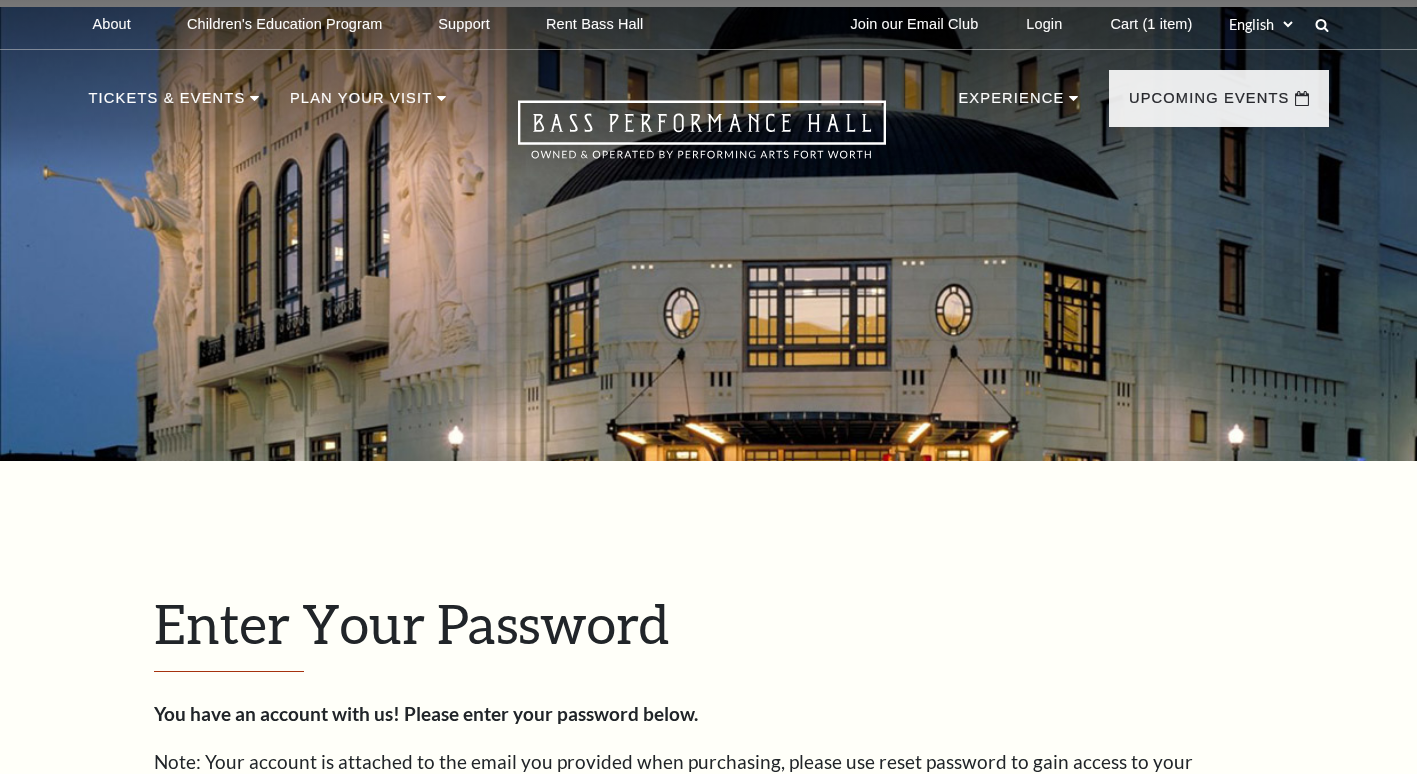 scroll, scrollTop: 650, scrollLeft: 0, axis: vertical 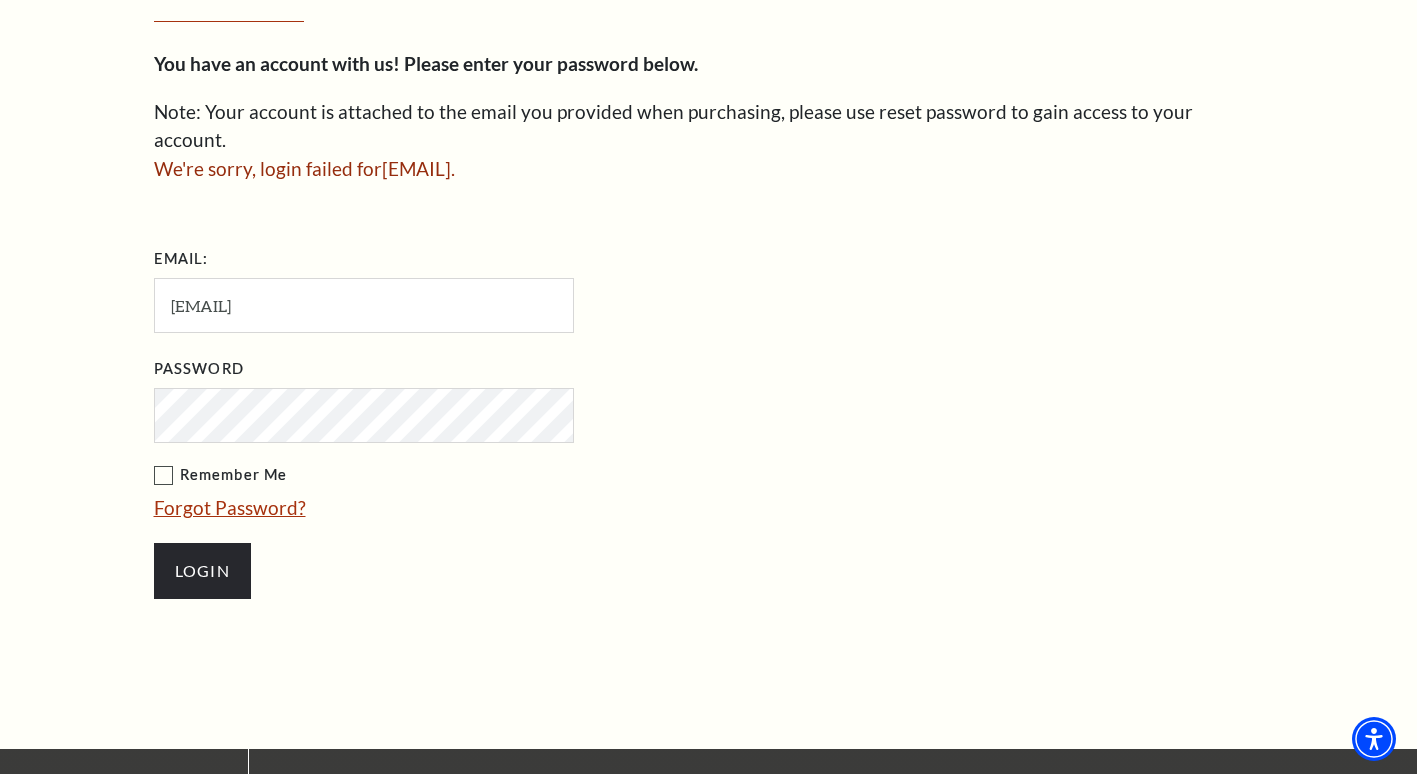 click on "Forgot Password?" at bounding box center [230, 507] 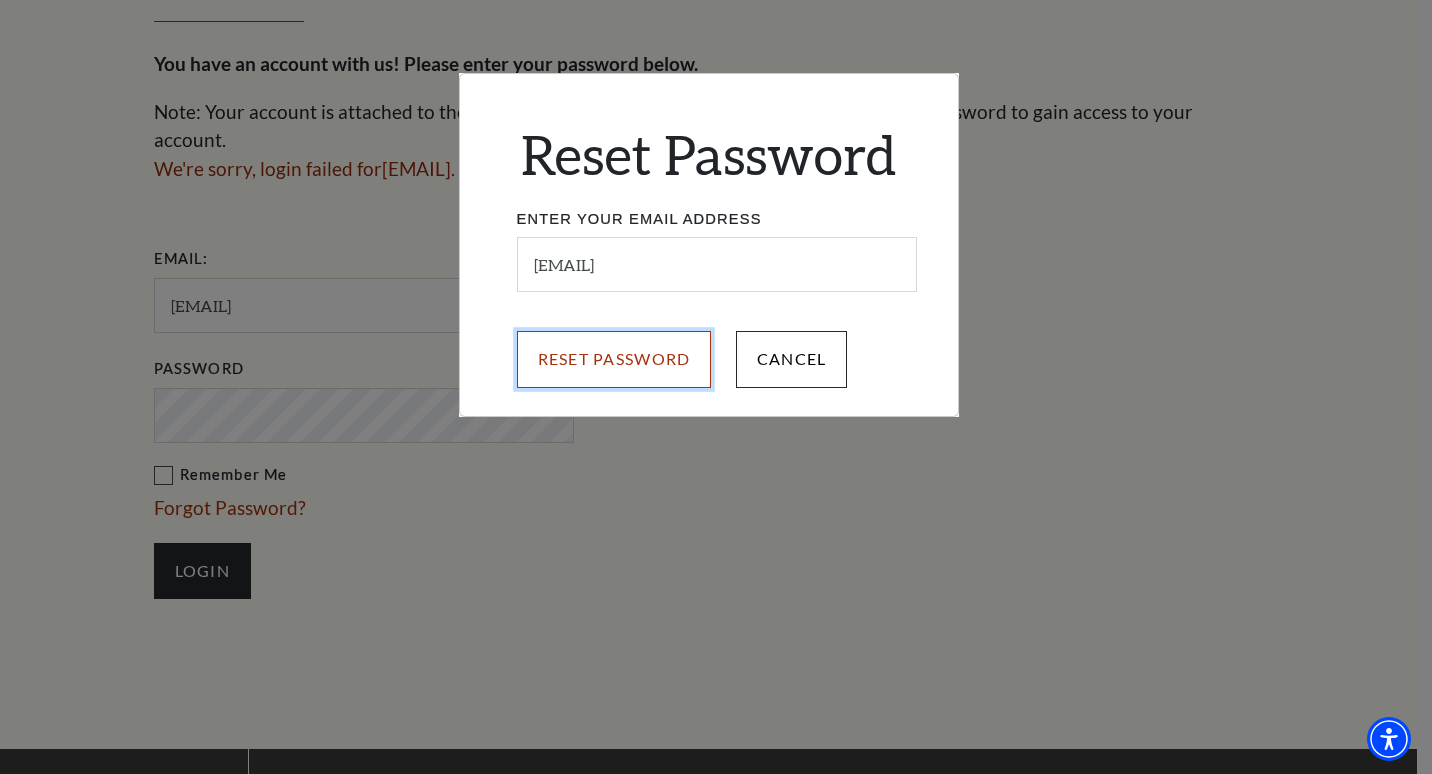 click on "Reset Password" at bounding box center [614, 359] 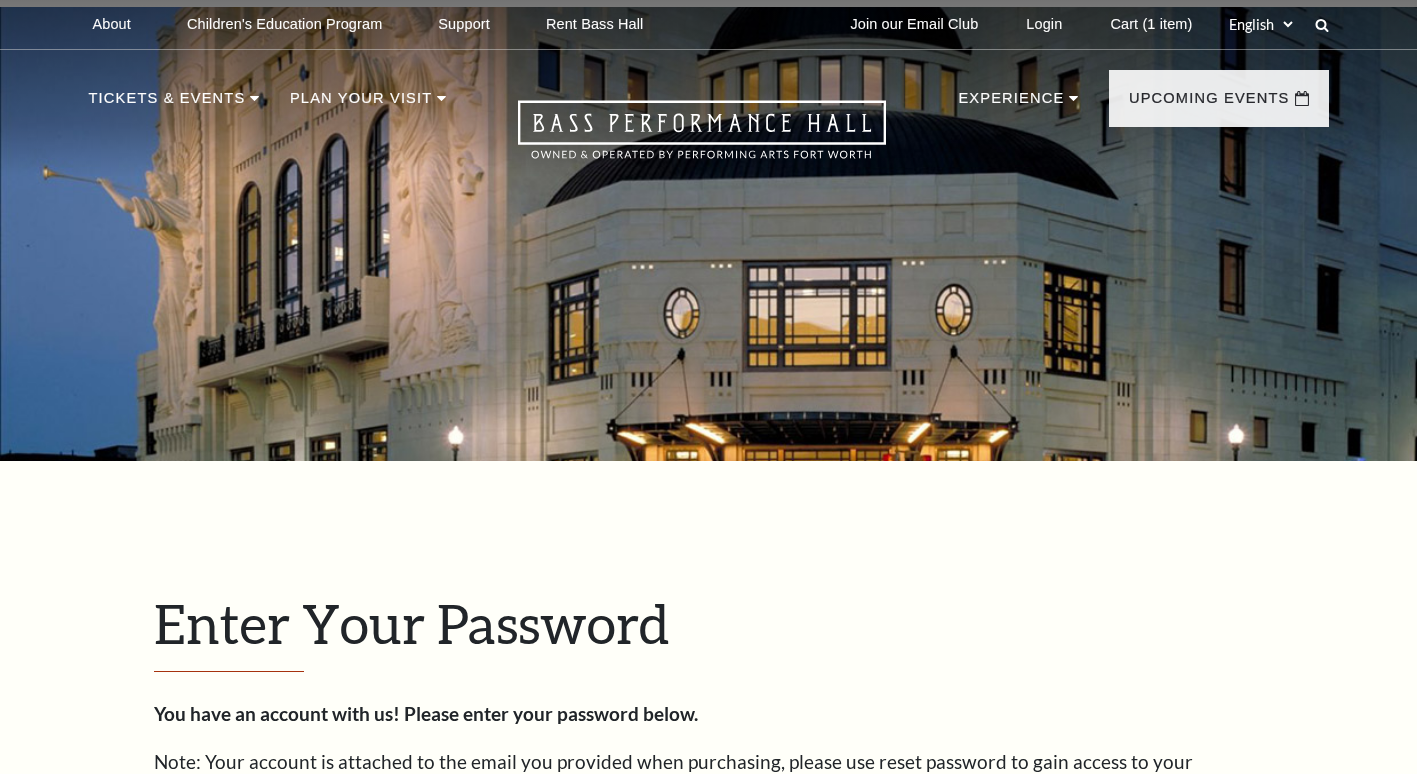 scroll, scrollTop: 650, scrollLeft: 0, axis: vertical 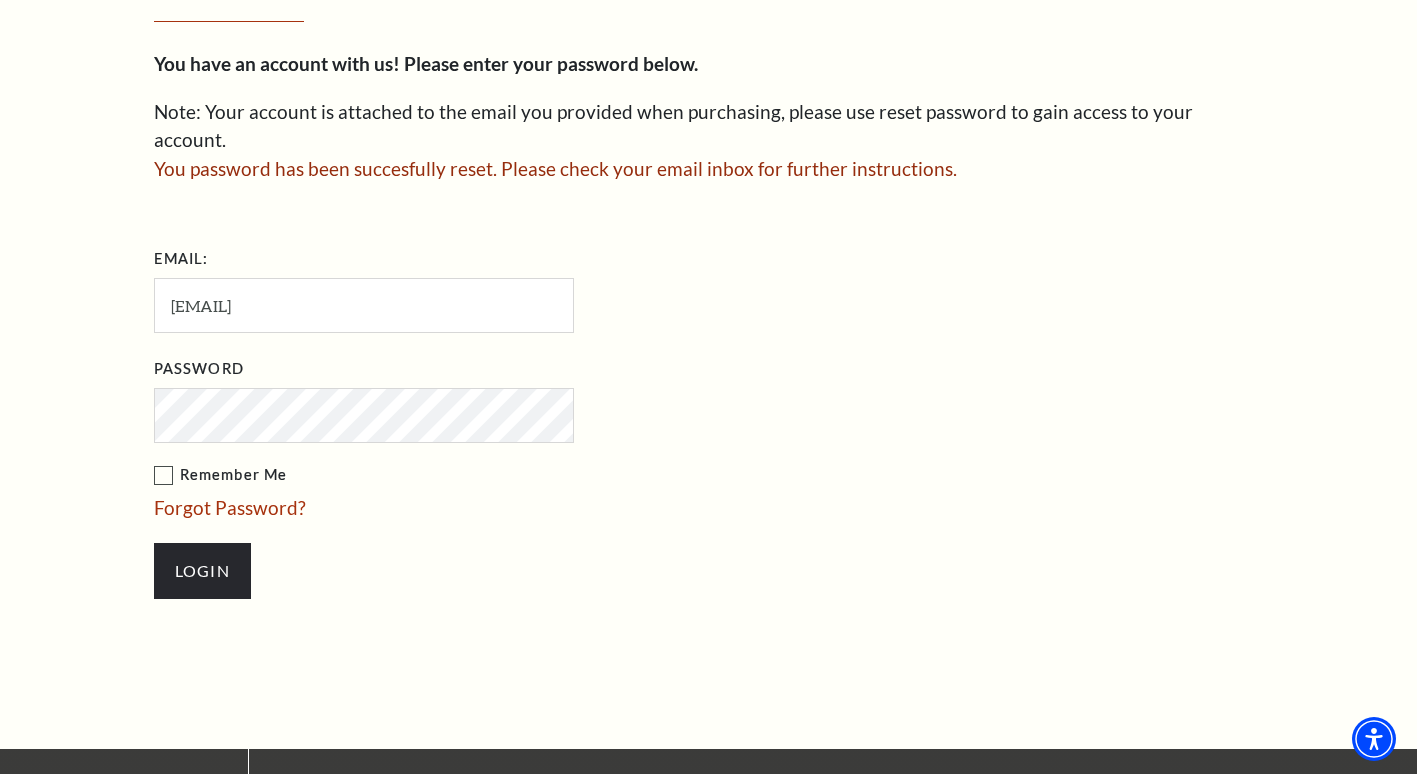 click on "Login" at bounding box center (202, 571) 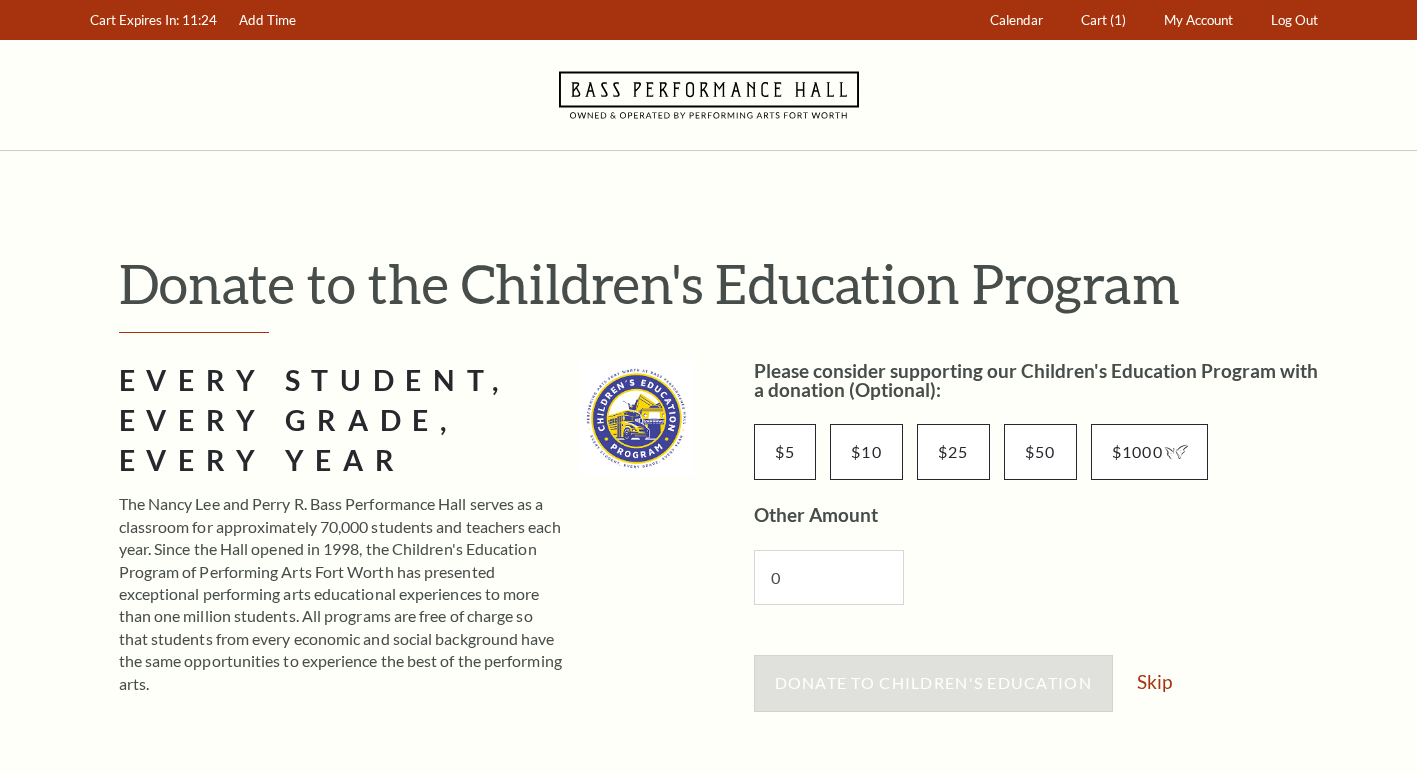 scroll, scrollTop: 0, scrollLeft: 0, axis: both 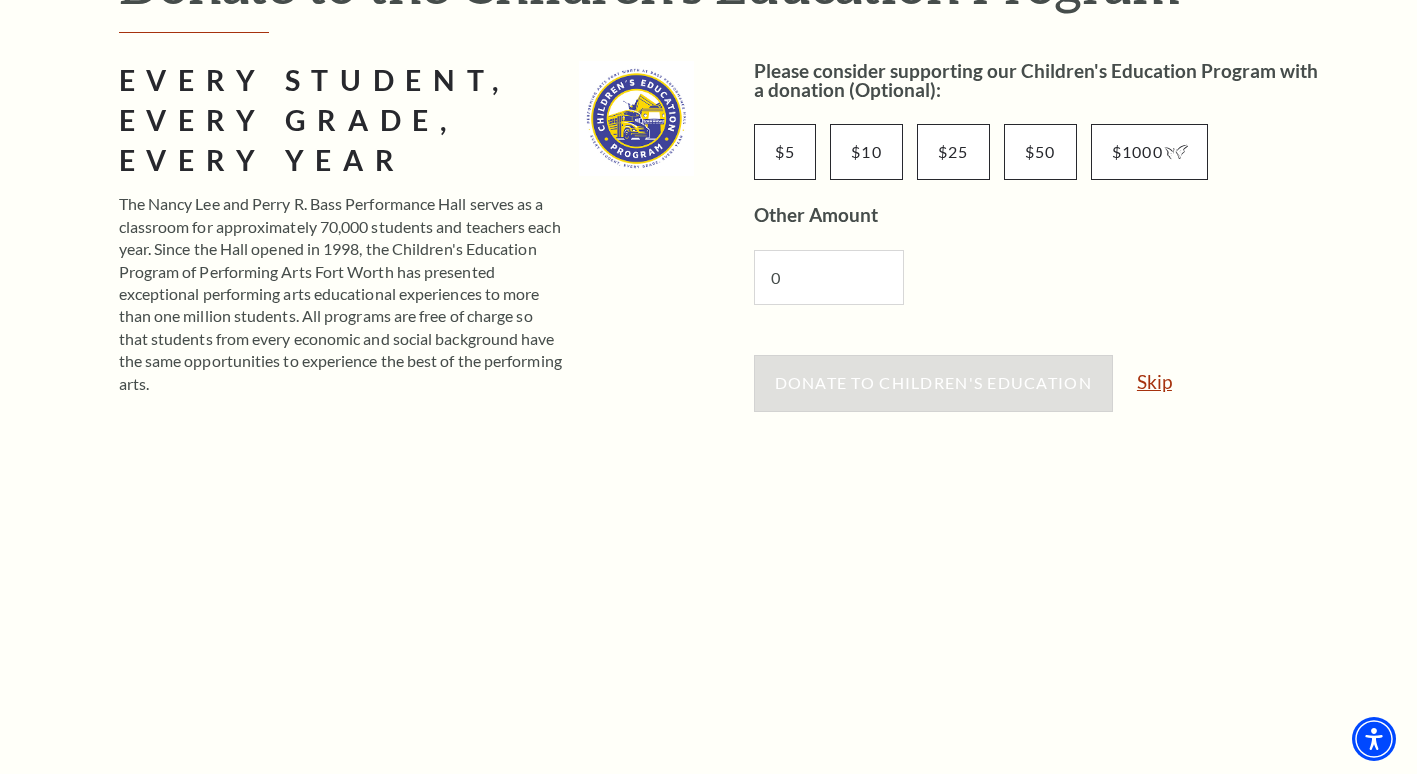 click on "Skip" at bounding box center [1154, 381] 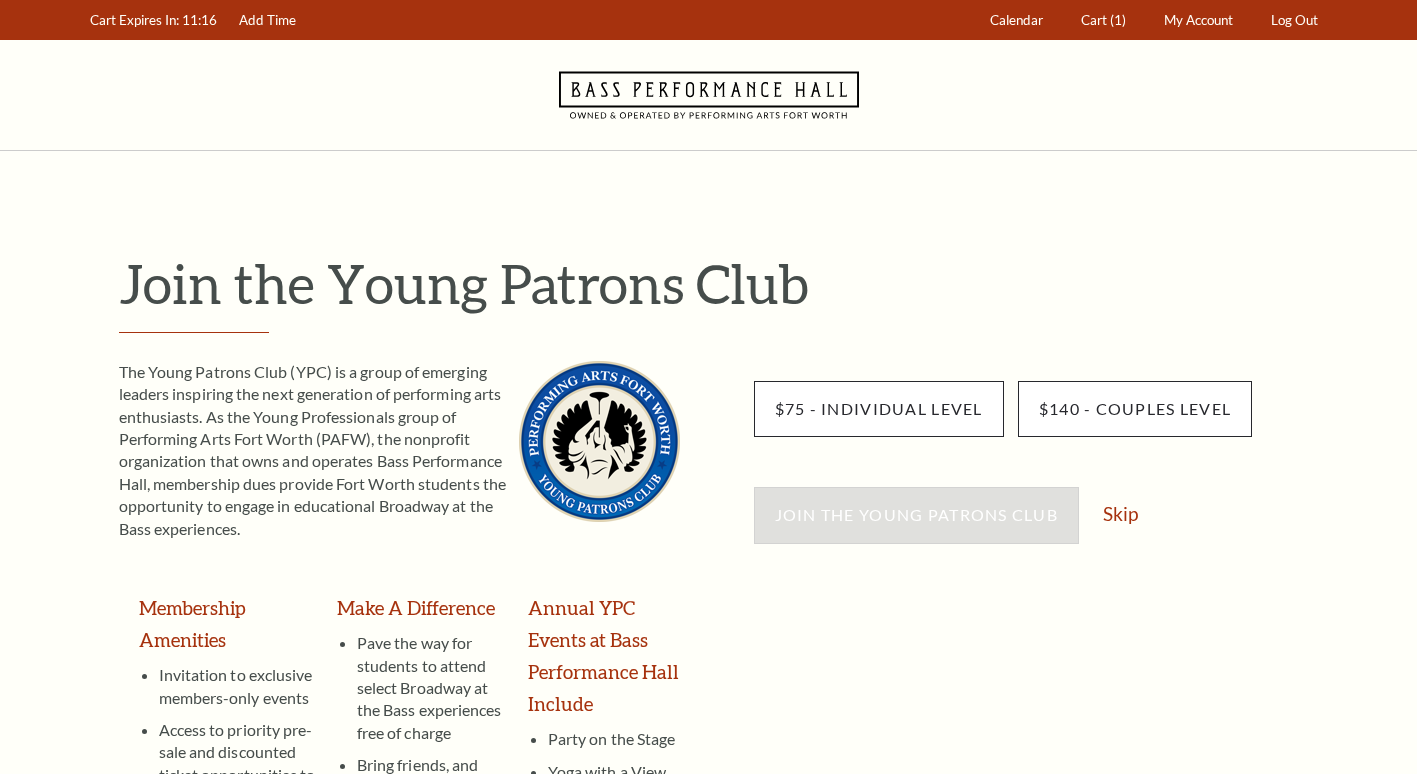 scroll, scrollTop: 0, scrollLeft: 0, axis: both 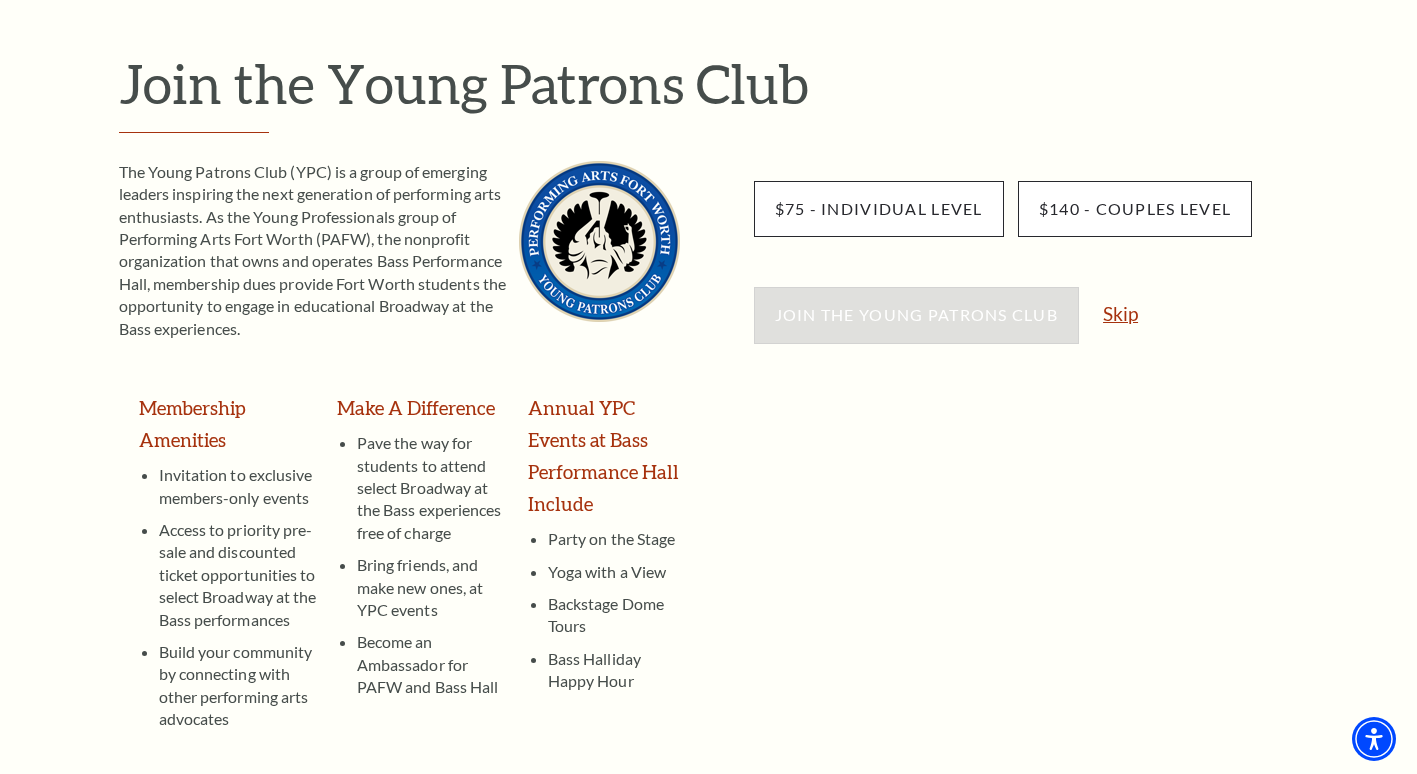 click on "Skip" at bounding box center (1120, 313) 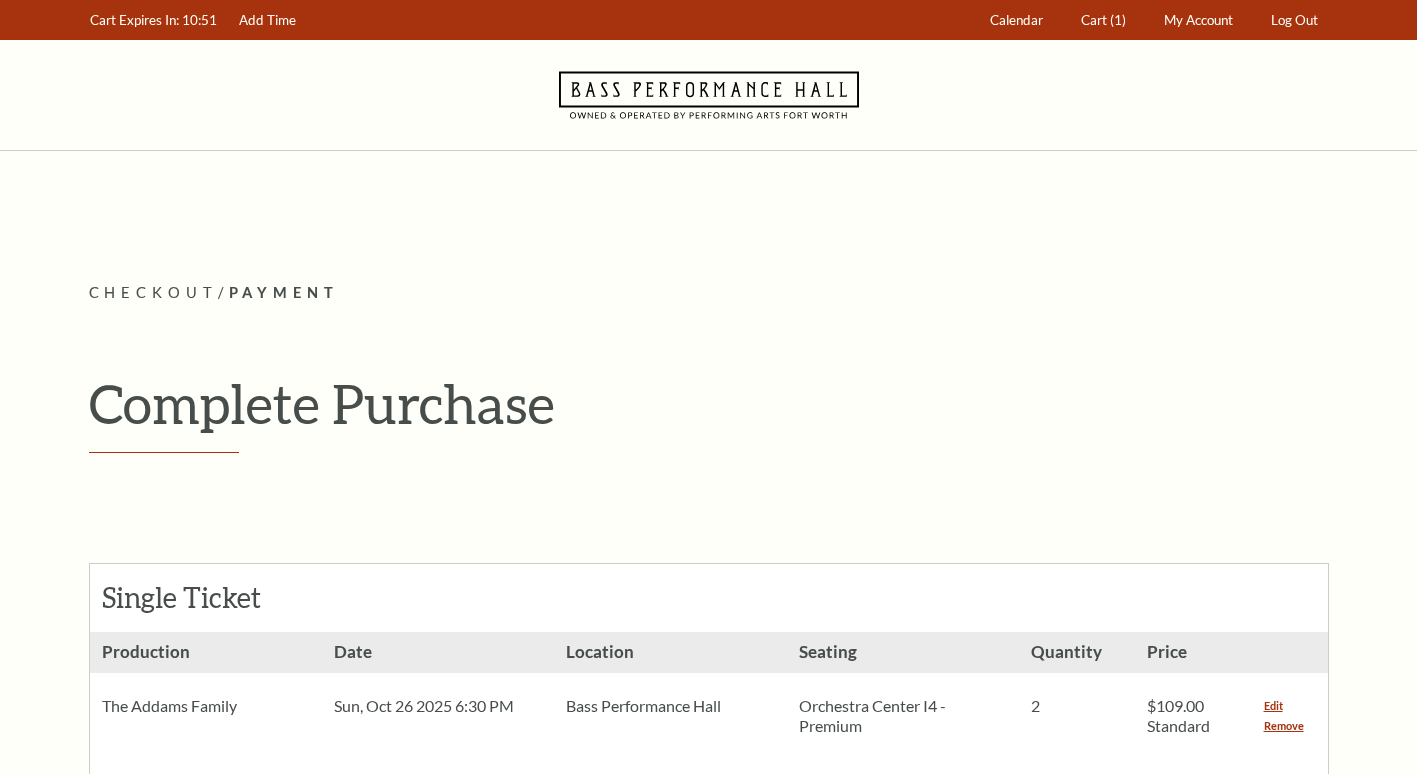 scroll, scrollTop: 0, scrollLeft: 0, axis: both 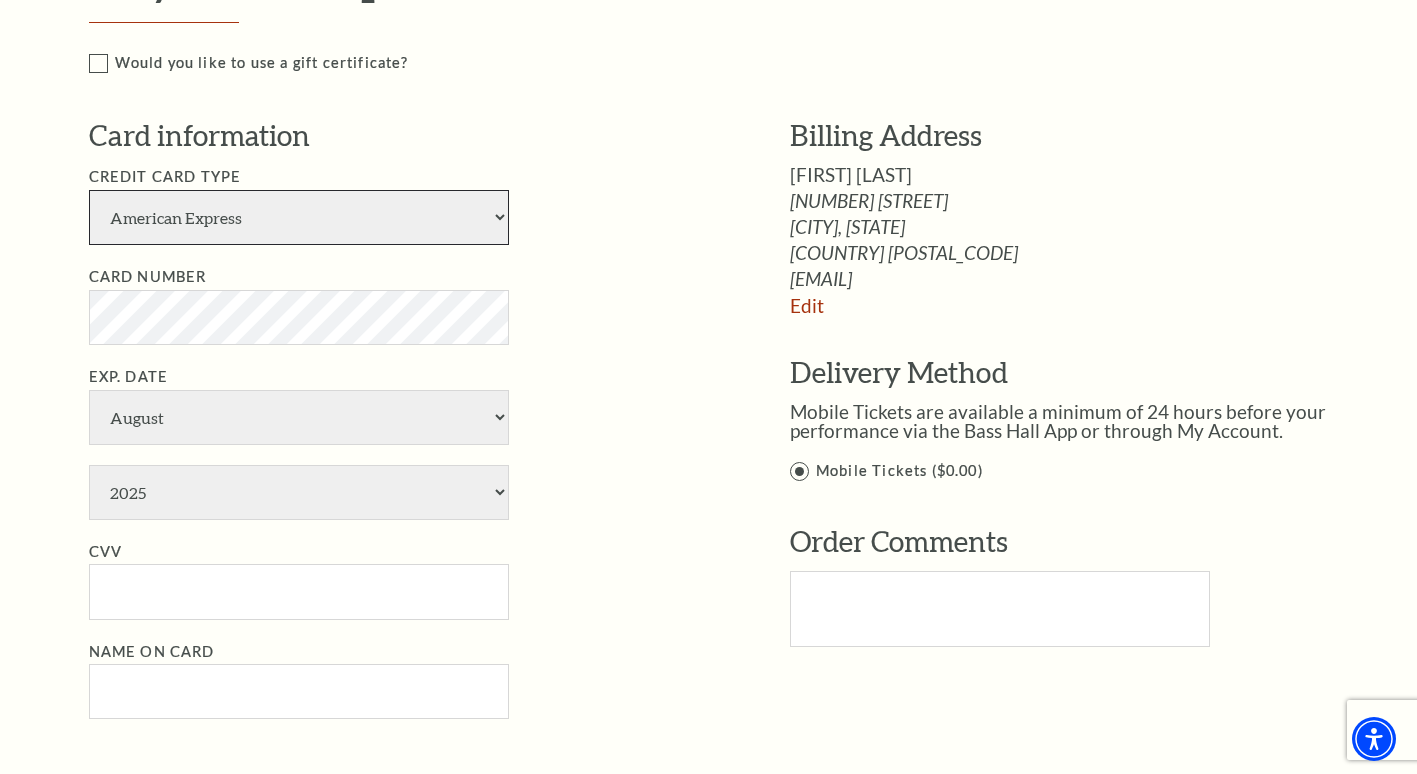 click on "American Express
Visa
Master Card
Discover" at bounding box center (299, 217) 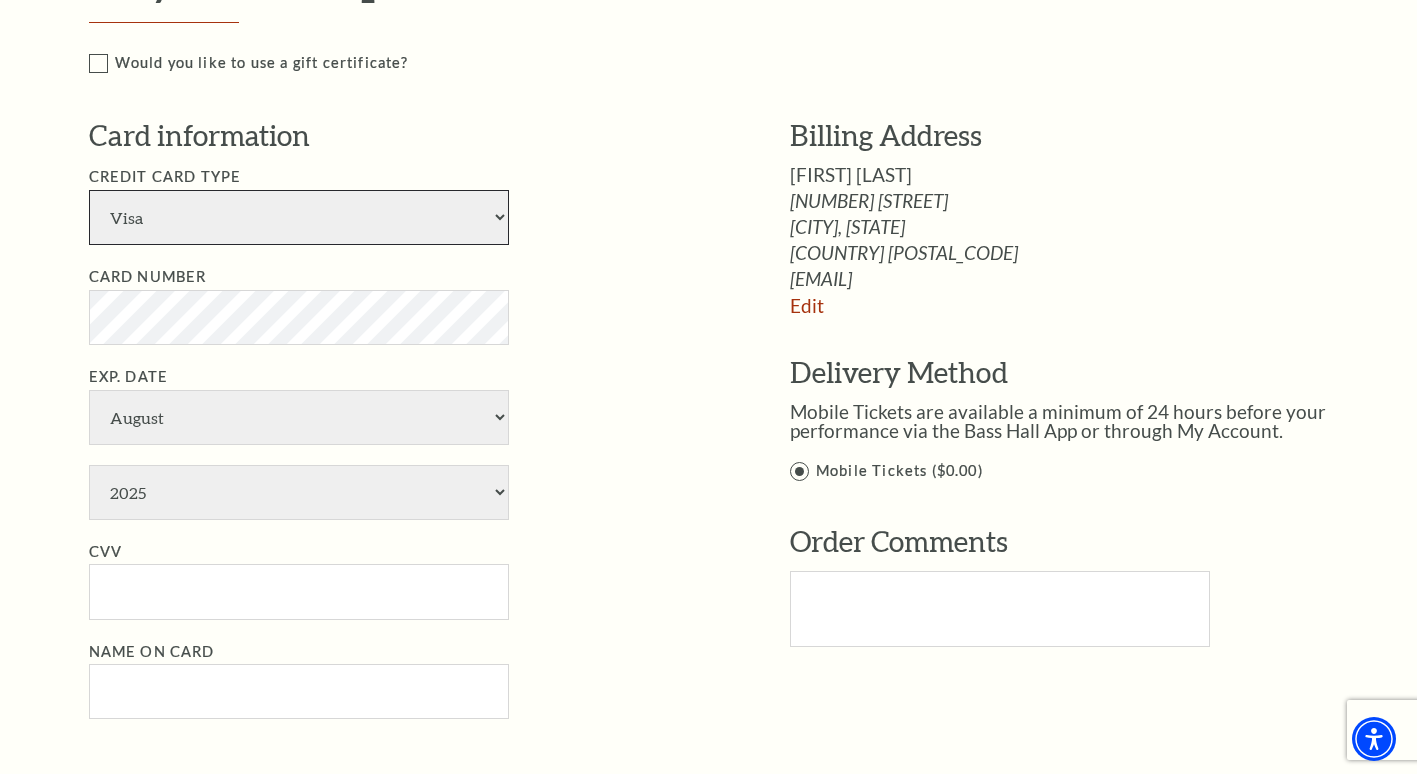click on "American Express
Visa
Master Card
Discover" at bounding box center [299, 217] 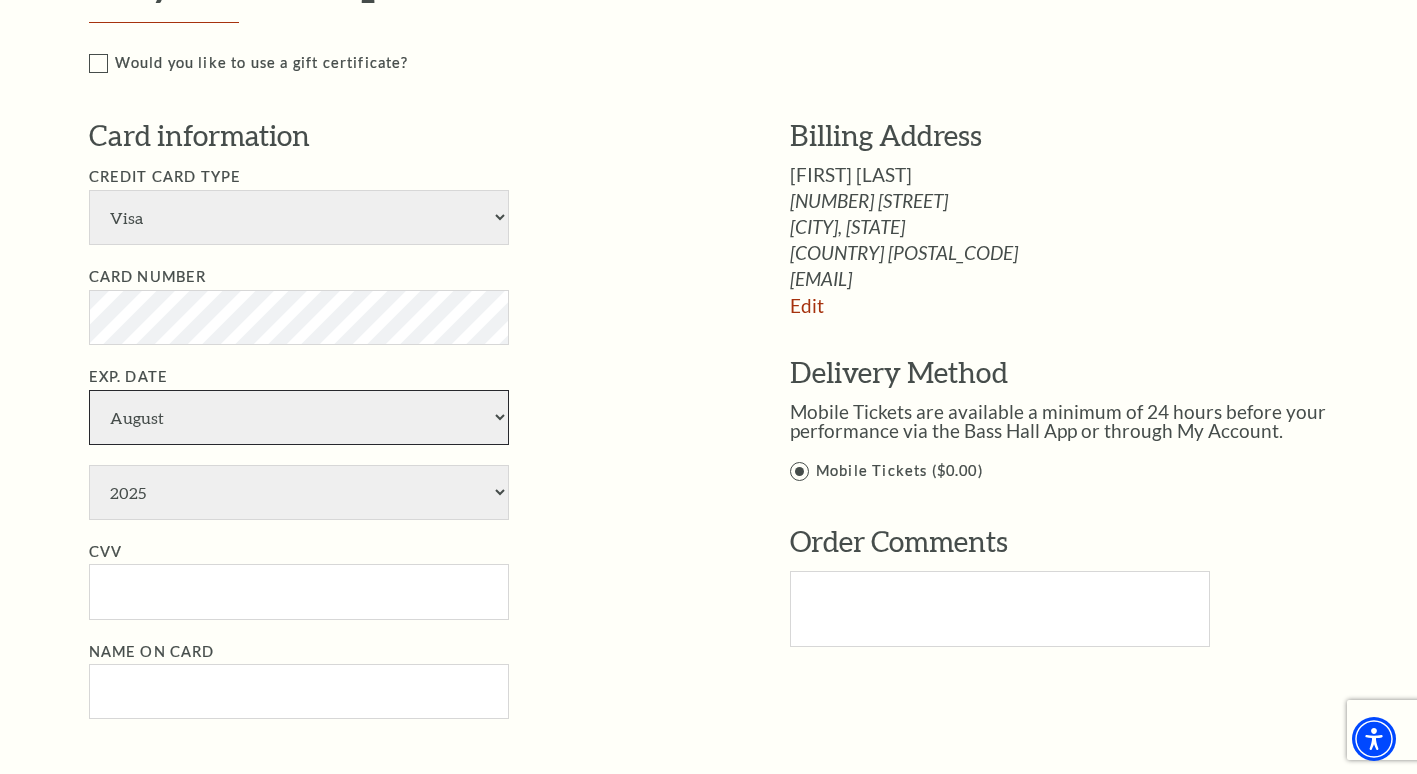 click on "January
February
March
April
May
June
July
August
September
October
November
December" at bounding box center [299, 417] 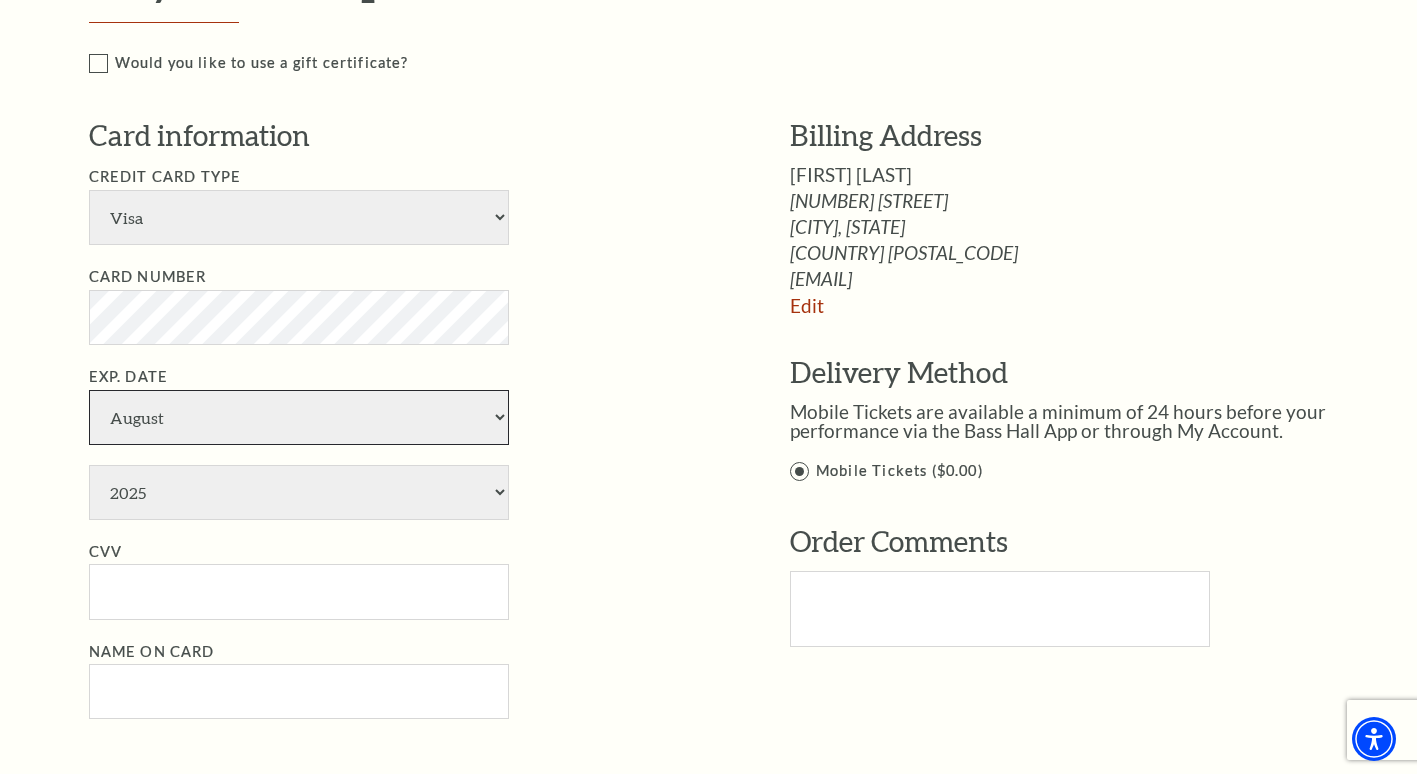 select on "4" 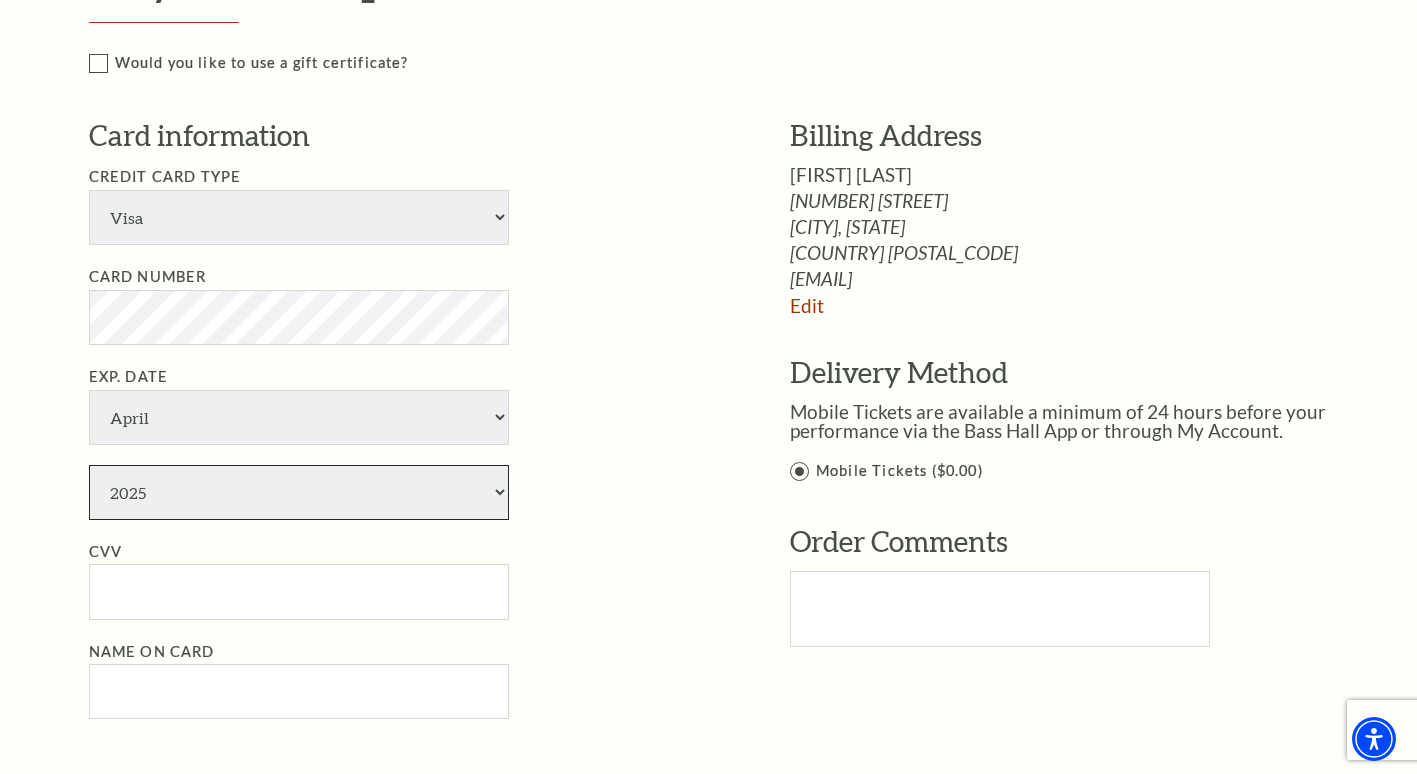 click on "2025
2026
2027
2028
2029
2030
2031
2032
2033
2034" at bounding box center [299, 492] 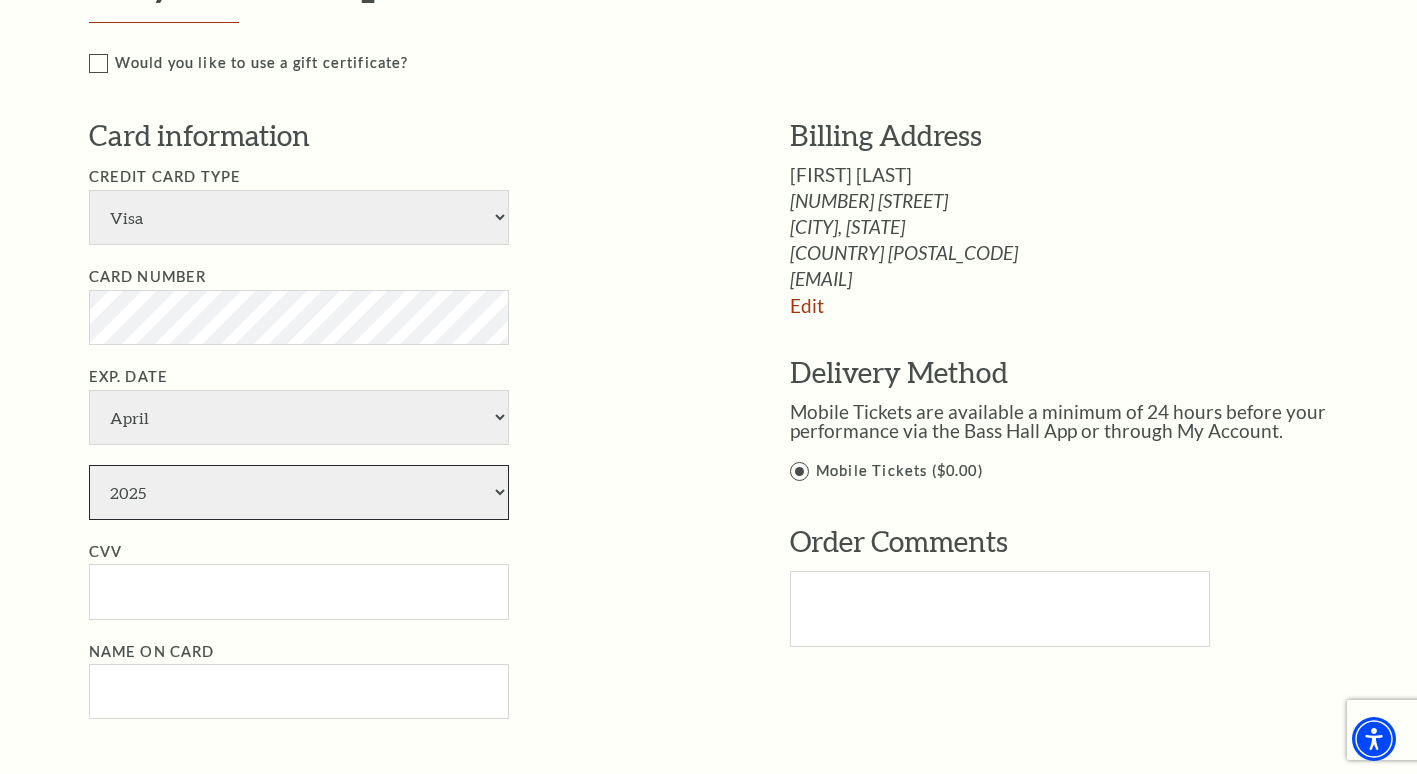 select on "2029" 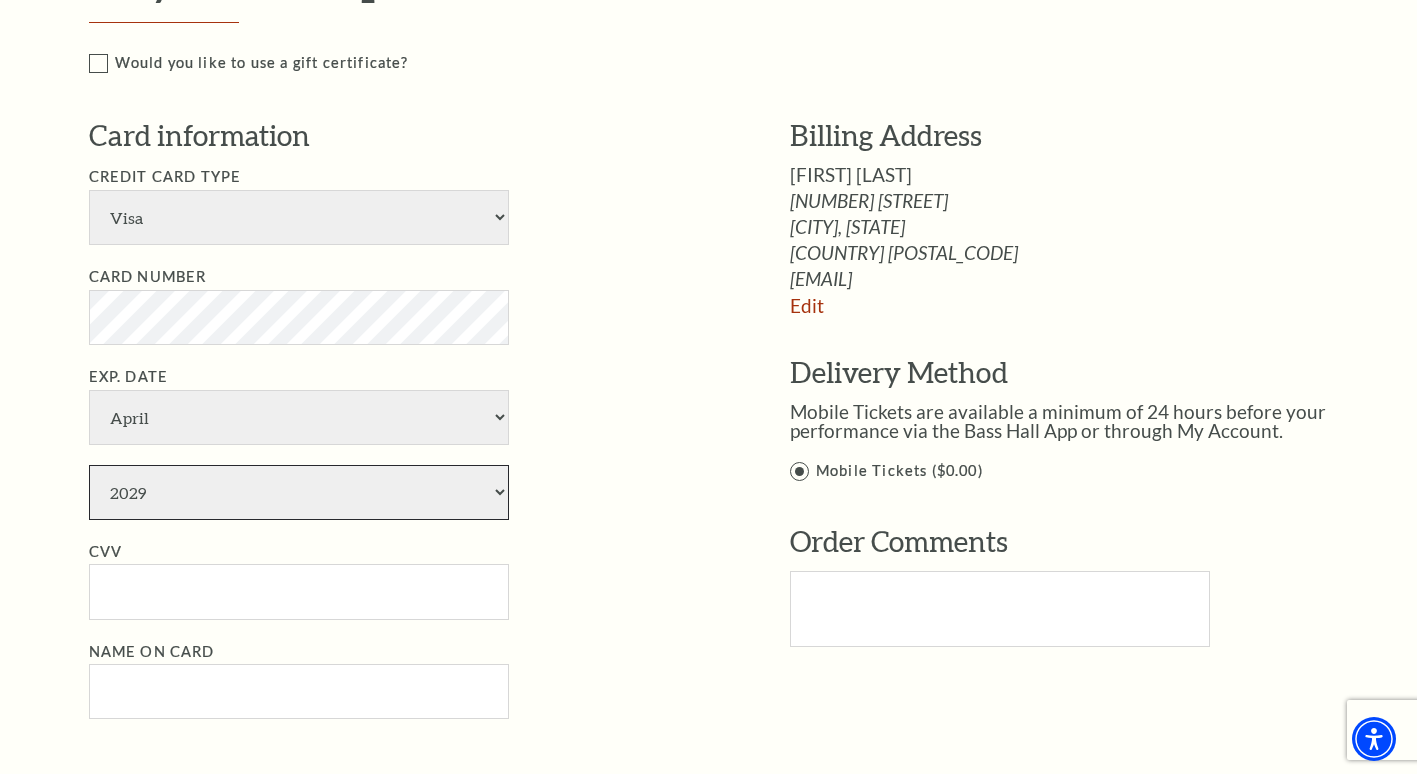 click on "2025
2026
2027
2028
2029
2030
2031
2032
2033
2034" at bounding box center (299, 492) 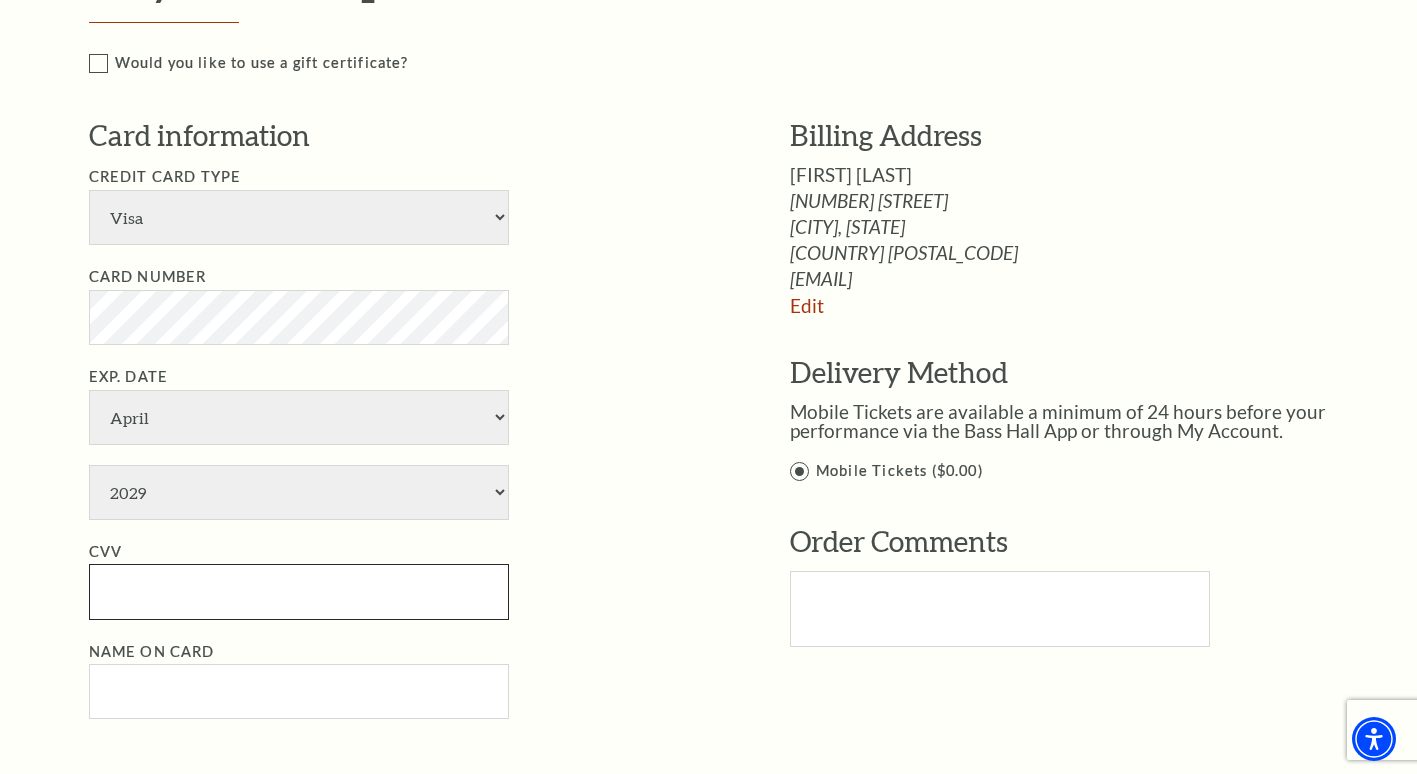 click on "CVV" at bounding box center (299, 591) 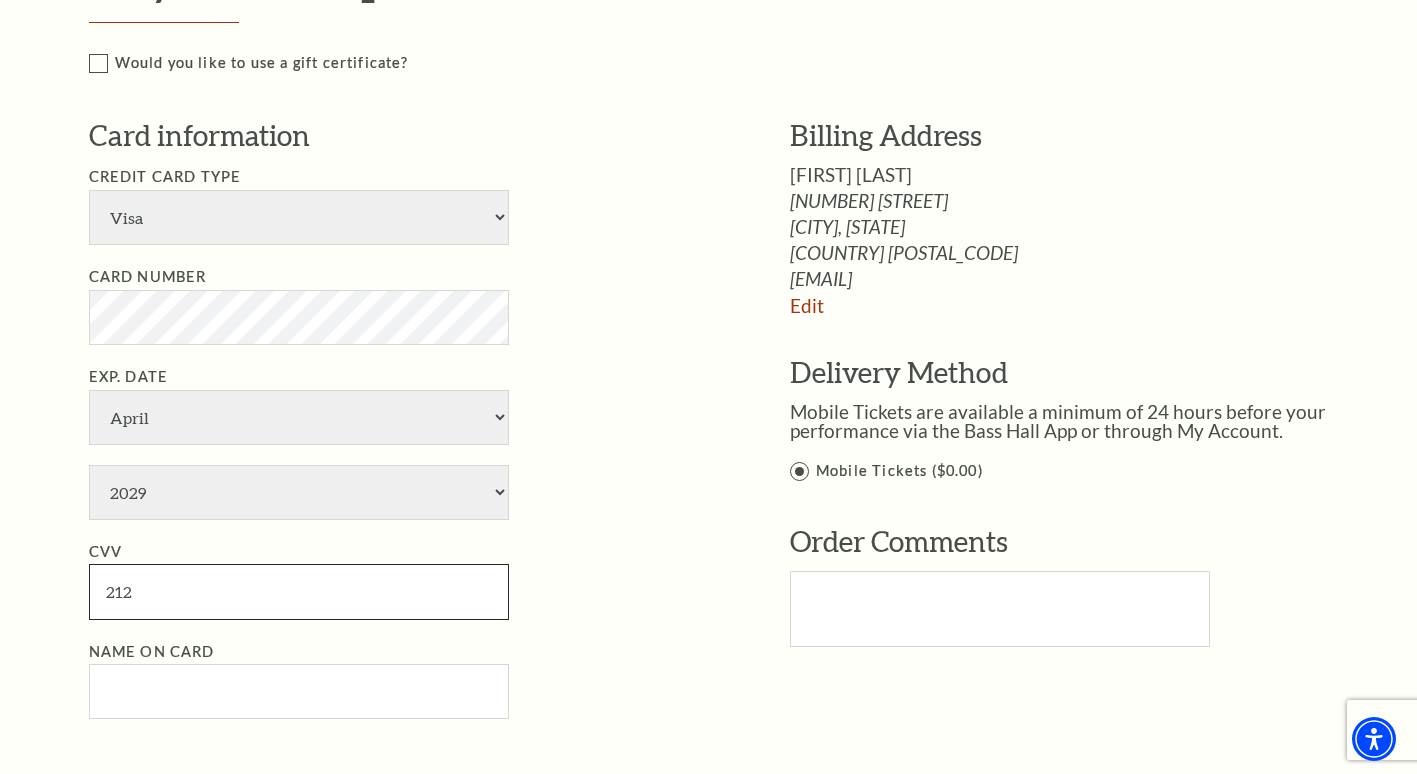 type on "212" 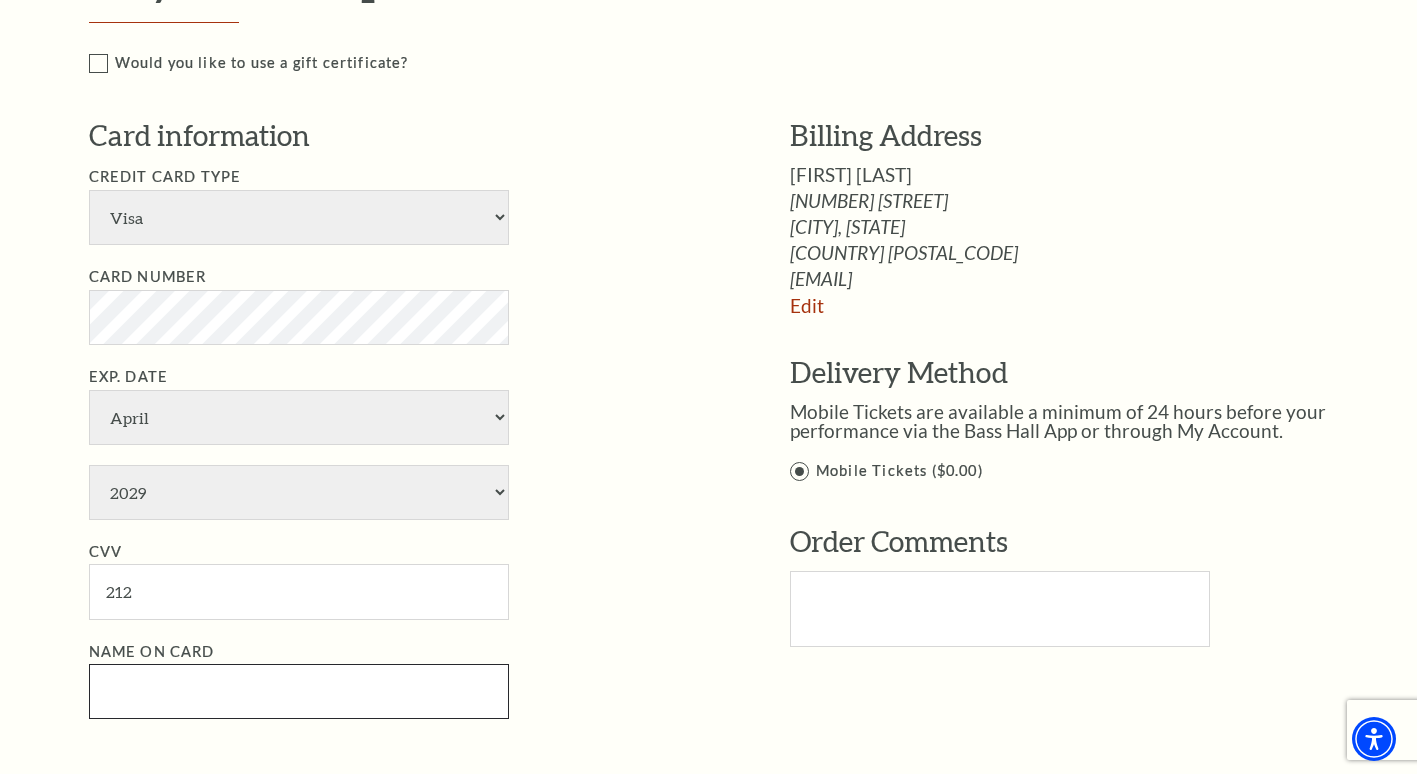 click on "Name on Card" at bounding box center [299, 691] 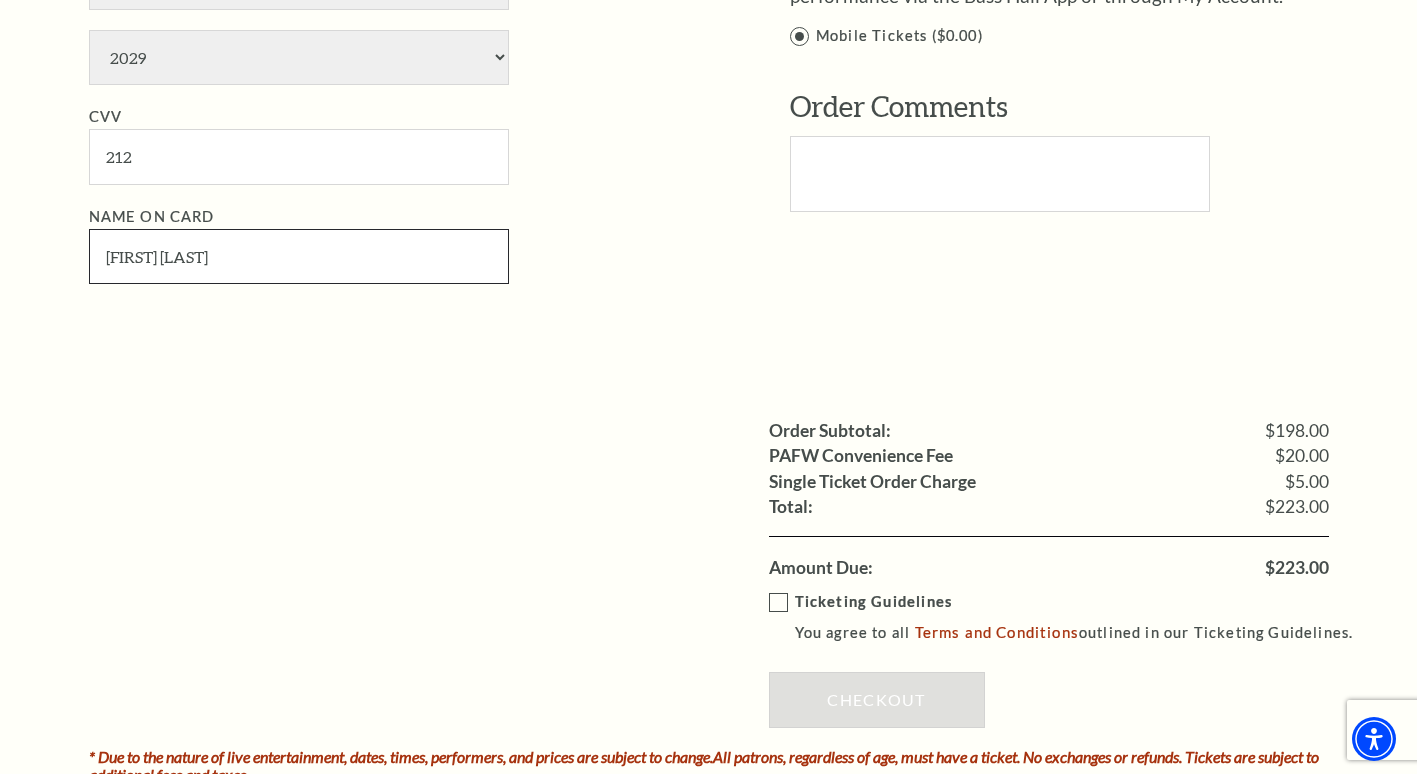 scroll, scrollTop: 1500, scrollLeft: 0, axis: vertical 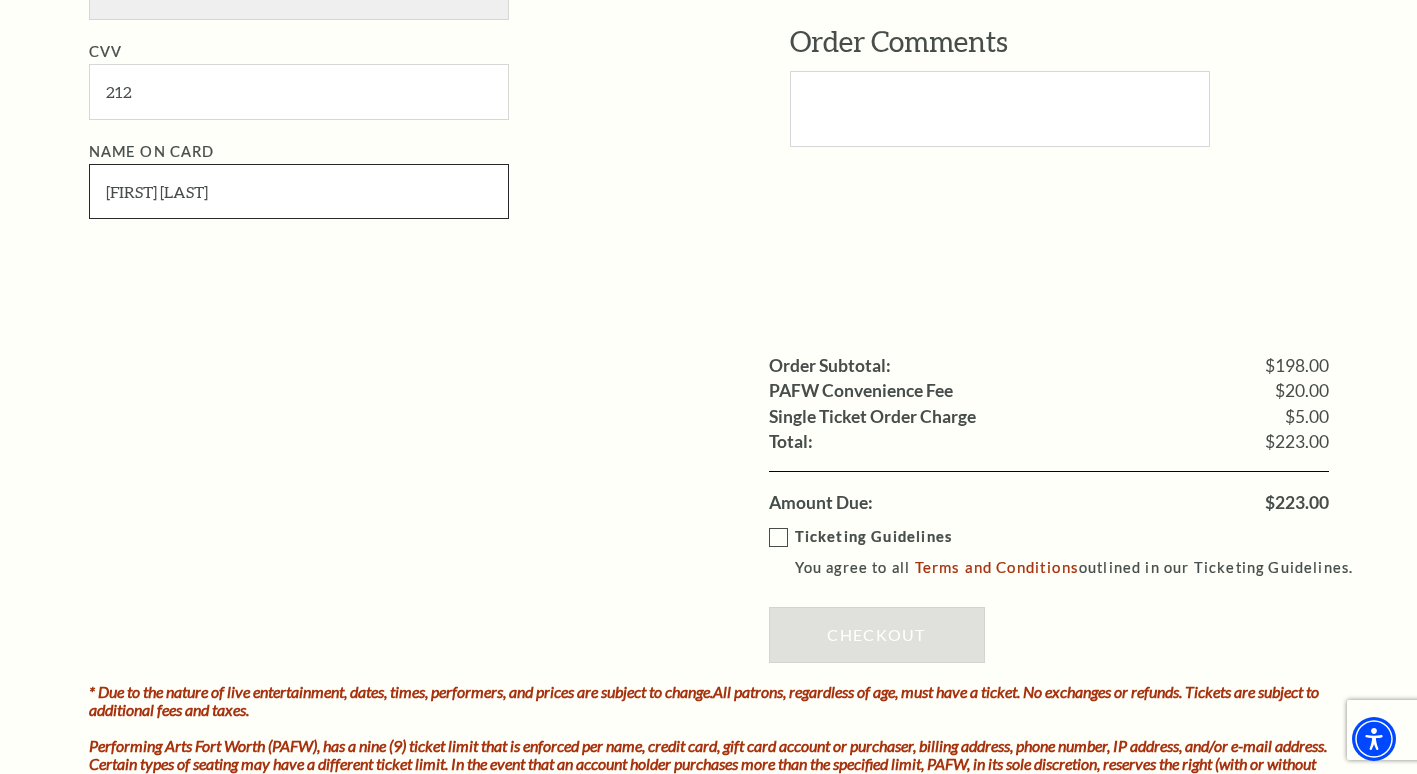 type on "Samantha Eckstrom" 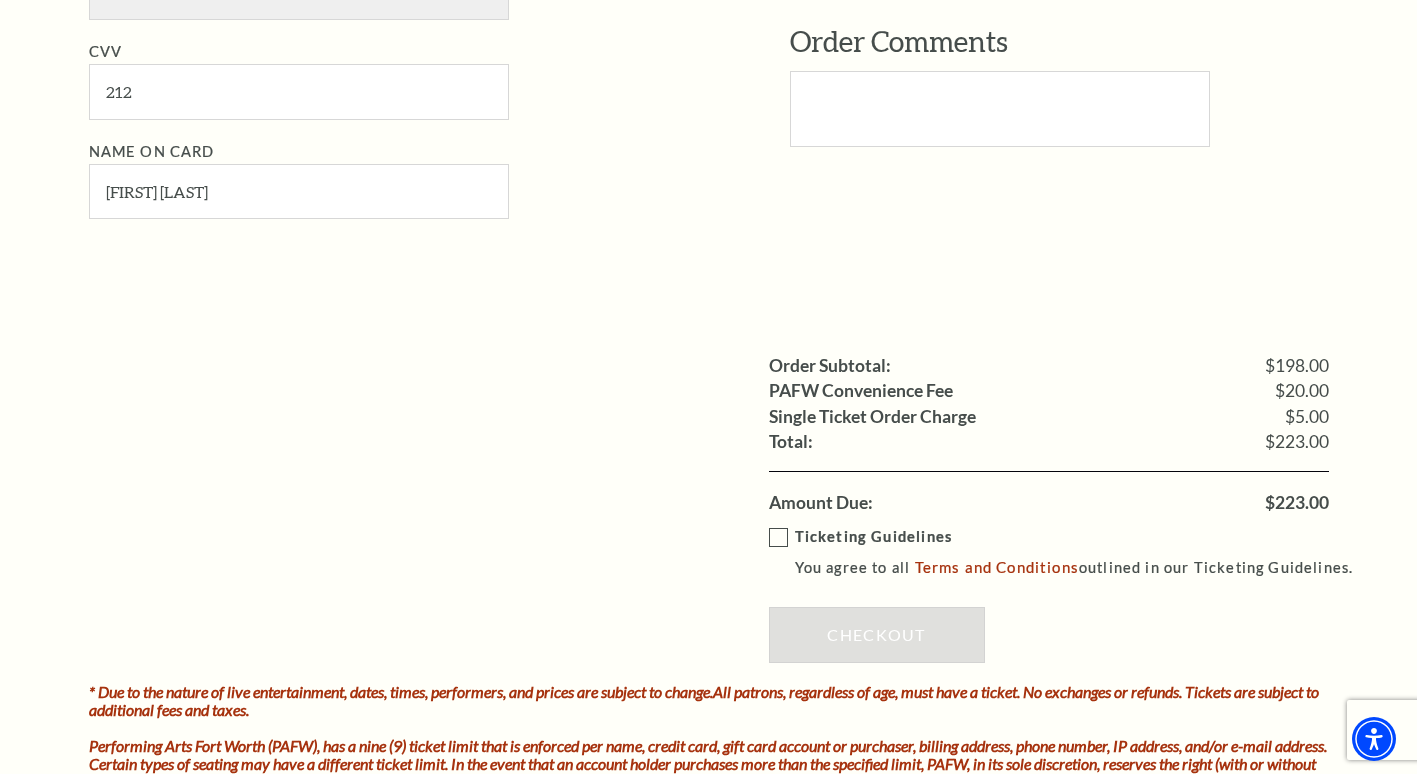 click on "Ticketing Guidelines
You agree to all   Terms and Conditions  outlined in our Ticketing Guidelines." at bounding box center [1070, 552] 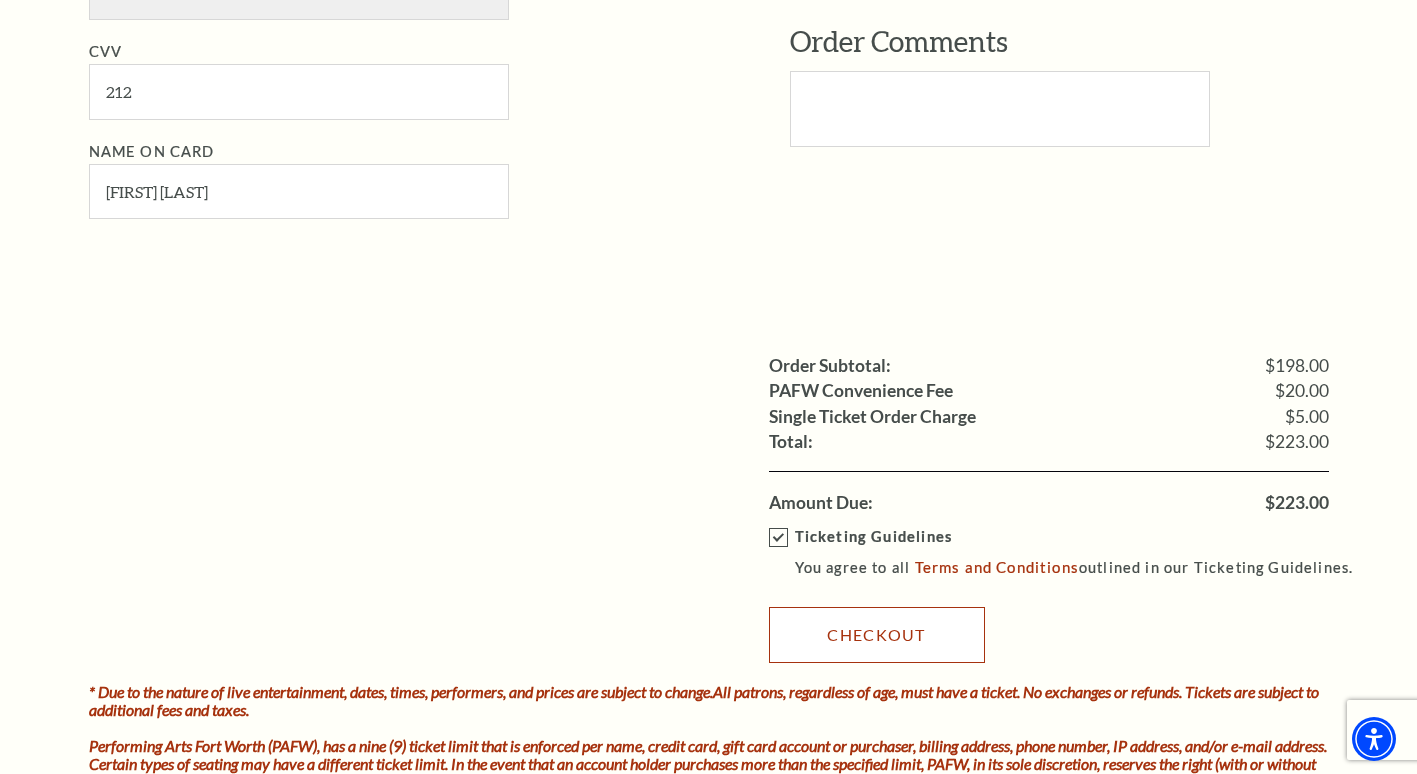 click on "Checkout" at bounding box center (877, 635) 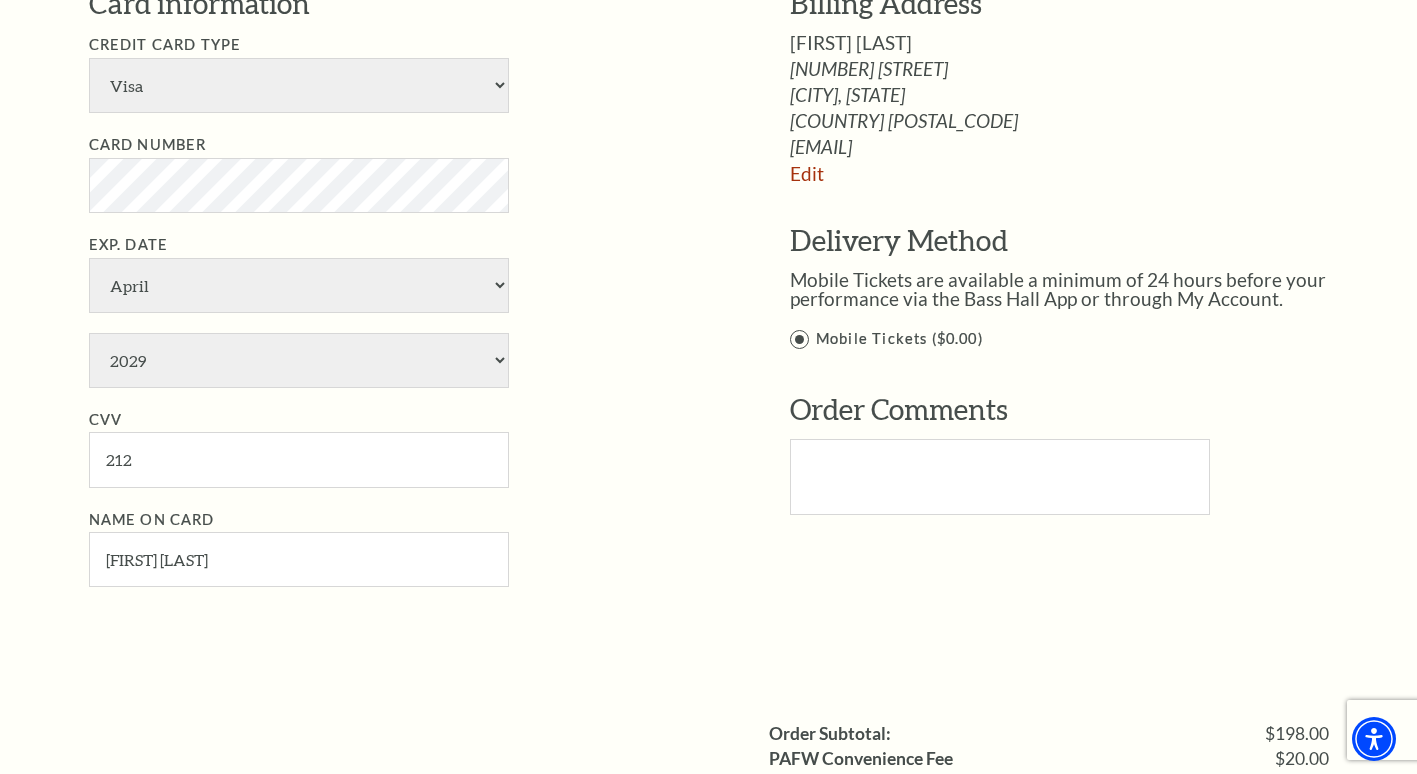 scroll, scrollTop: 1100, scrollLeft: 0, axis: vertical 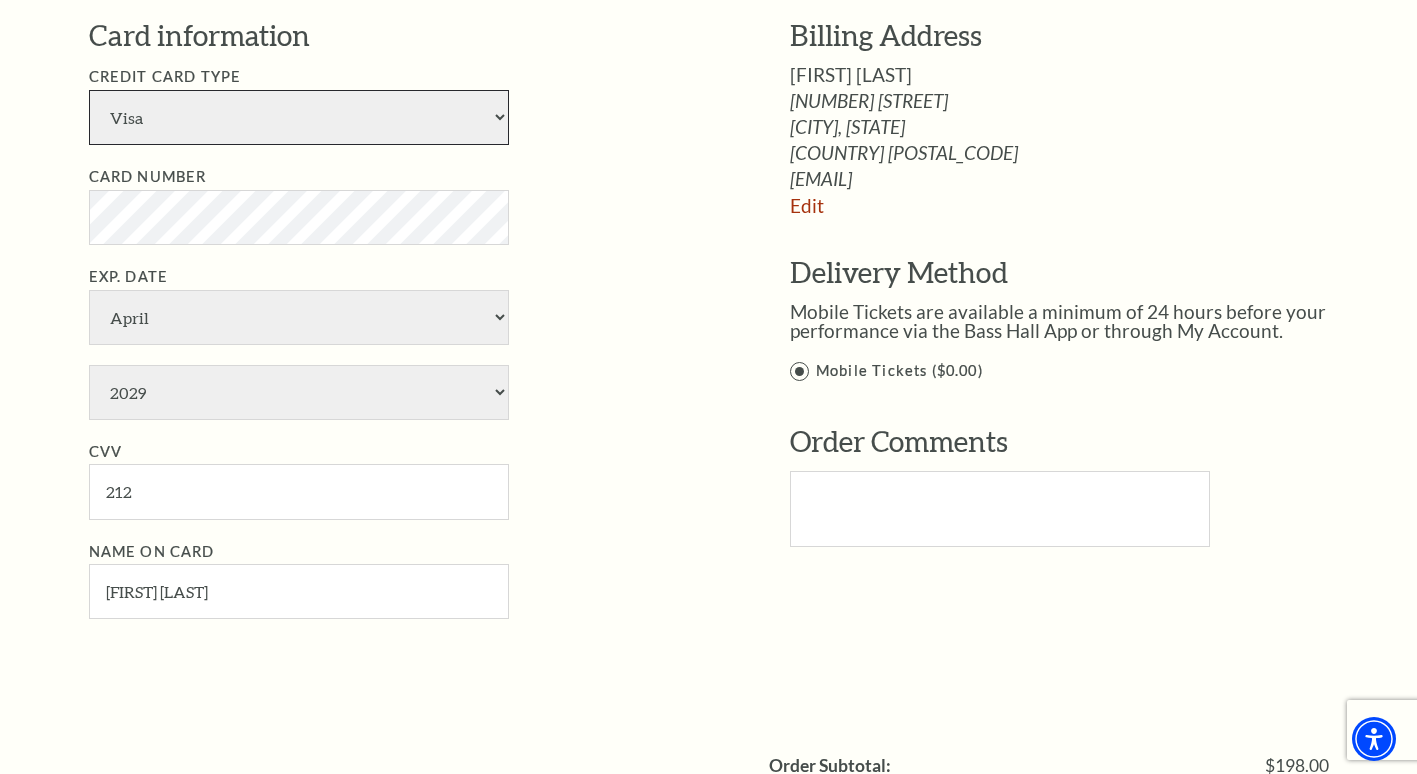 click on "American Express
Visa
Master Card
Discover" at bounding box center (299, 117) 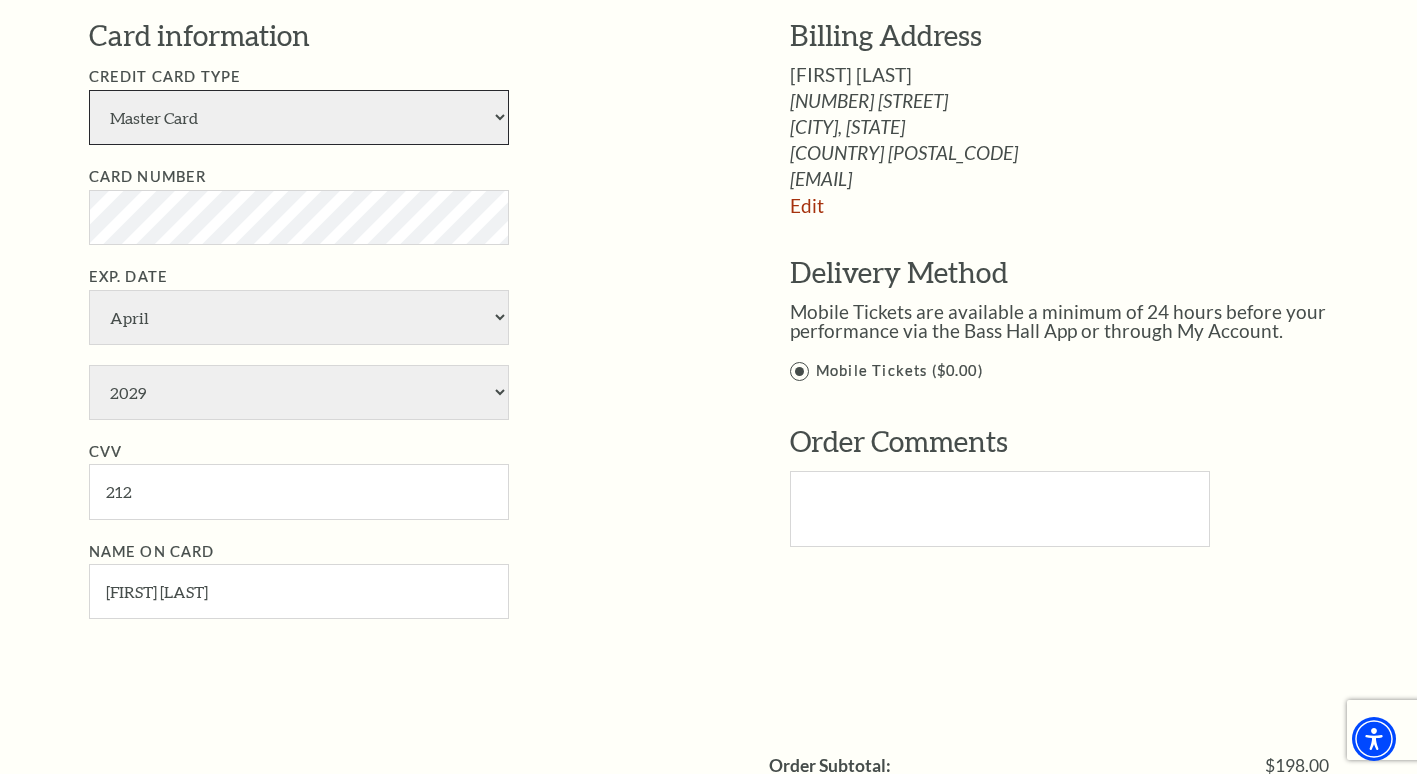 click on "American Express
Visa
Master Card
Discover" at bounding box center (299, 117) 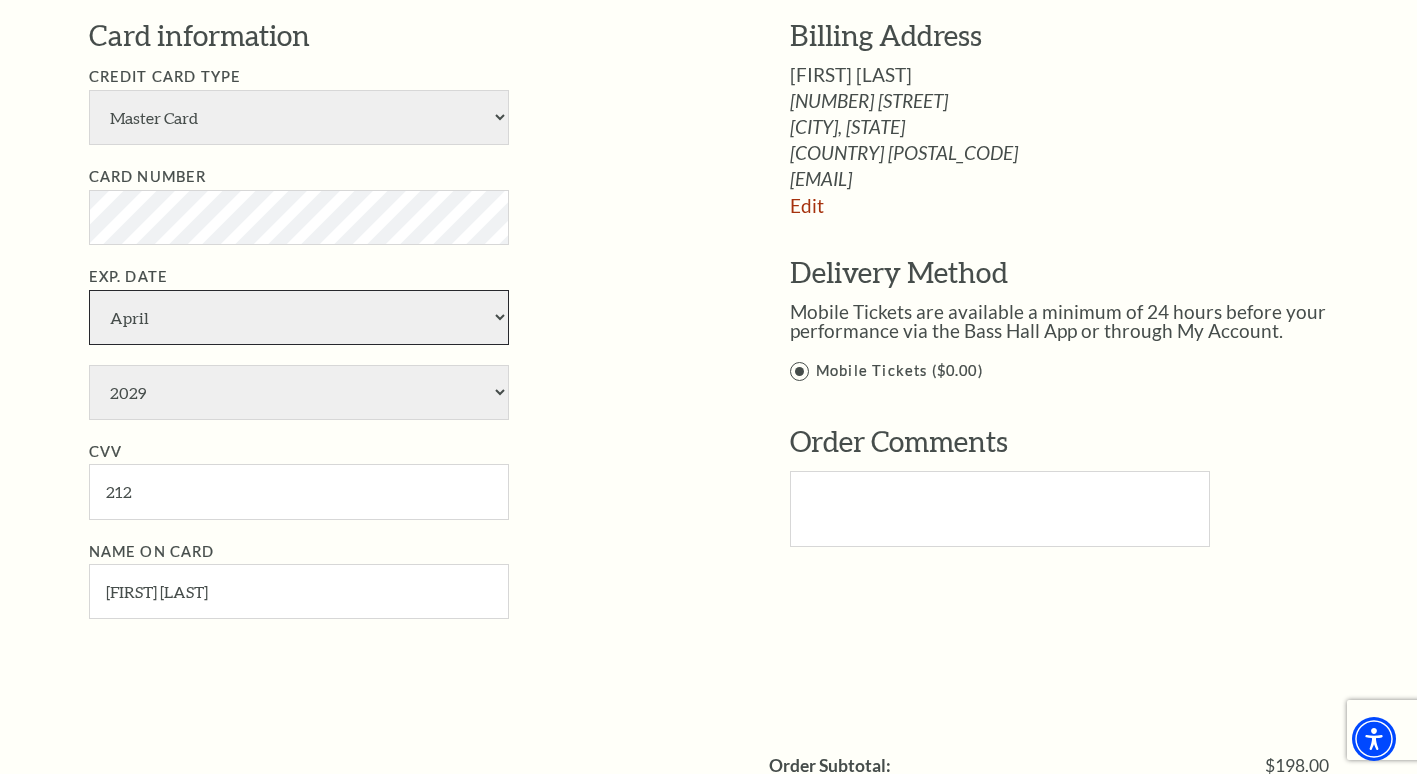 click on "January
February
March
April
May
June
July
August
September
October
November
December" at bounding box center (299, 317) 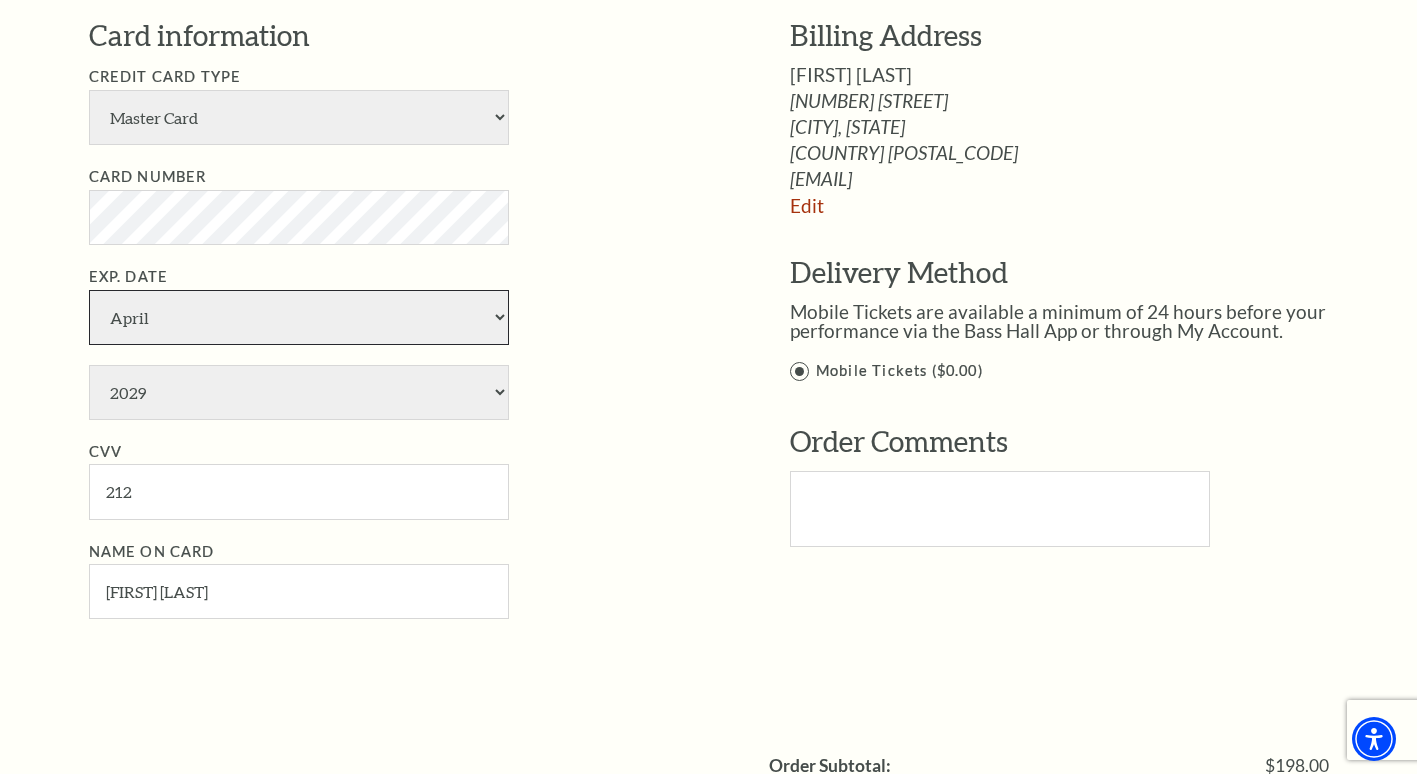 select on "12" 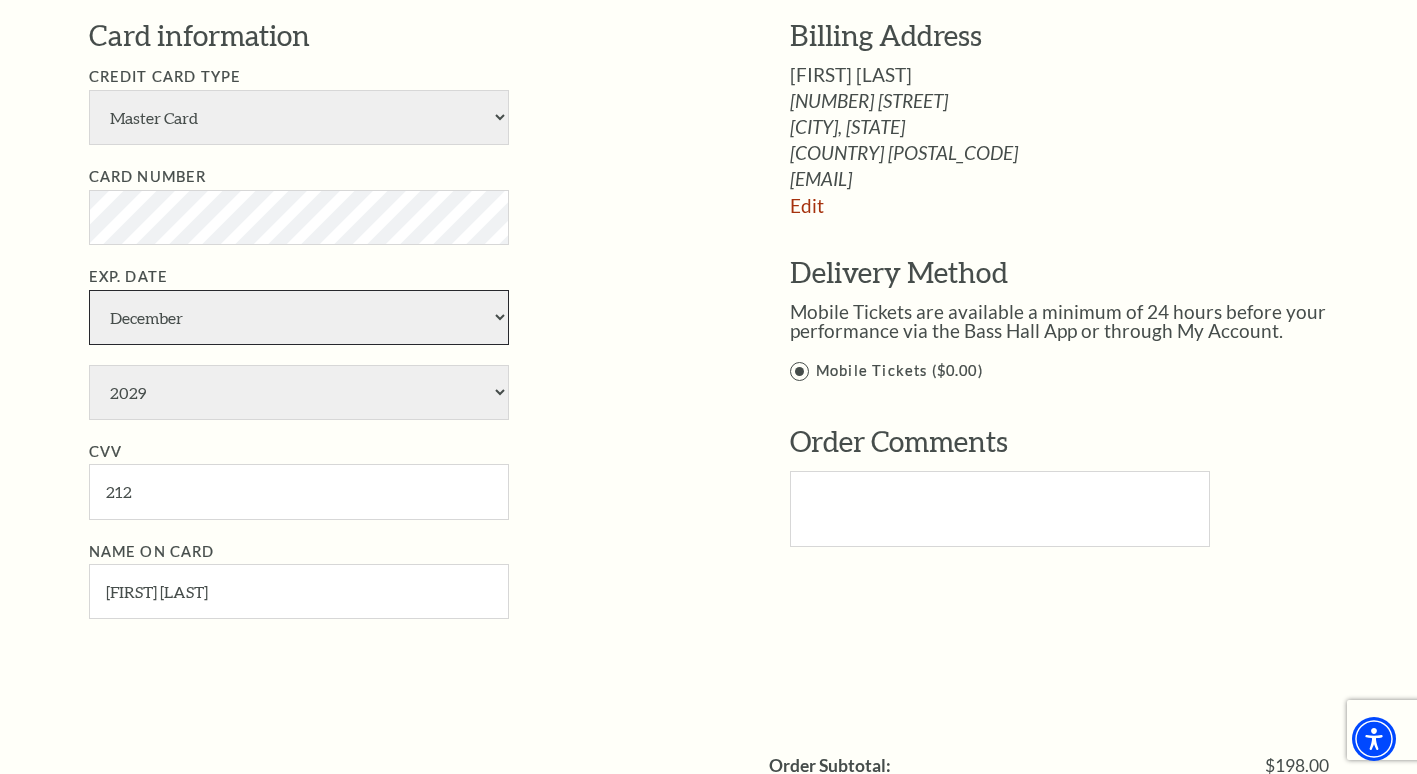 click on "January
February
March
April
May
June
July
August
September
October
November
December" at bounding box center (299, 317) 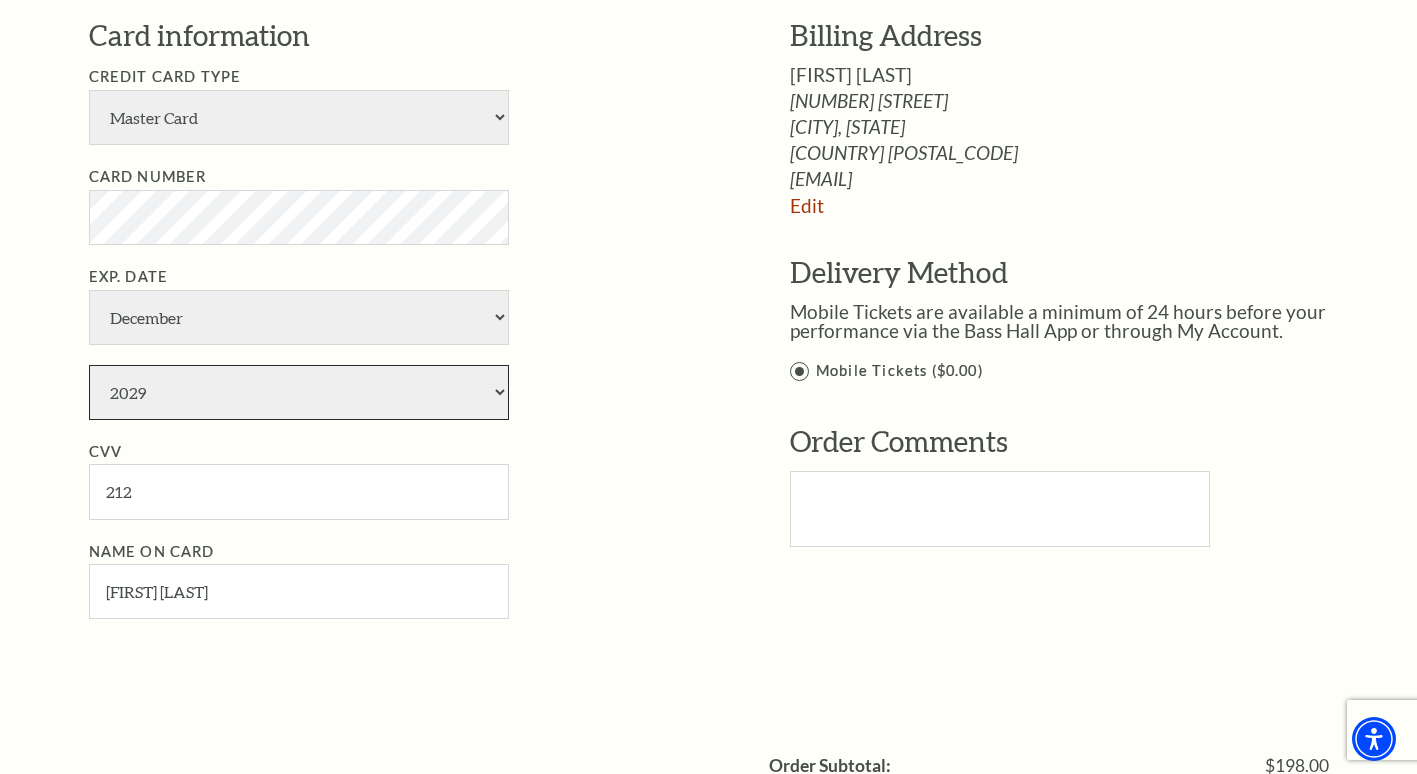 click on "2025
2026
2027
2028
2029
2030
2031
2032
2033
2034" at bounding box center (299, 392) 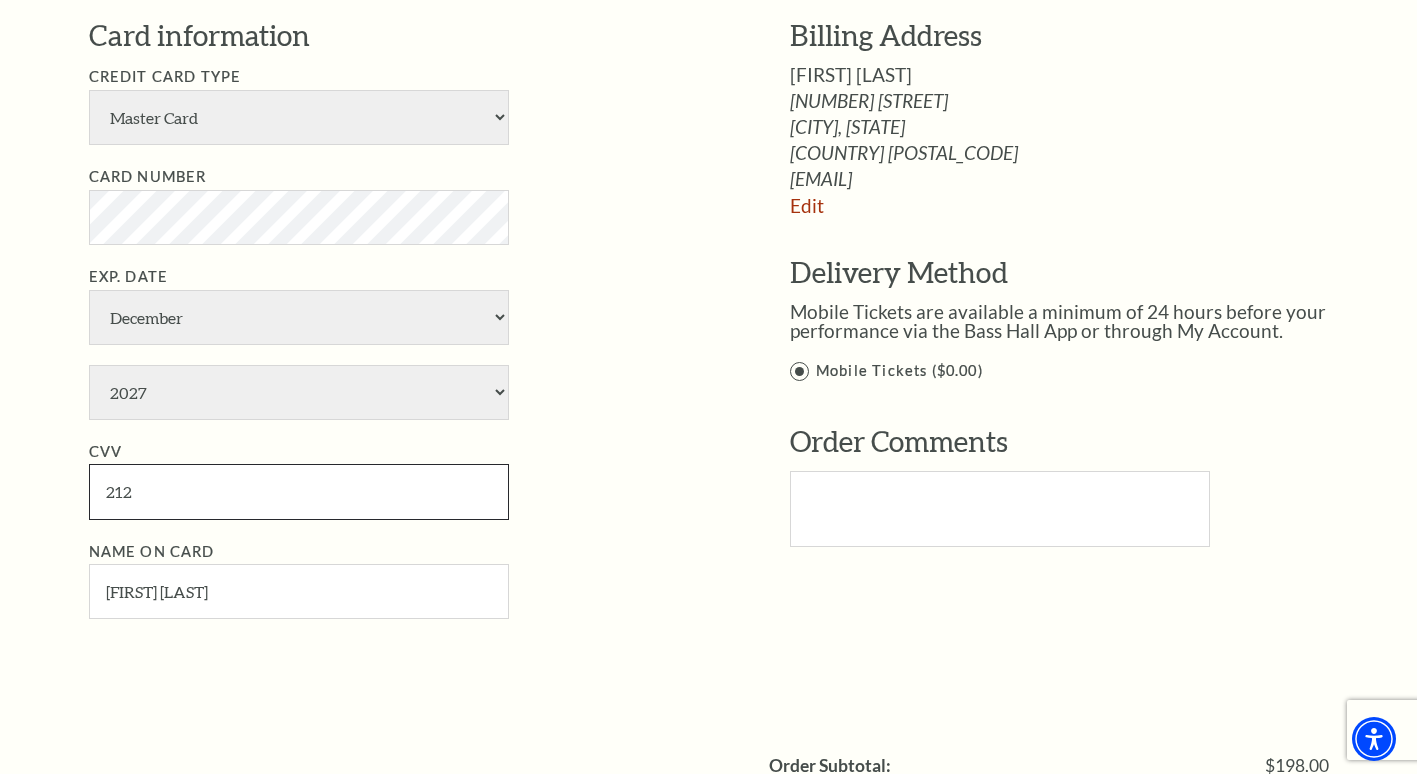 drag, startPoint x: 165, startPoint y: 495, endPoint x: 59, endPoint y: 486, distance: 106.381386 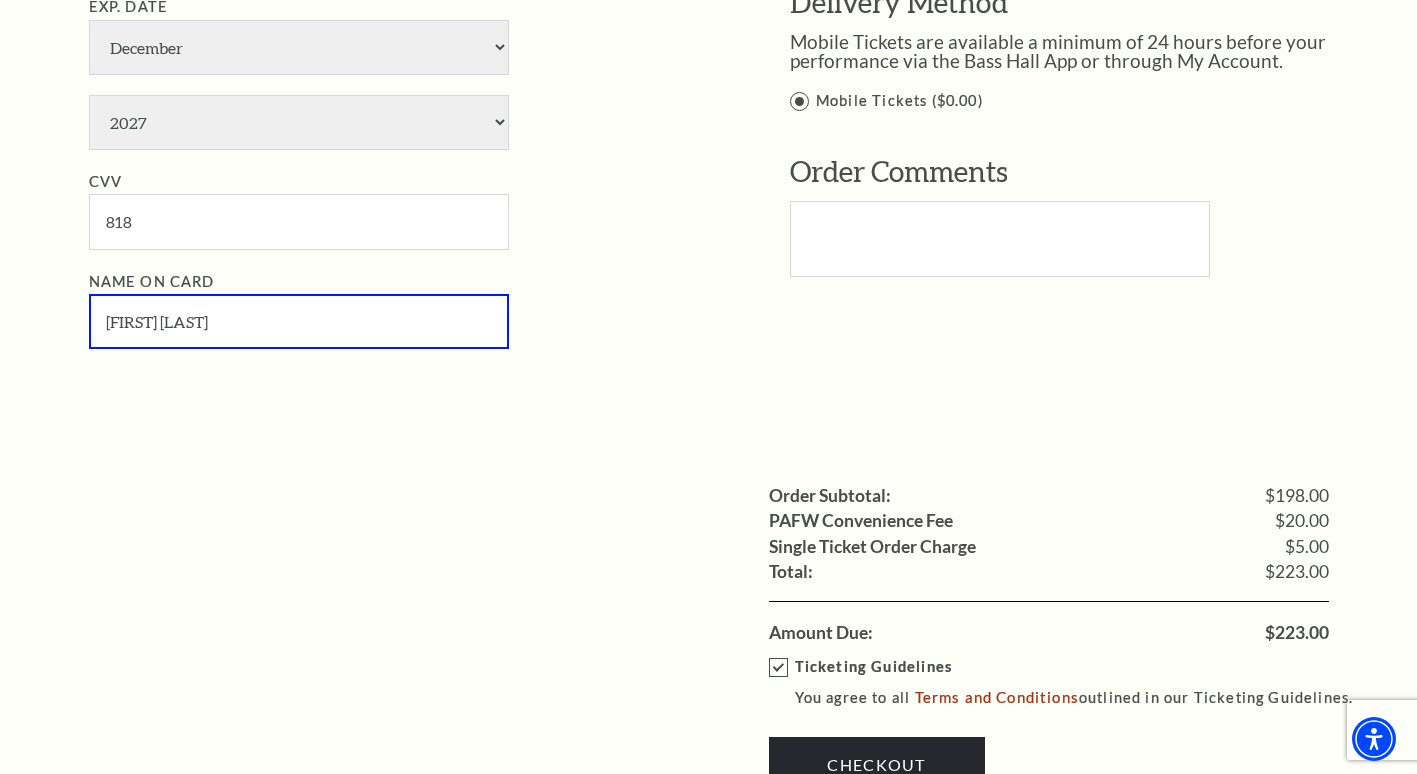 scroll, scrollTop: 1400, scrollLeft: 0, axis: vertical 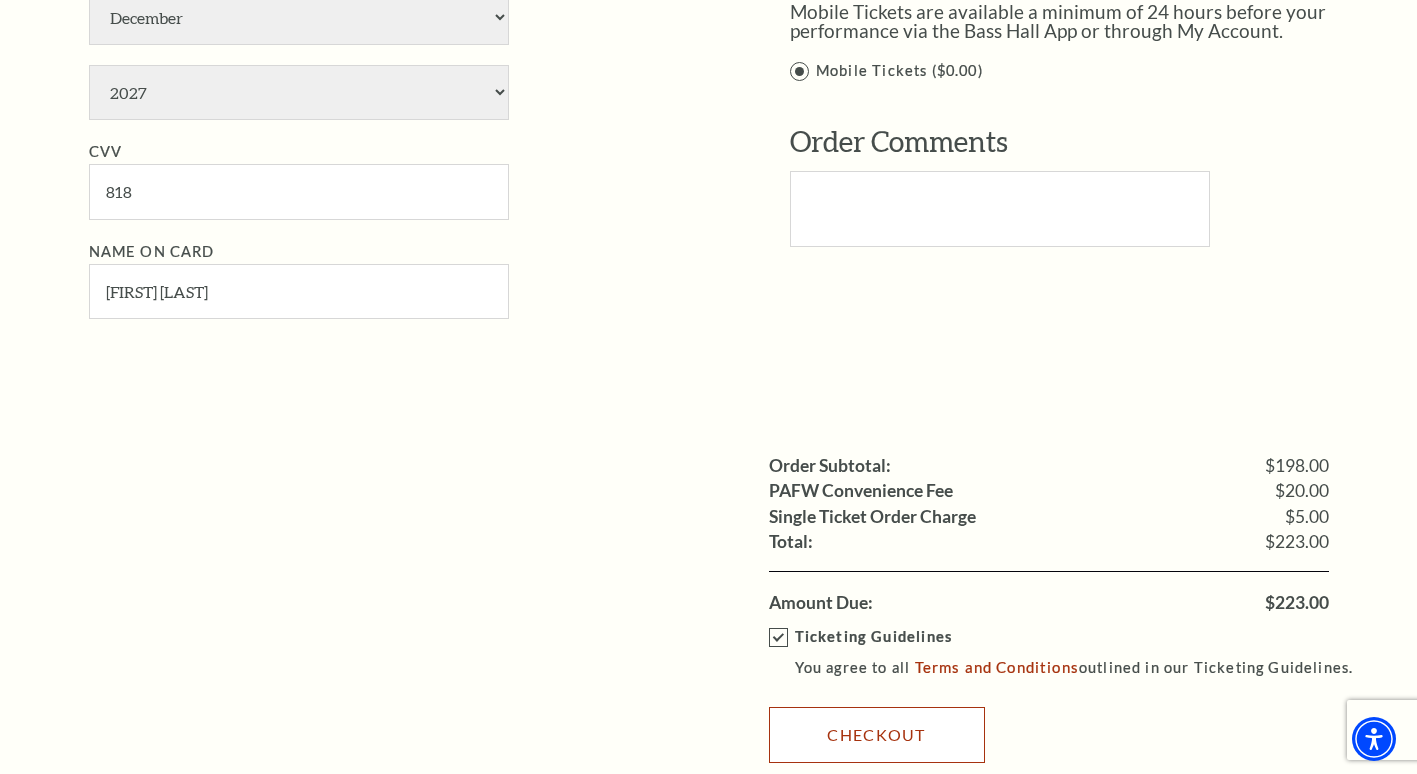 click on "Checkout" at bounding box center [877, 735] 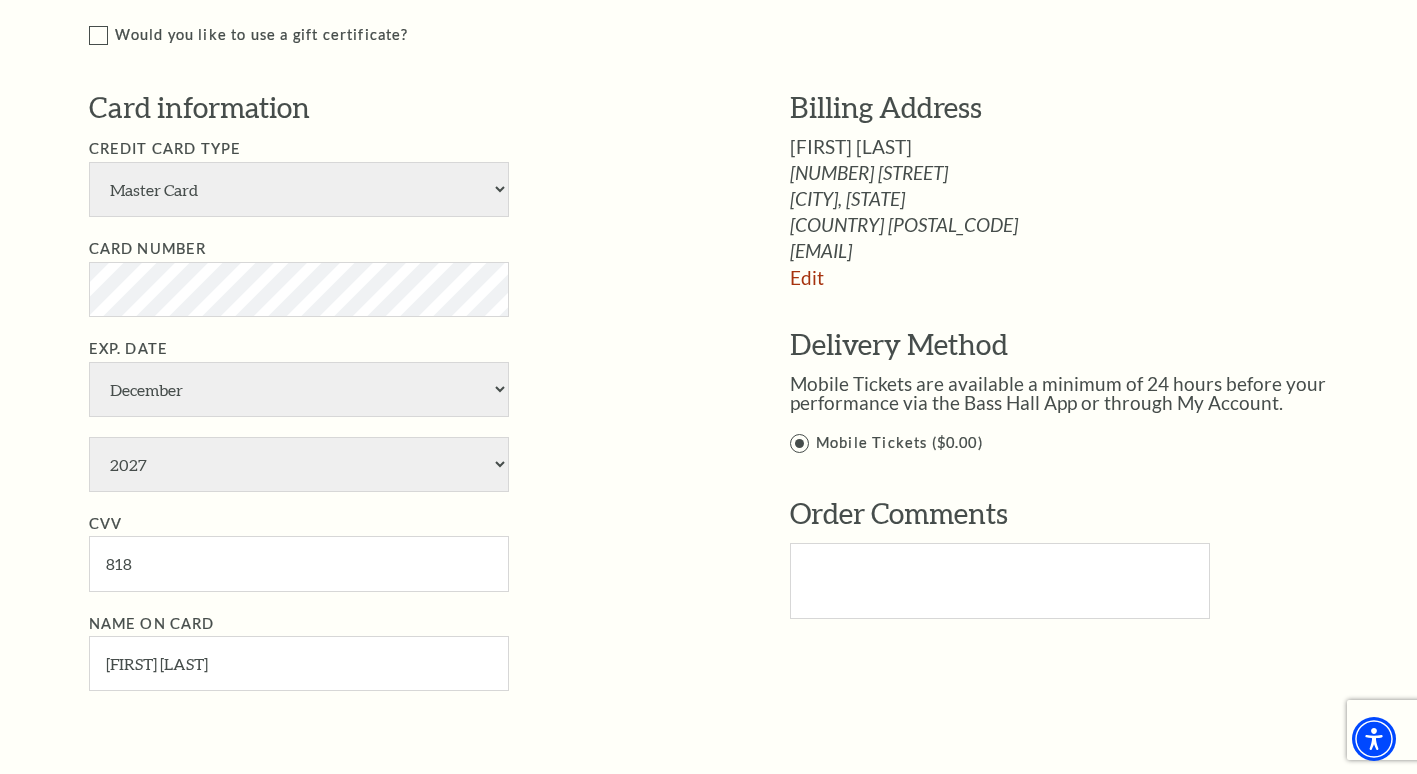 scroll, scrollTop: 1000, scrollLeft: 0, axis: vertical 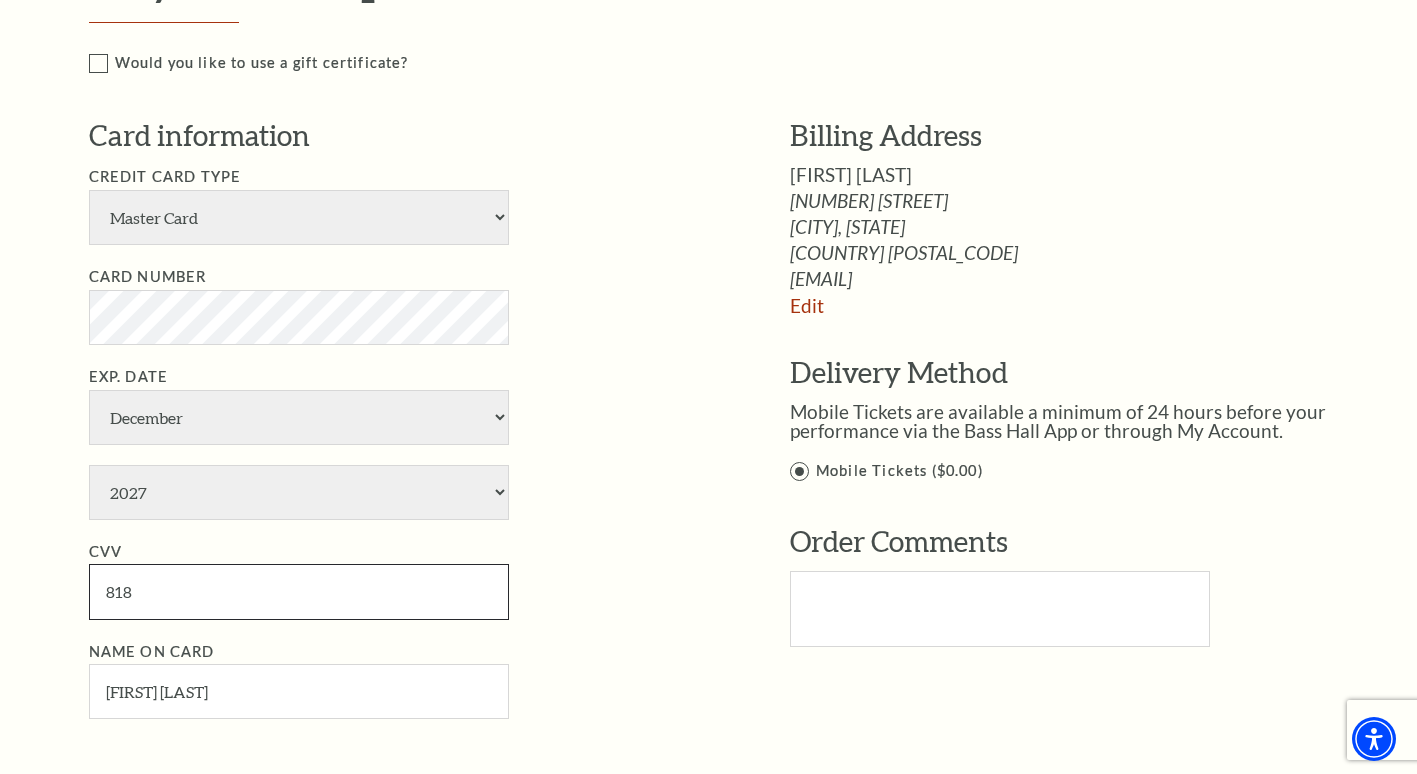 drag, startPoint x: 153, startPoint y: 594, endPoint x: 62, endPoint y: 584, distance: 91.5478 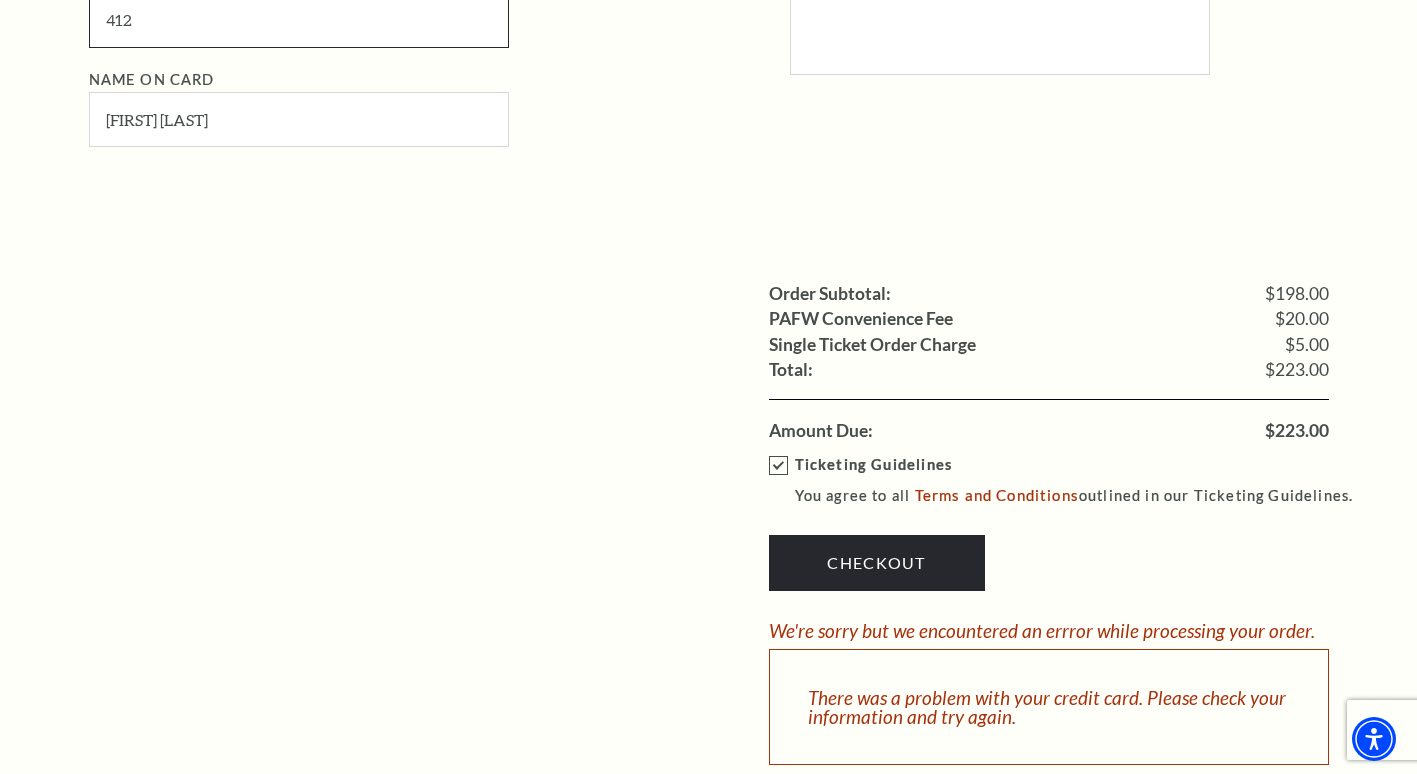 scroll, scrollTop: 1600, scrollLeft: 0, axis: vertical 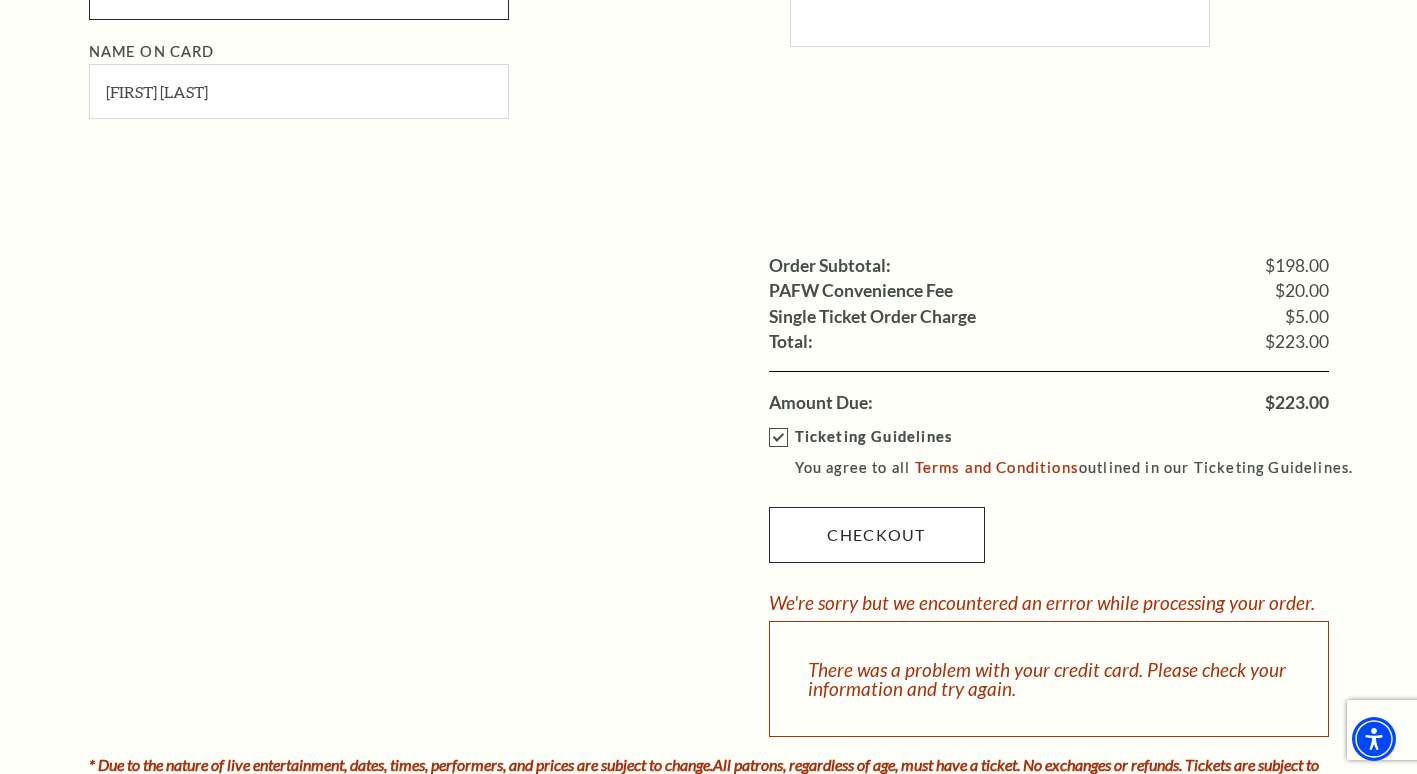 type on "412" 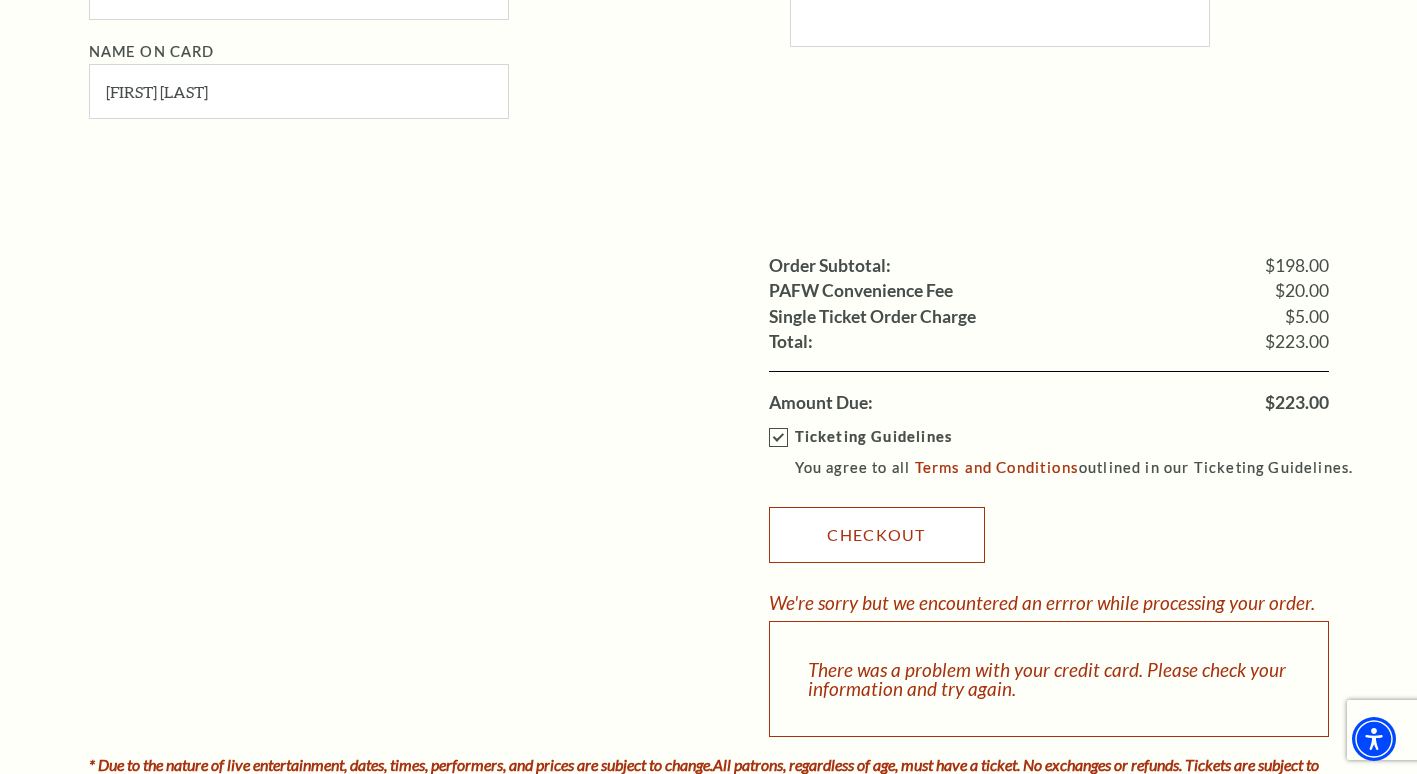click on "Checkout" at bounding box center [877, 535] 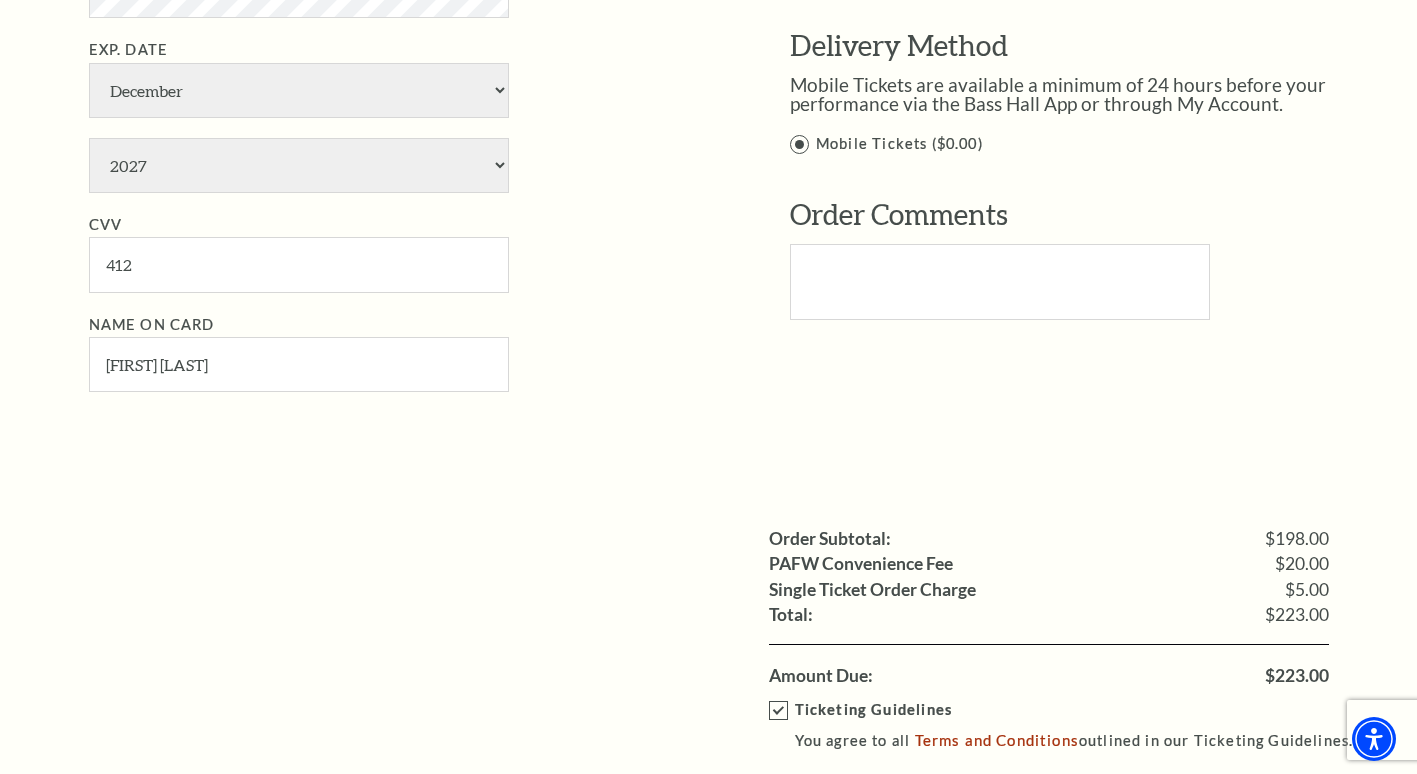 scroll, scrollTop: 1000, scrollLeft: 0, axis: vertical 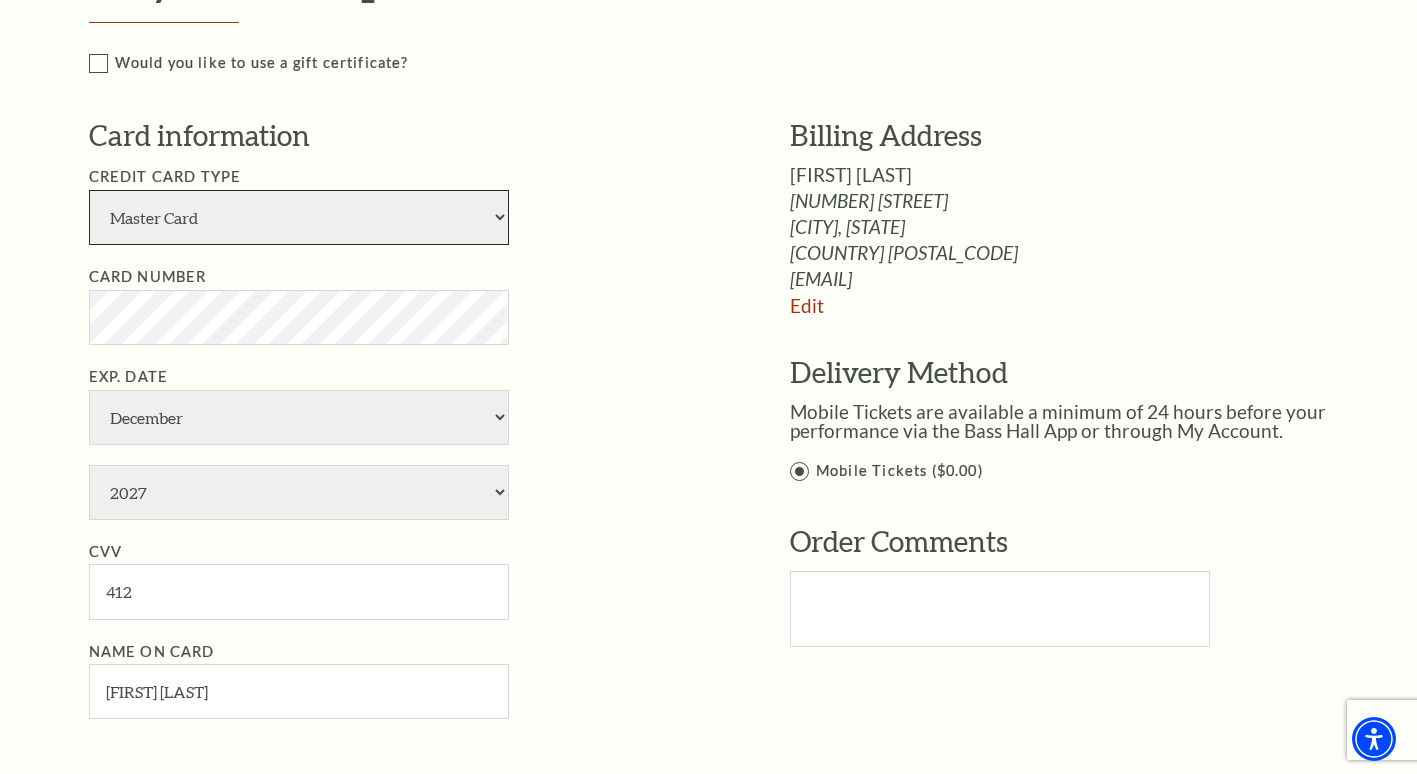 click on "American Express
Visa
Master Card
Discover" at bounding box center (299, 217) 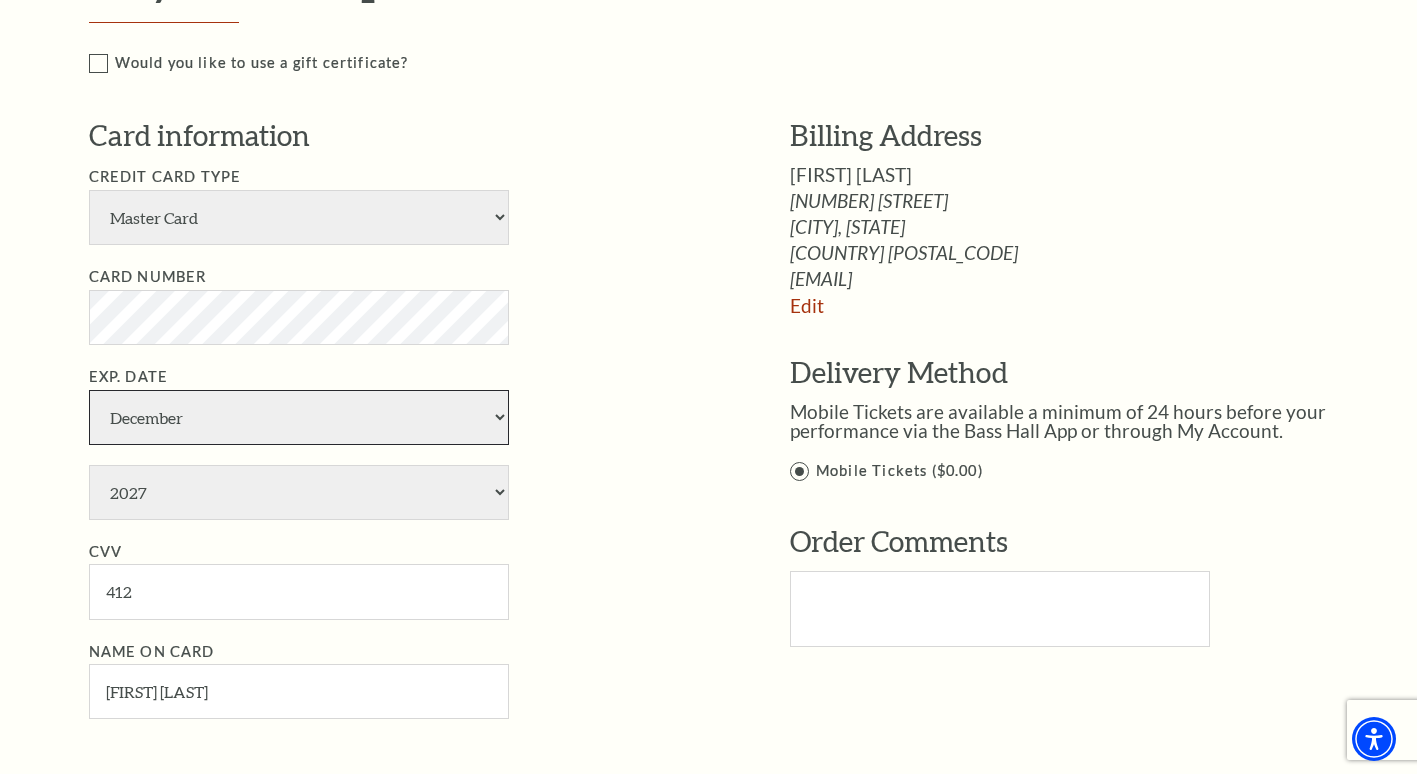 click on "January
February
March
April
May
June
July
August
September
October
November
December" at bounding box center (299, 417) 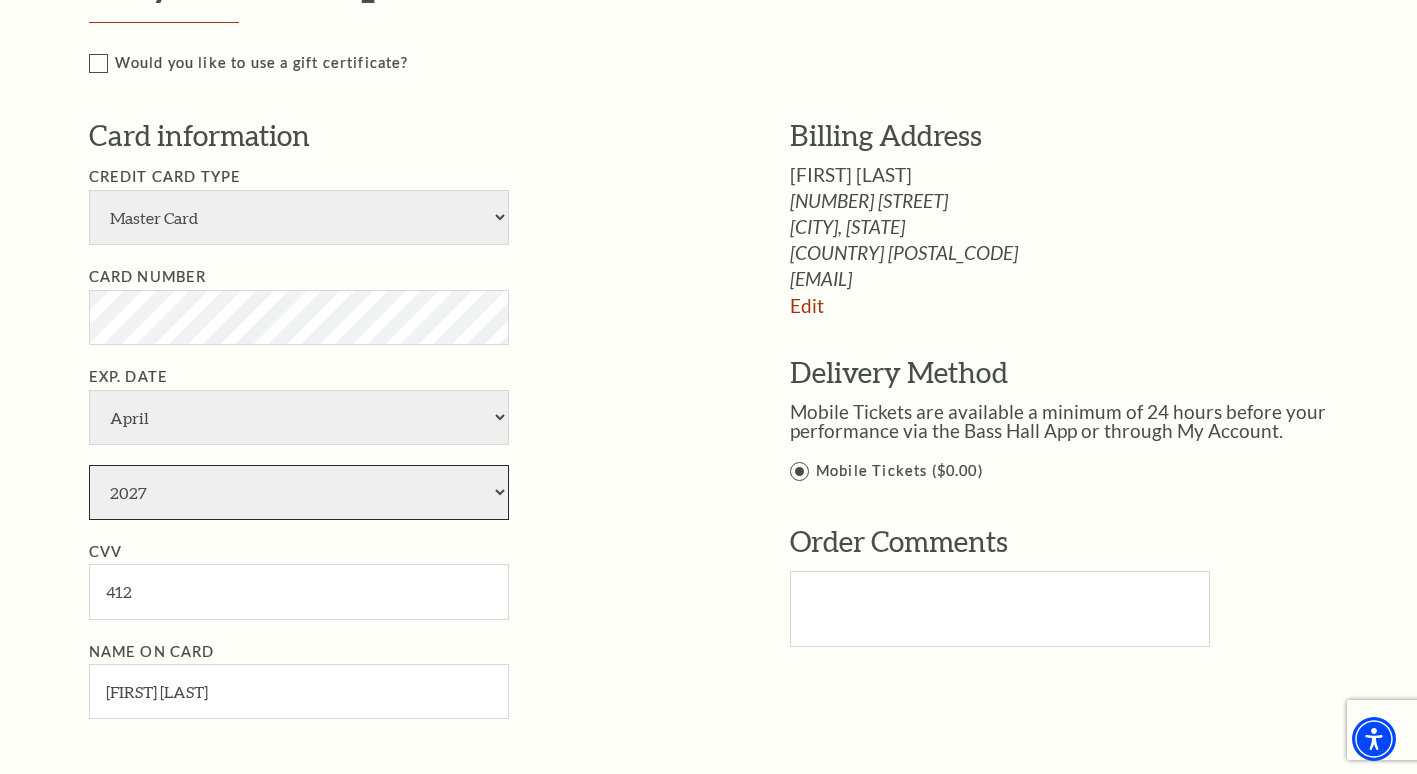 click on "2025
2026
2027
2028
2029
2030
2031
2032
2033
2034" at bounding box center [299, 492] 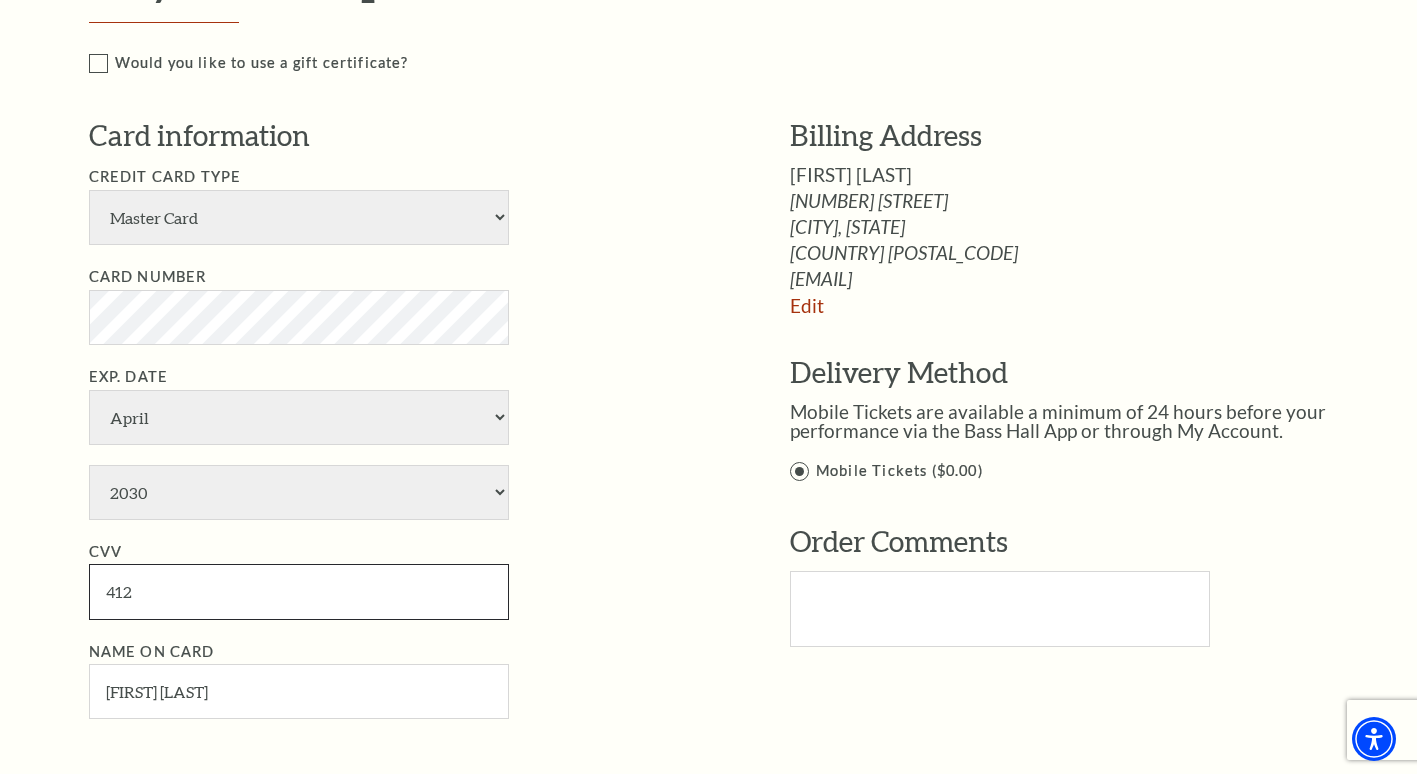 drag, startPoint x: 157, startPoint y: 598, endPoint x: 74, endPoint y: 597, distance: 83.00603 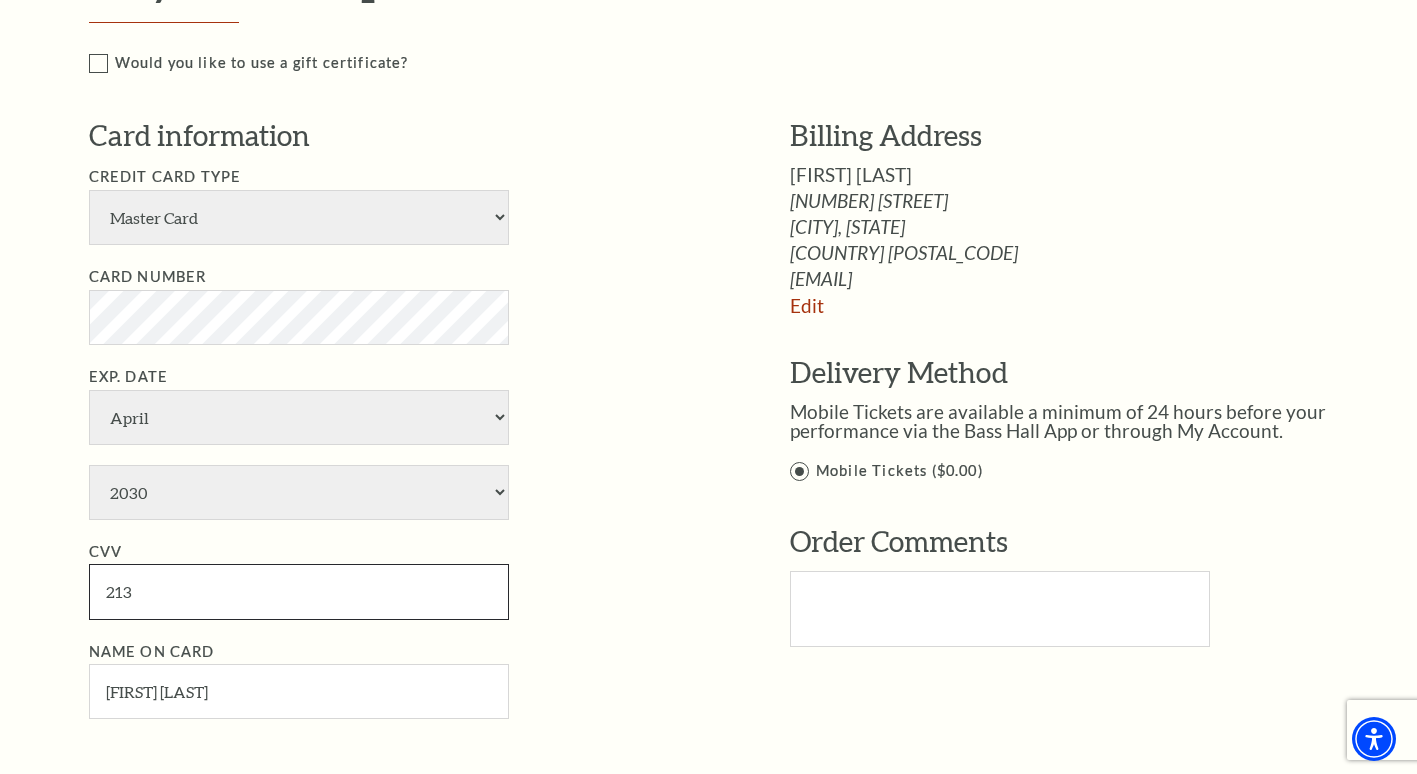 type on "213" 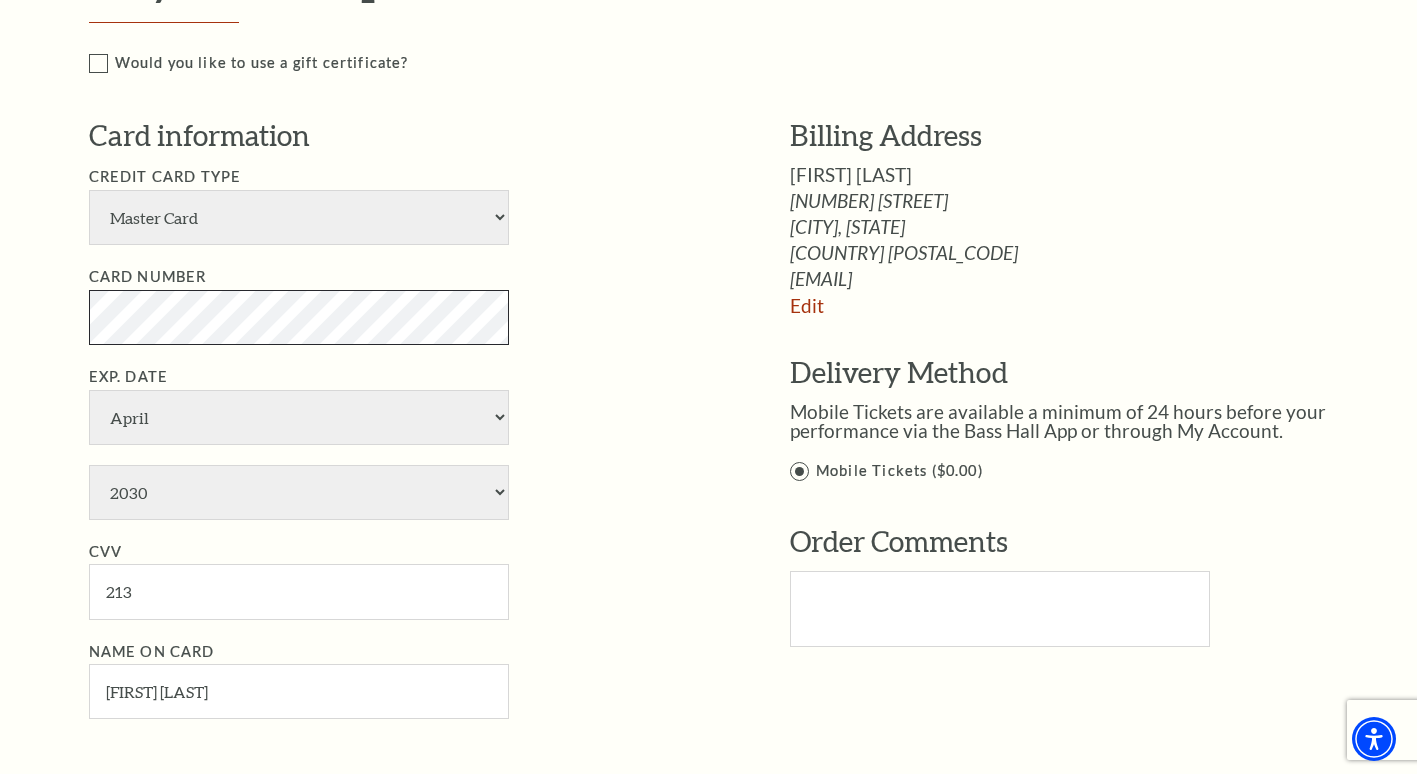 click on "Skip to main content Enable accessibility for low vision Open the accessibility menu
*{
pointer-events: fill;
}
Cart Expires In:
651
5:32
Add Time
(1)" 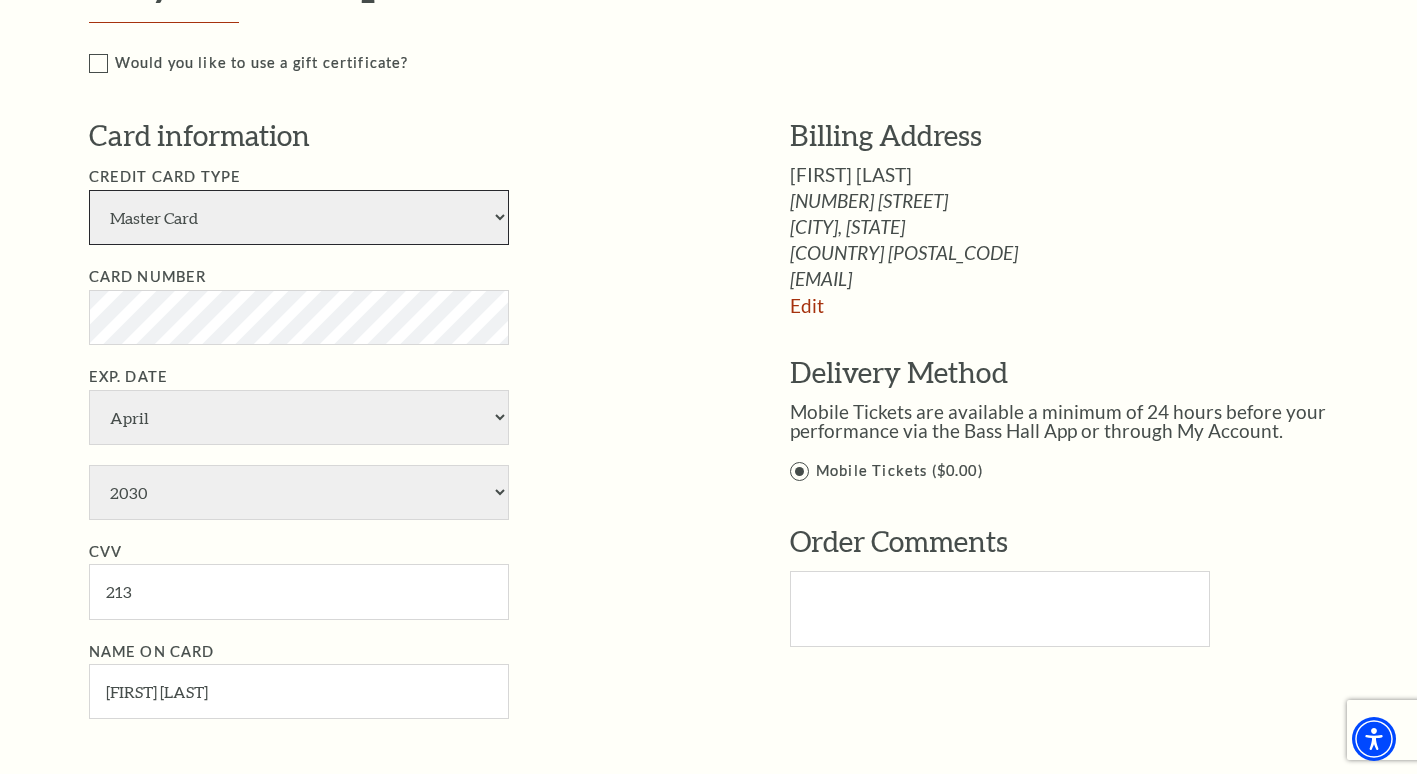 click on "American Express
Visa
Master Card
Discover" at bounding box center (299, 217) 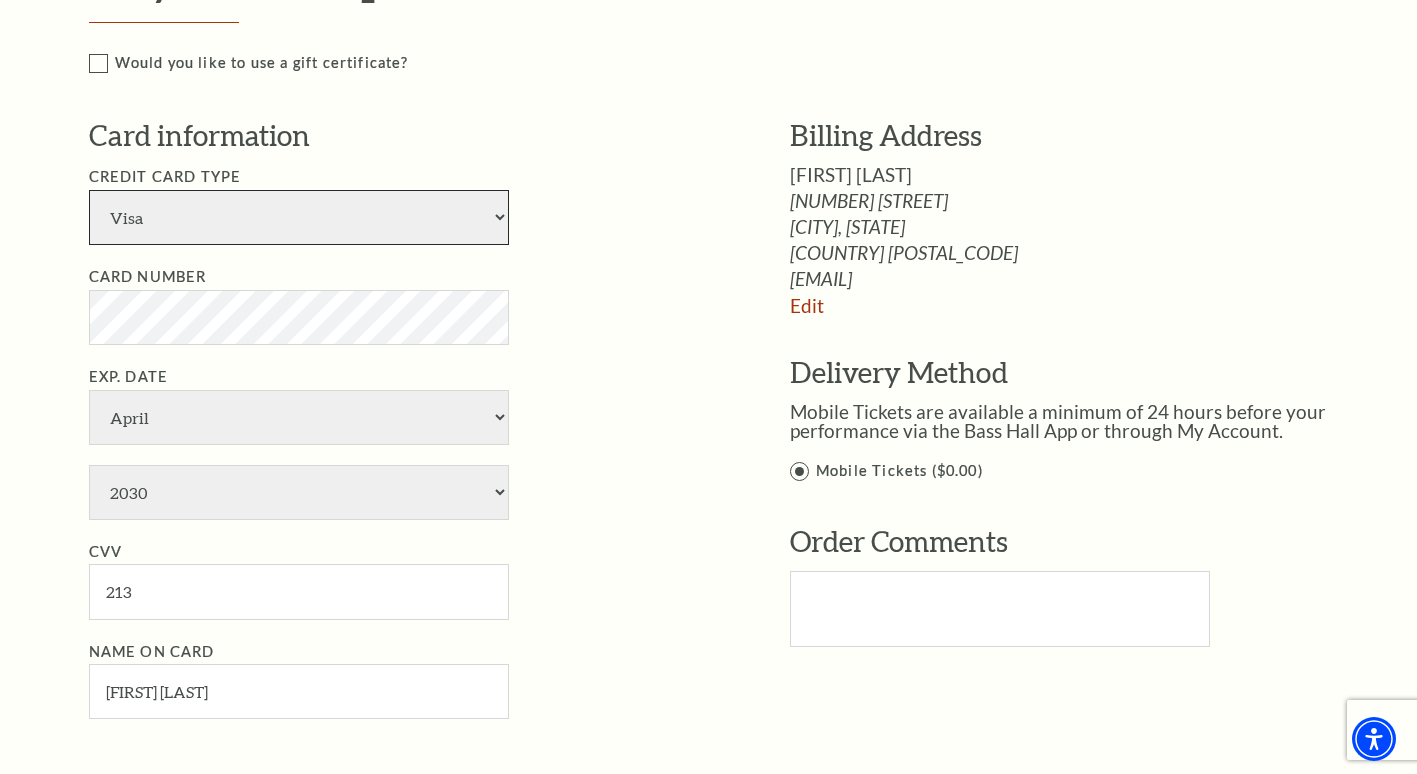 click on "American Express
Visa
Master Card
Discover" at bounding box center [299, 217] 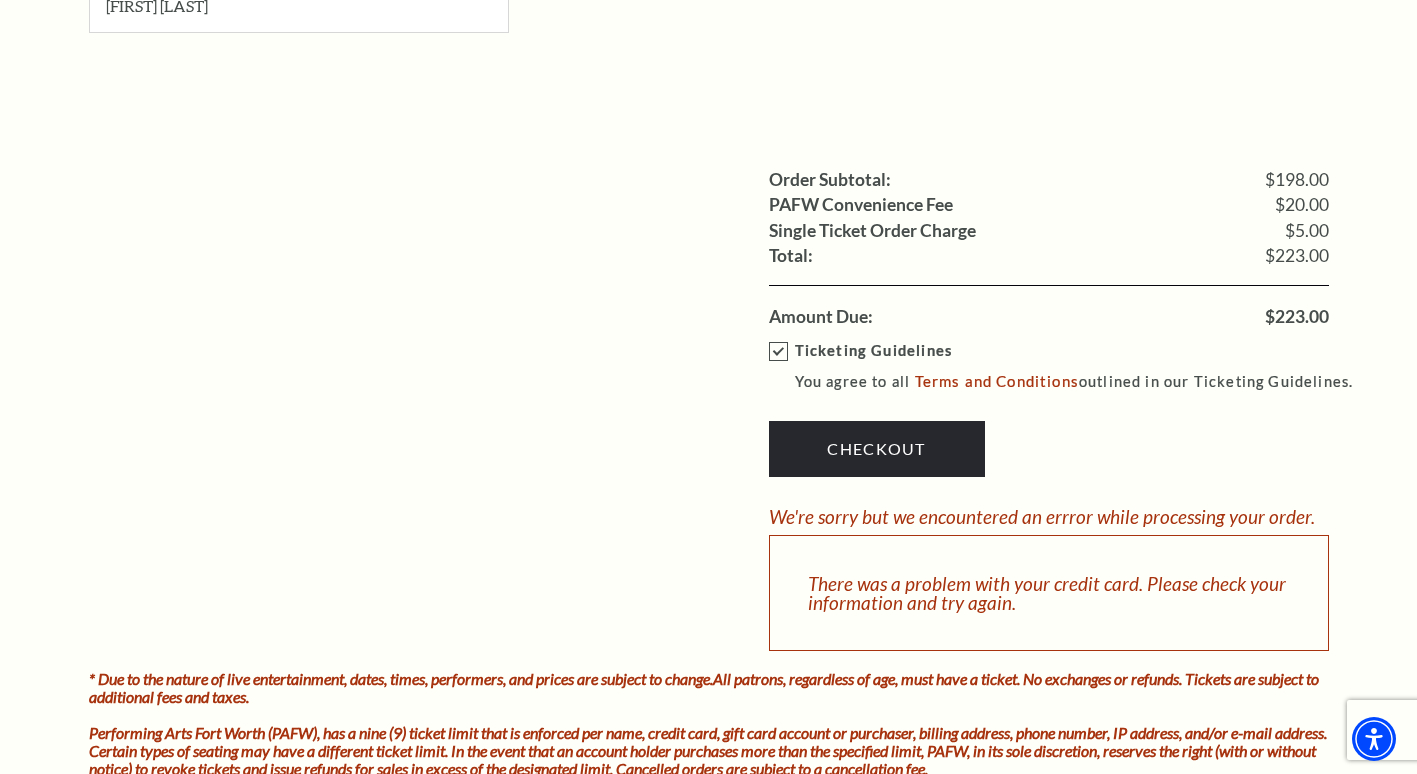 scroll, scrollTop: 1700, scrollLeft: 0, axis: vertical 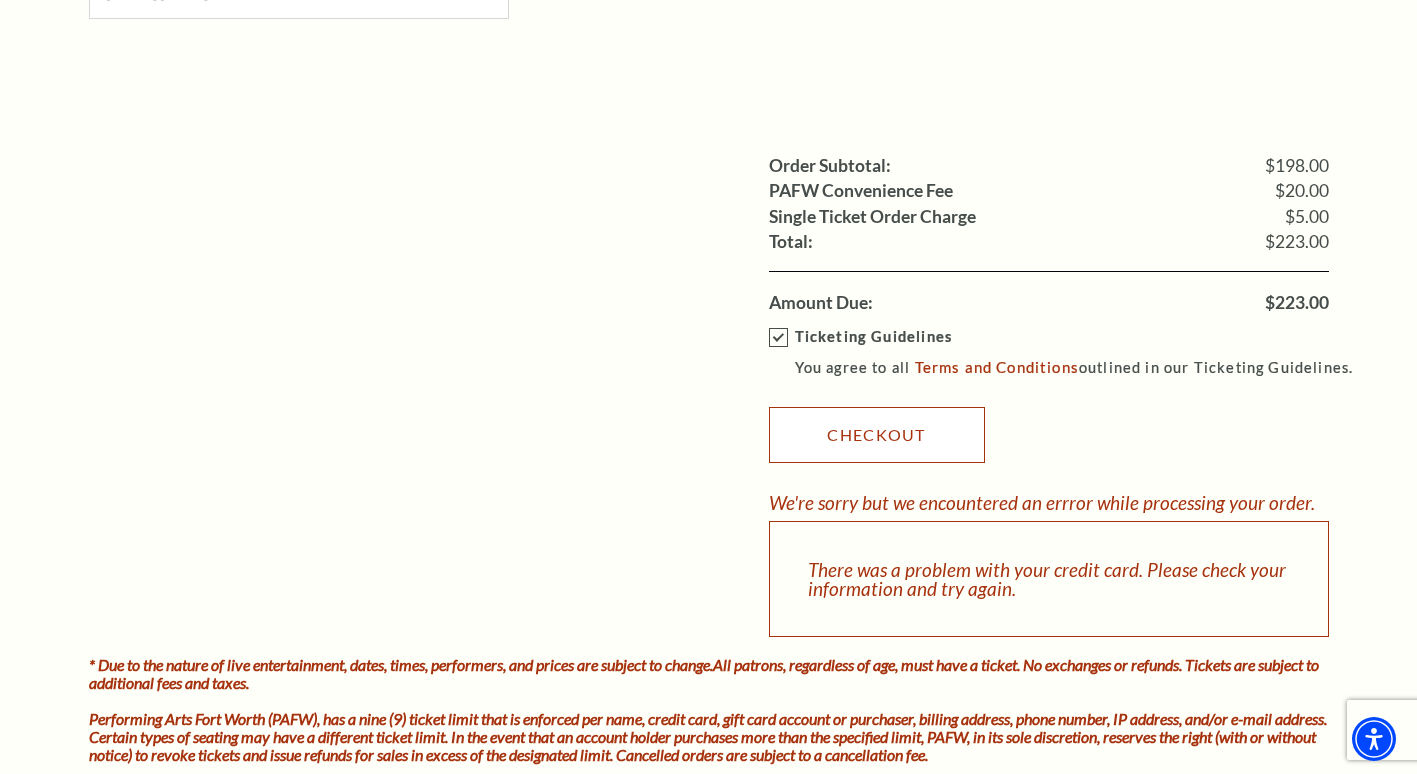 click on "Checkout" at bounding box center [877, 435] 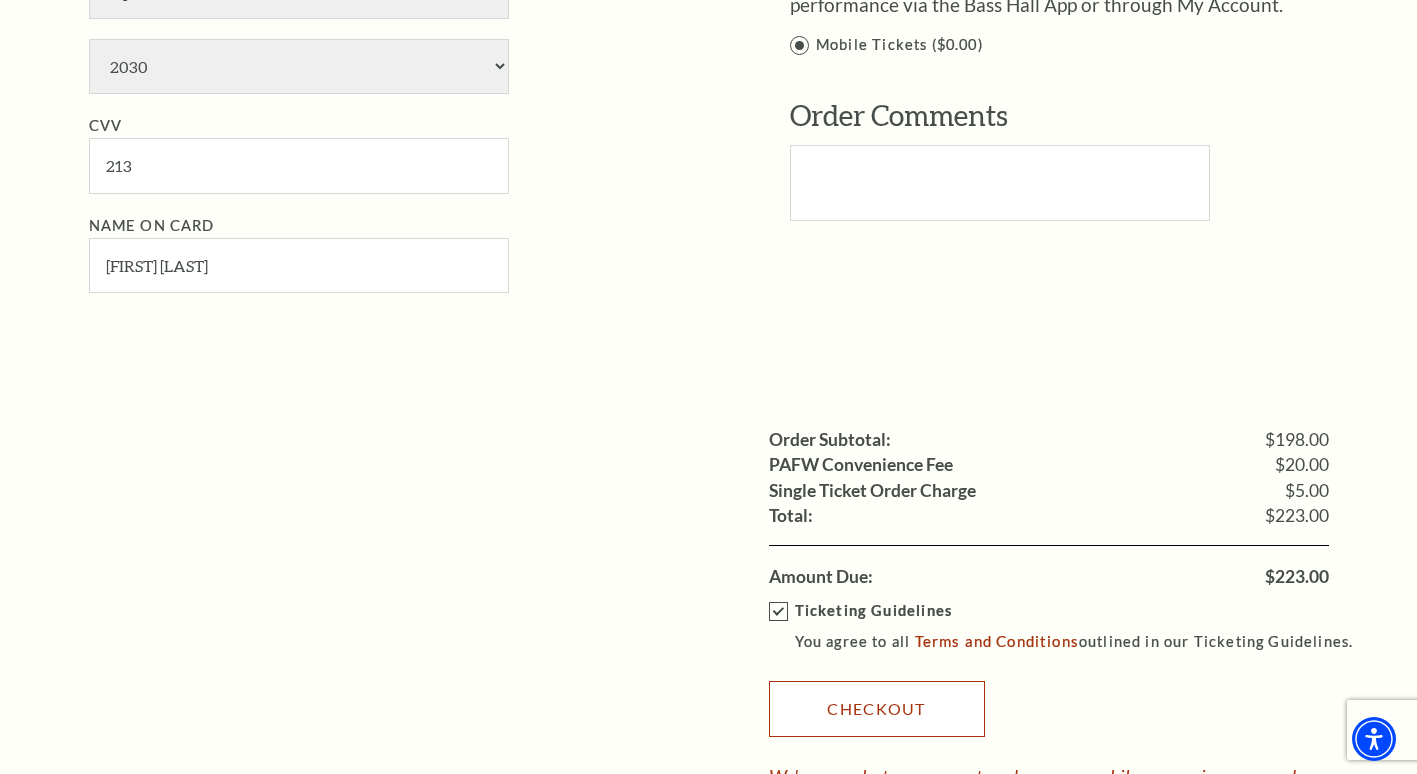 scroll, scrollTop: 1100, scrollLeft: 0, axis: vertical 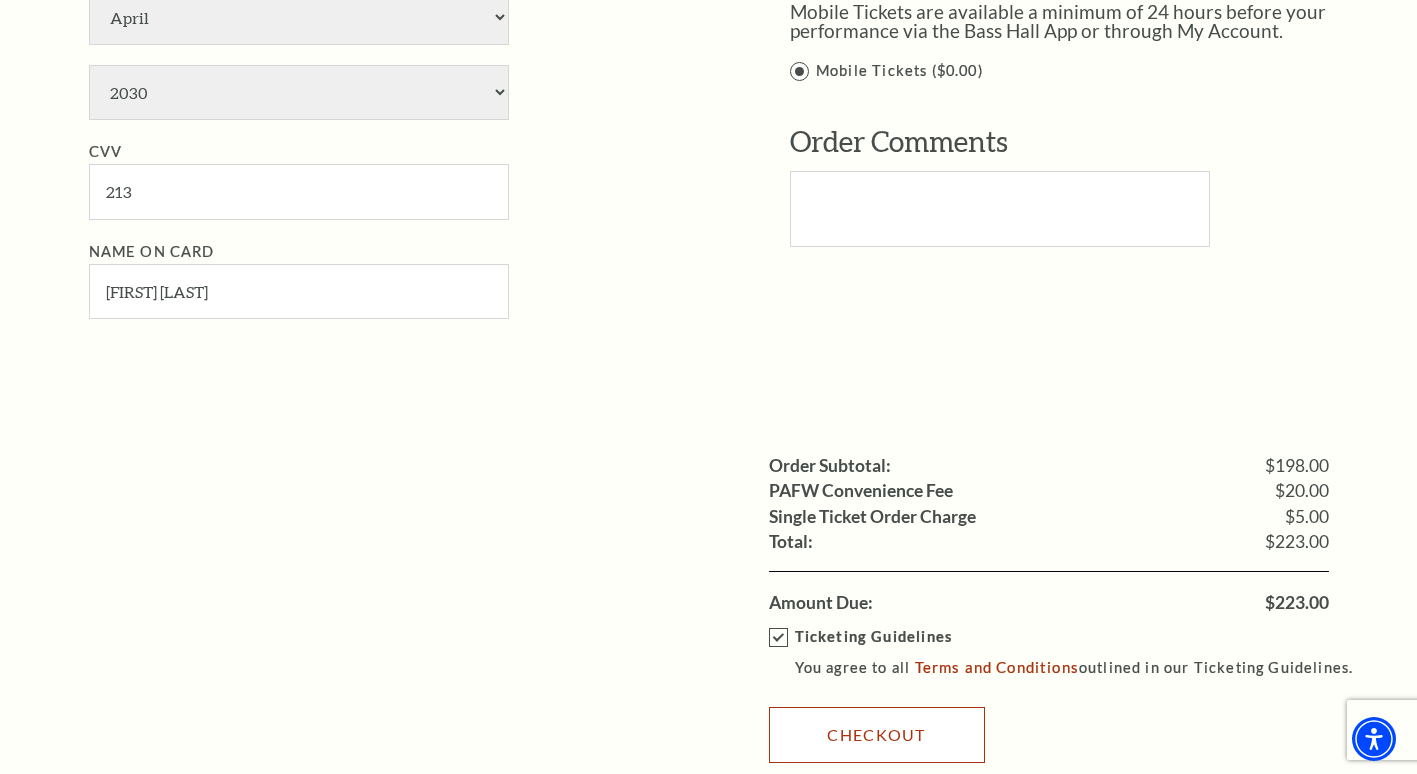 click on "Checkout" at bounding box center [877, 735] 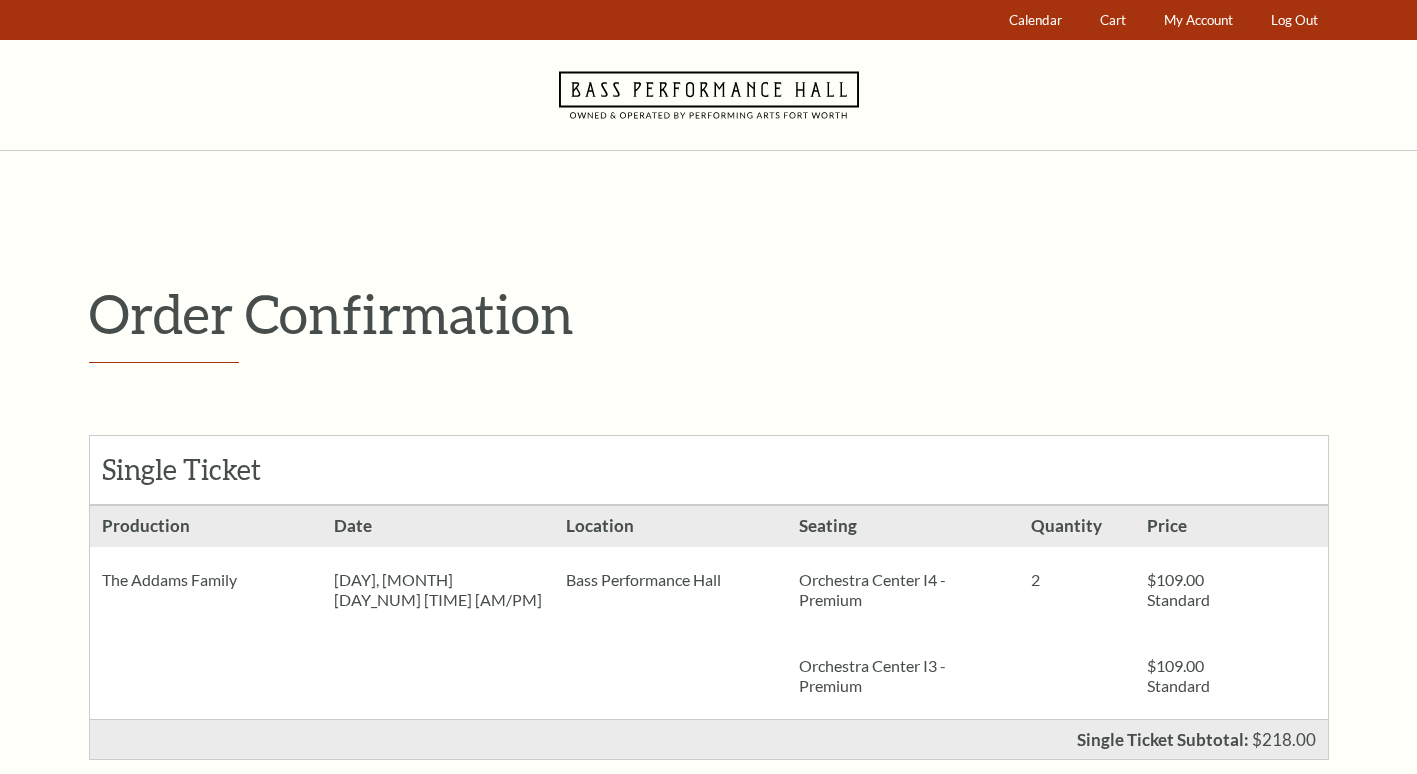 scroll, scrollTop: 0, scrollLeft: 0, axis: both 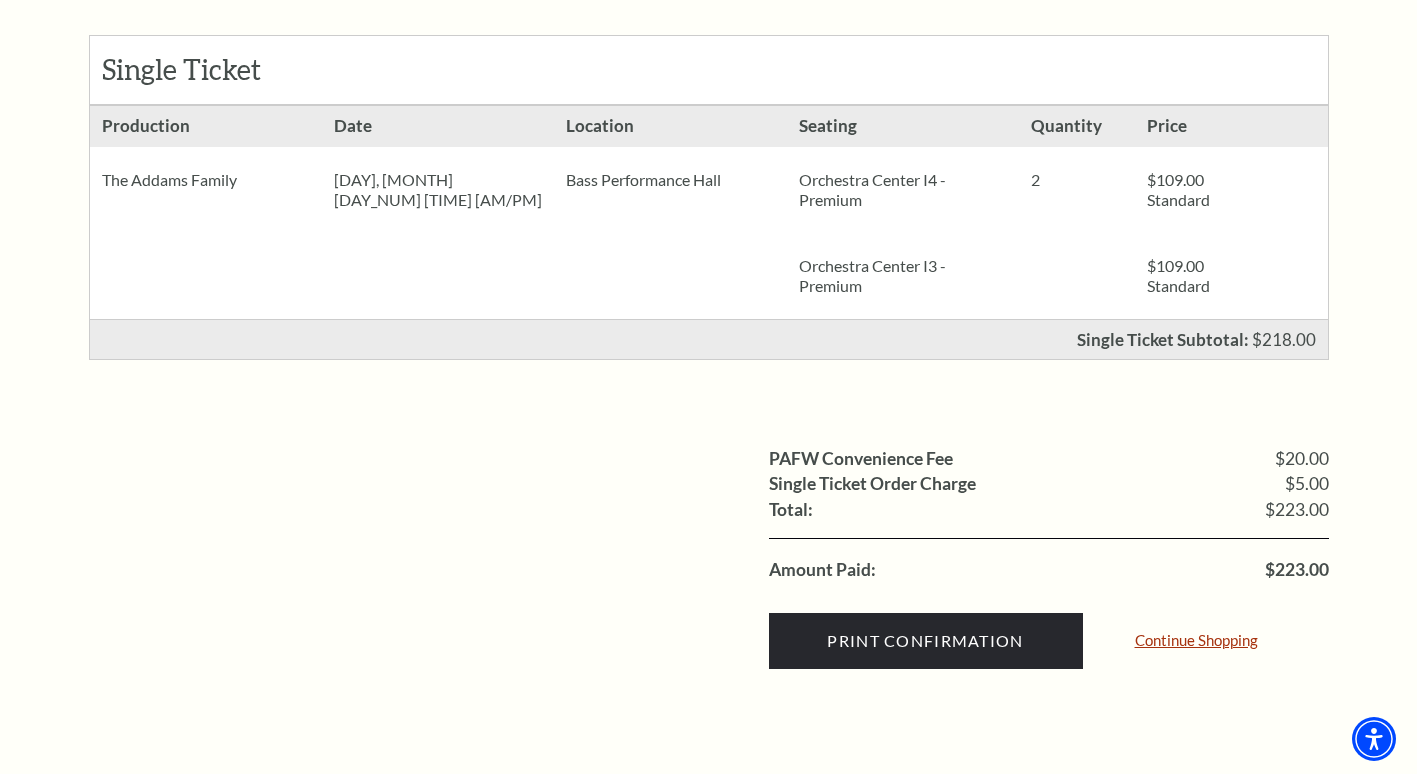 click on "Continue Shopping" at bounding box center (1196, 640) 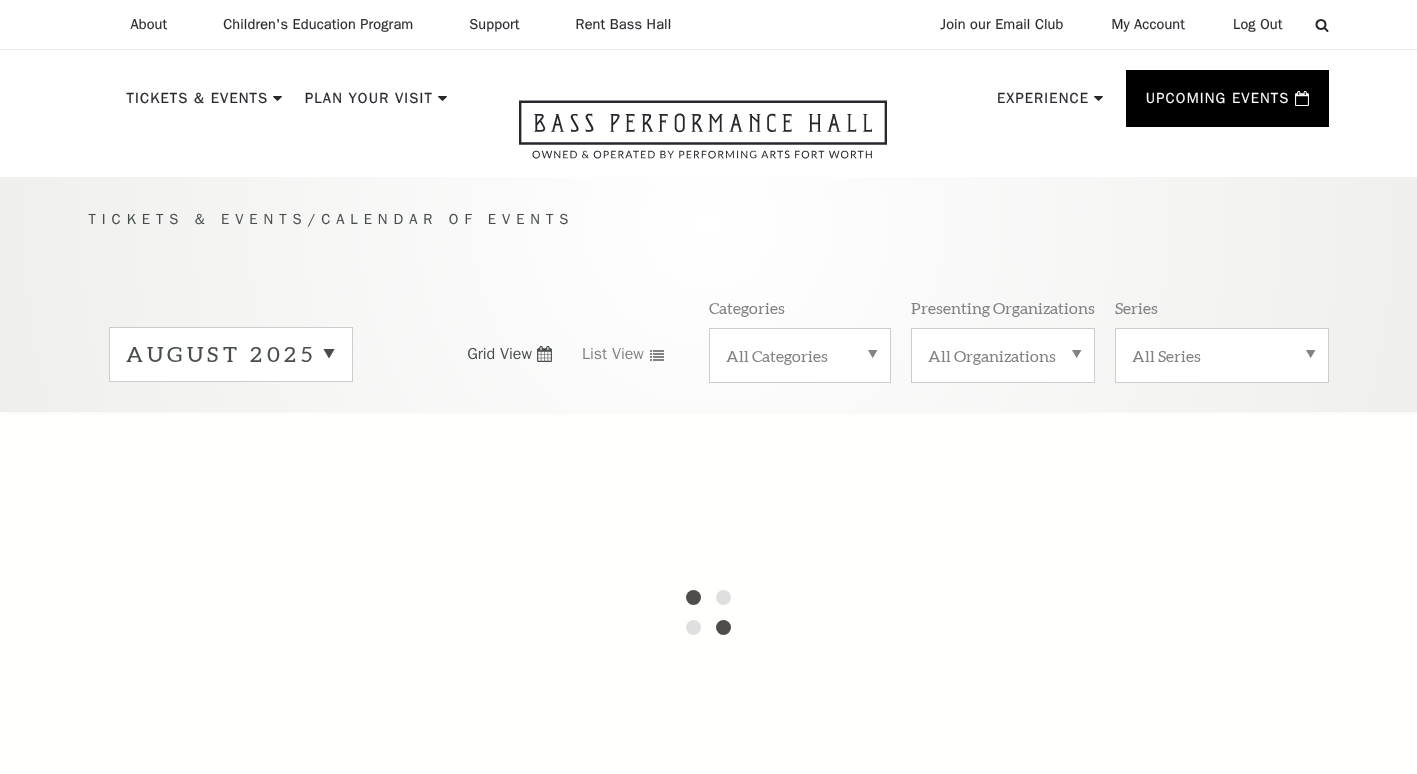 scroll, scrollTop: 0, scrollLeft: 0, axis: both 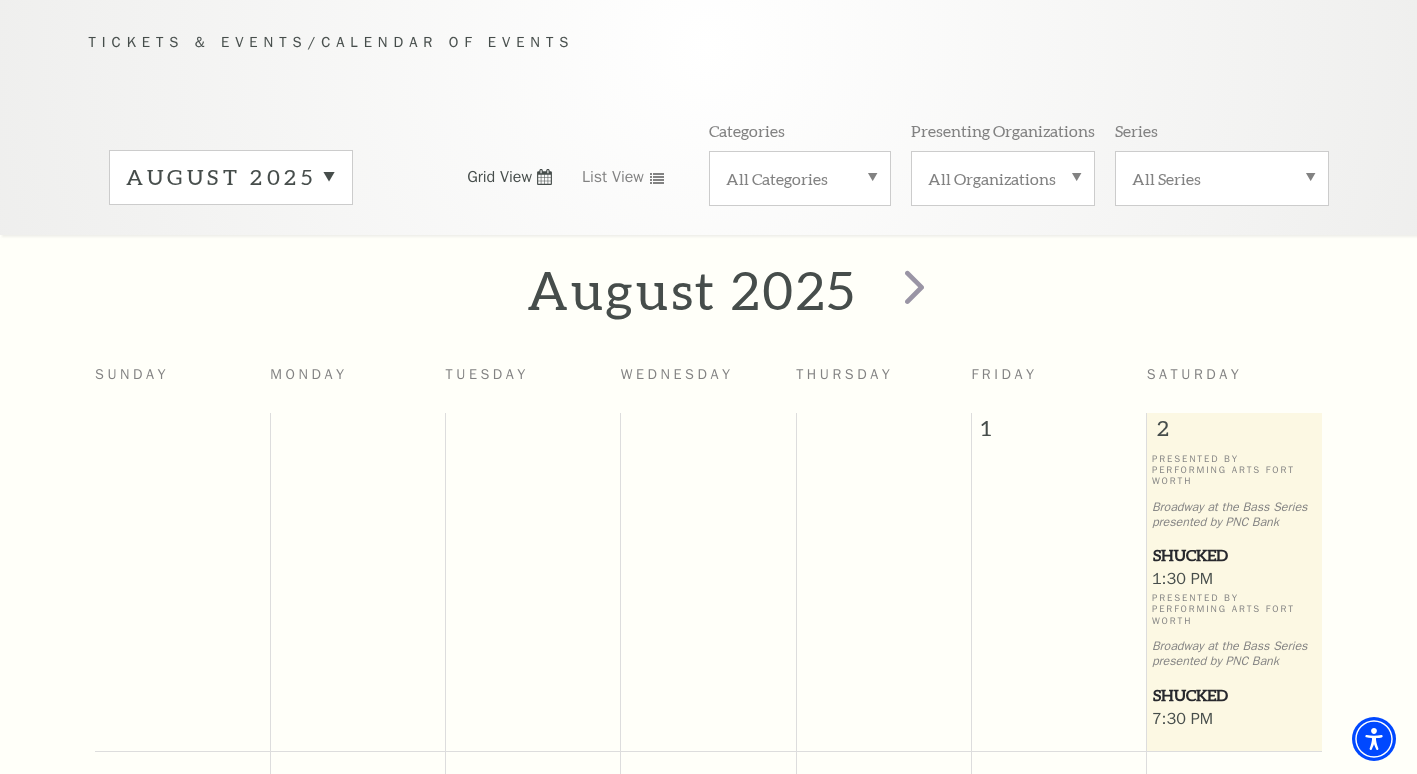 click on "August 2025" at bounding box center (231, 177) 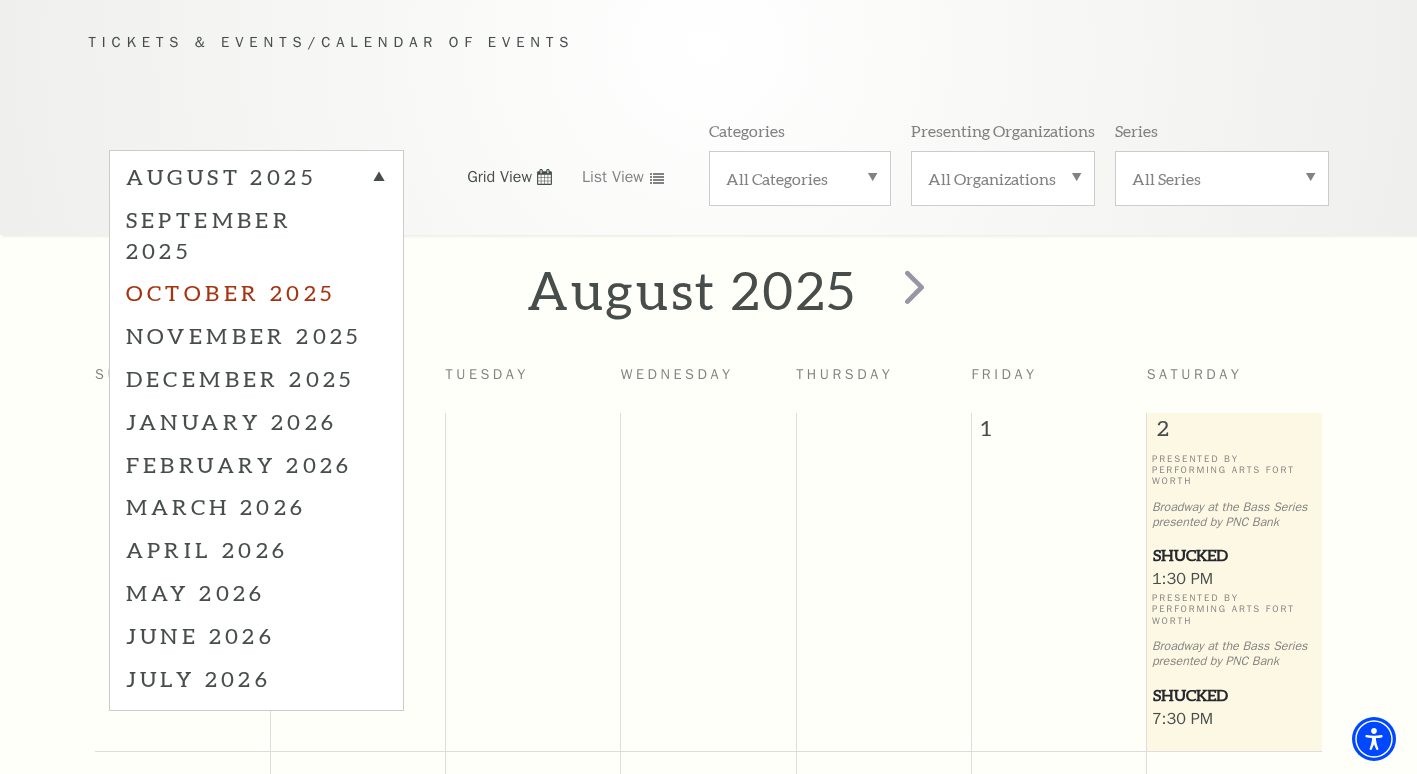 drag, startPoint x: 284, startPoint y: 282, endPoint x: 286, endPoint y: 263, distance: 19.104973 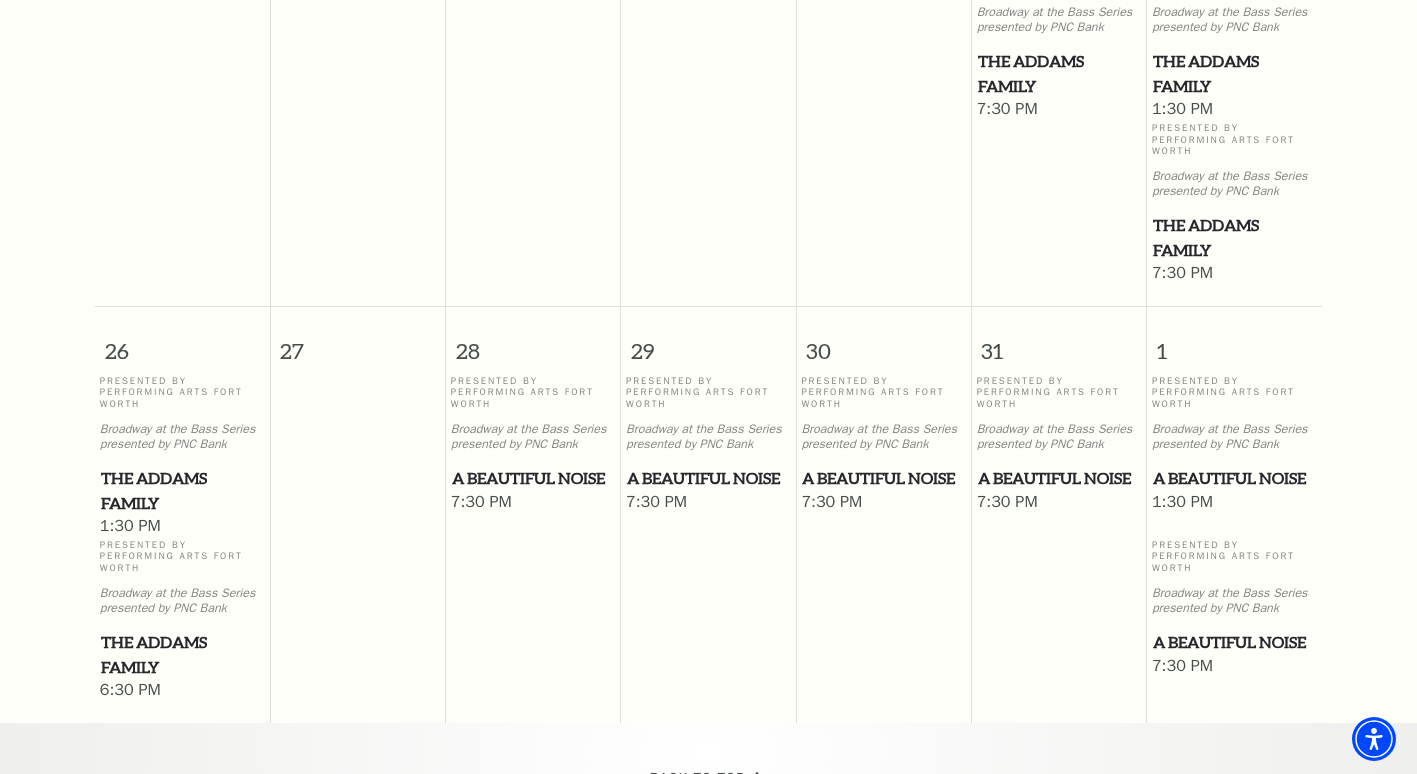 scroll, scrollTop: 1477, scrollLeft: 0, axis: vertical 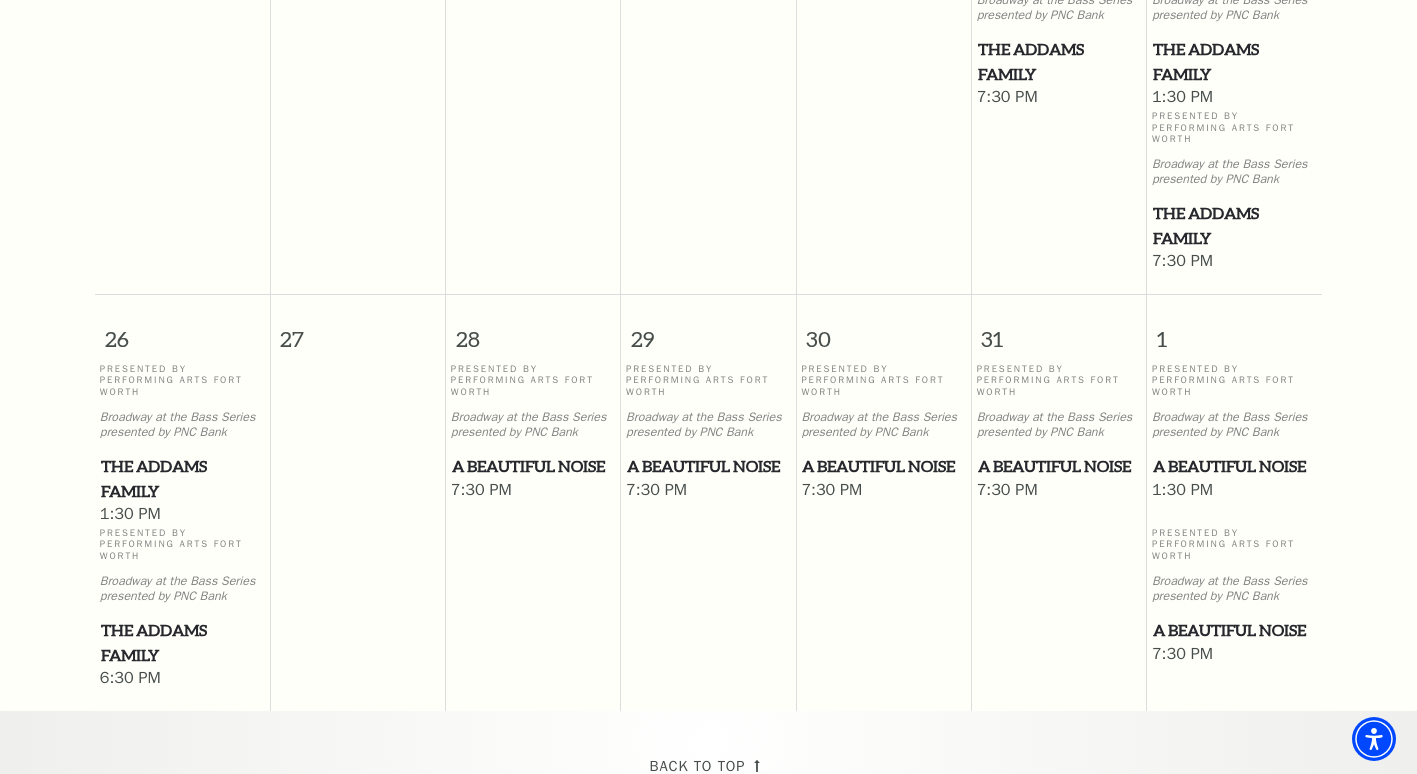 click on "The Addams Family" at bounding box center [182, 642] 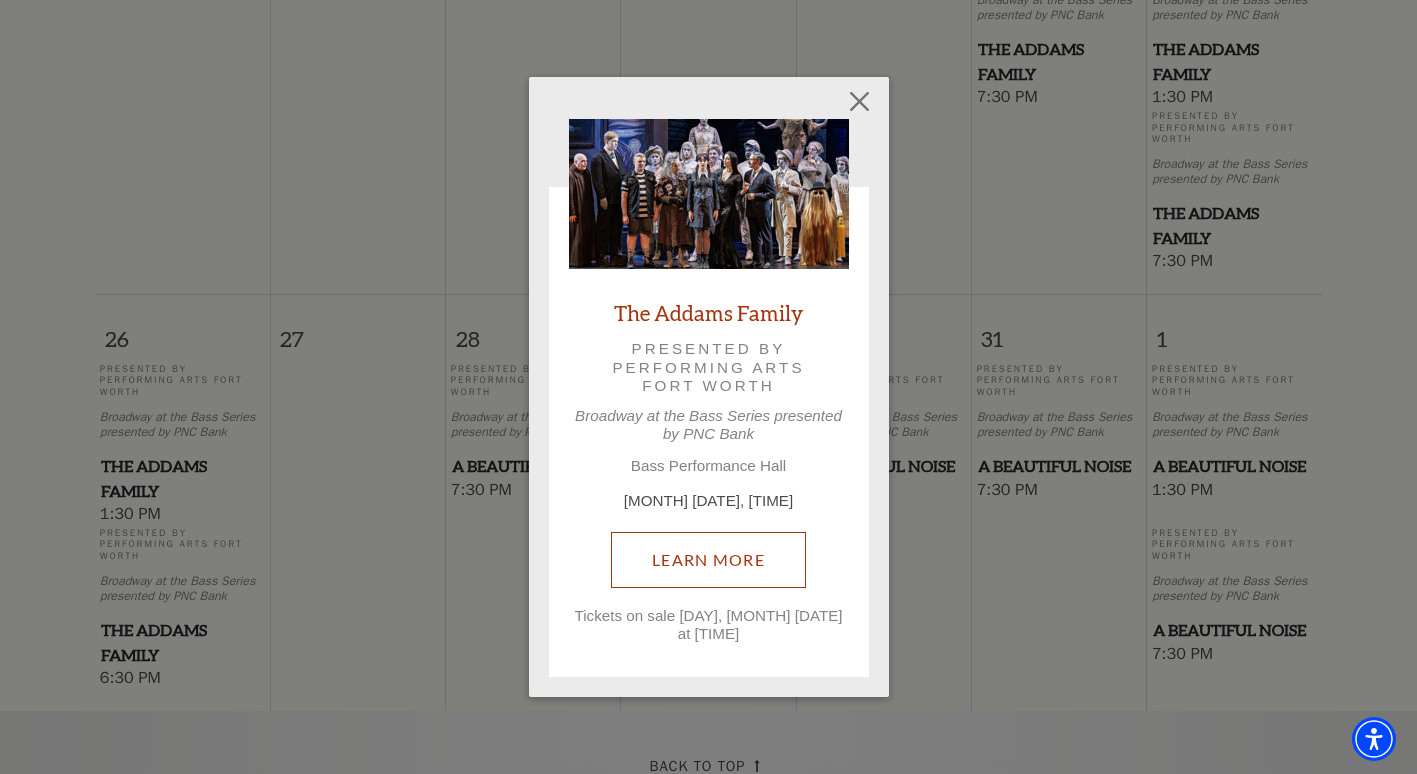 click on "Learn More" at bounding box center (708, 560) 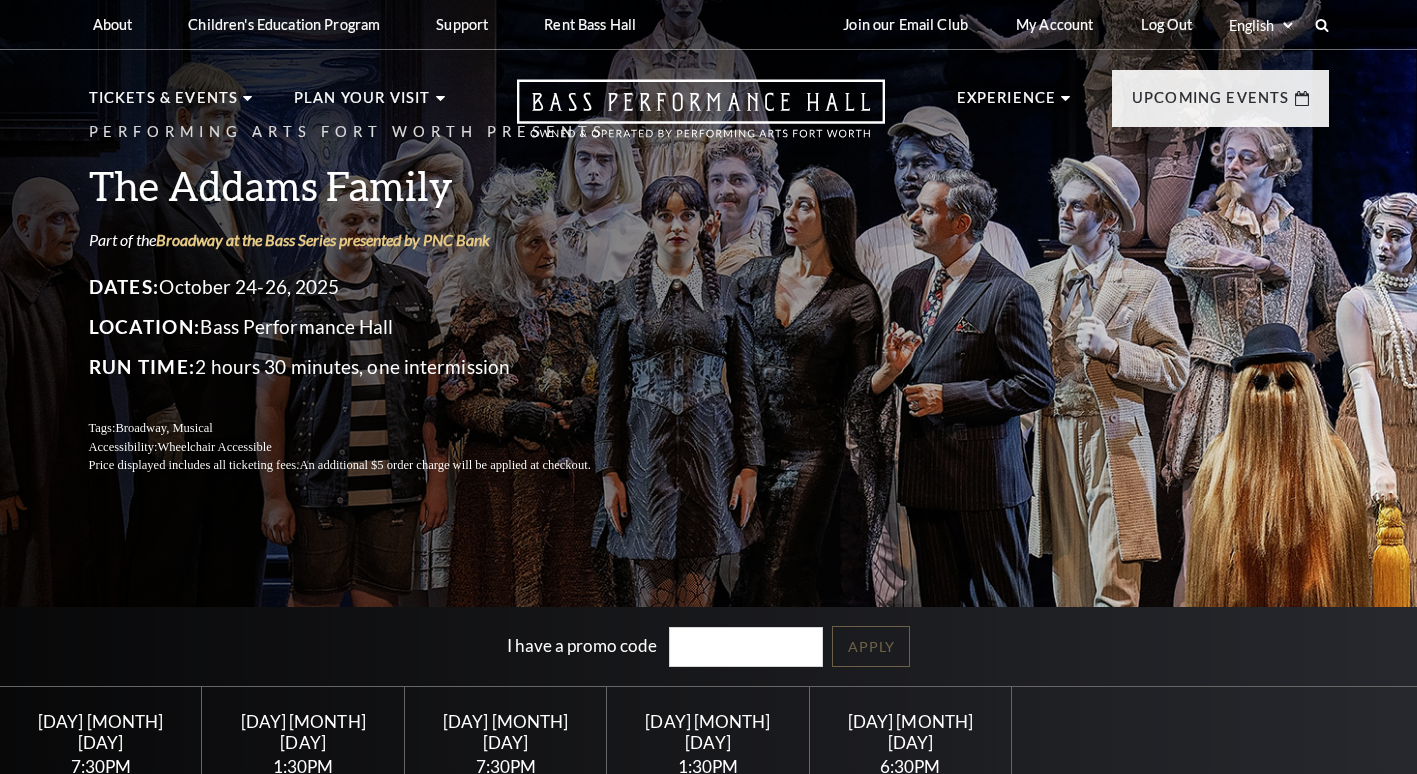 scroll, scrollTop: 0, scrollLeft: 0, axis: both 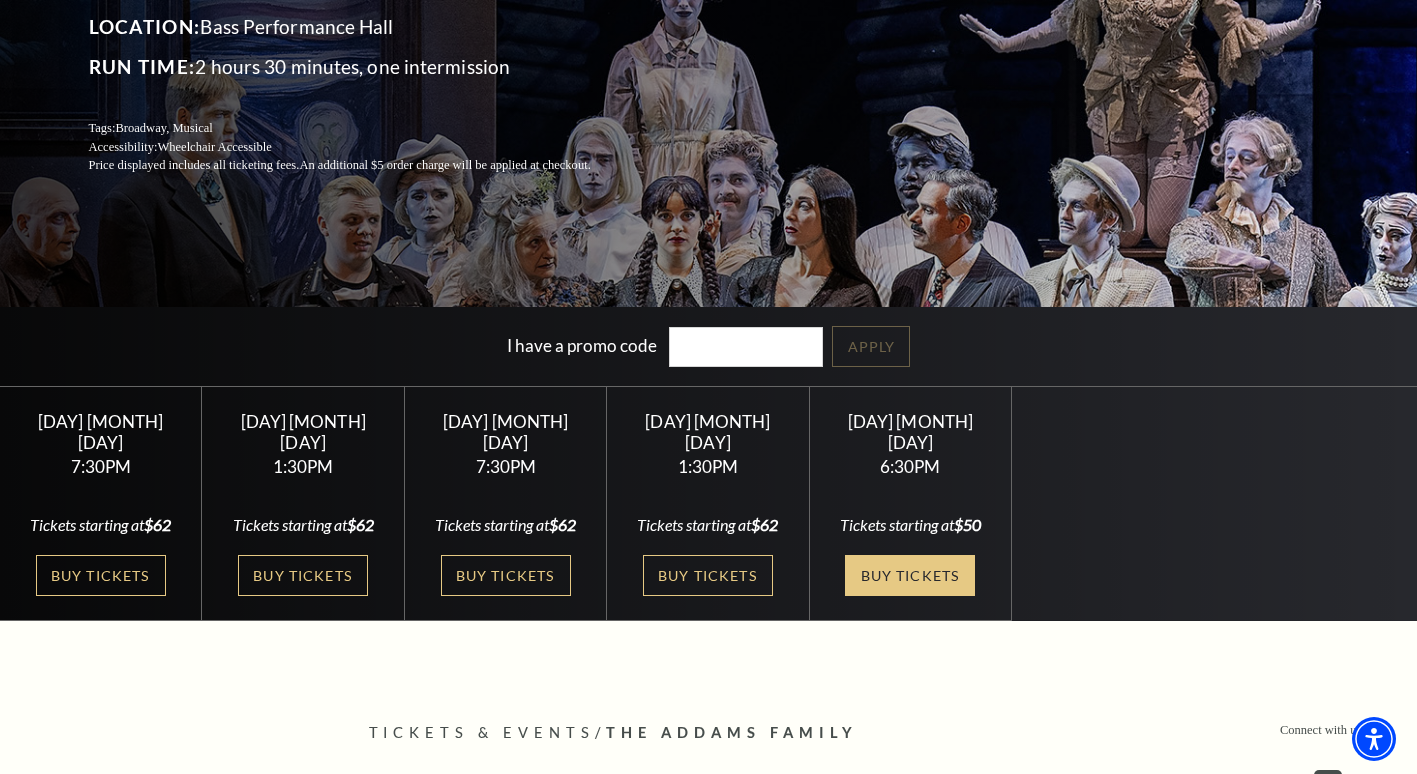 click on "Buy Tickets" at bounding box center [910, 575] 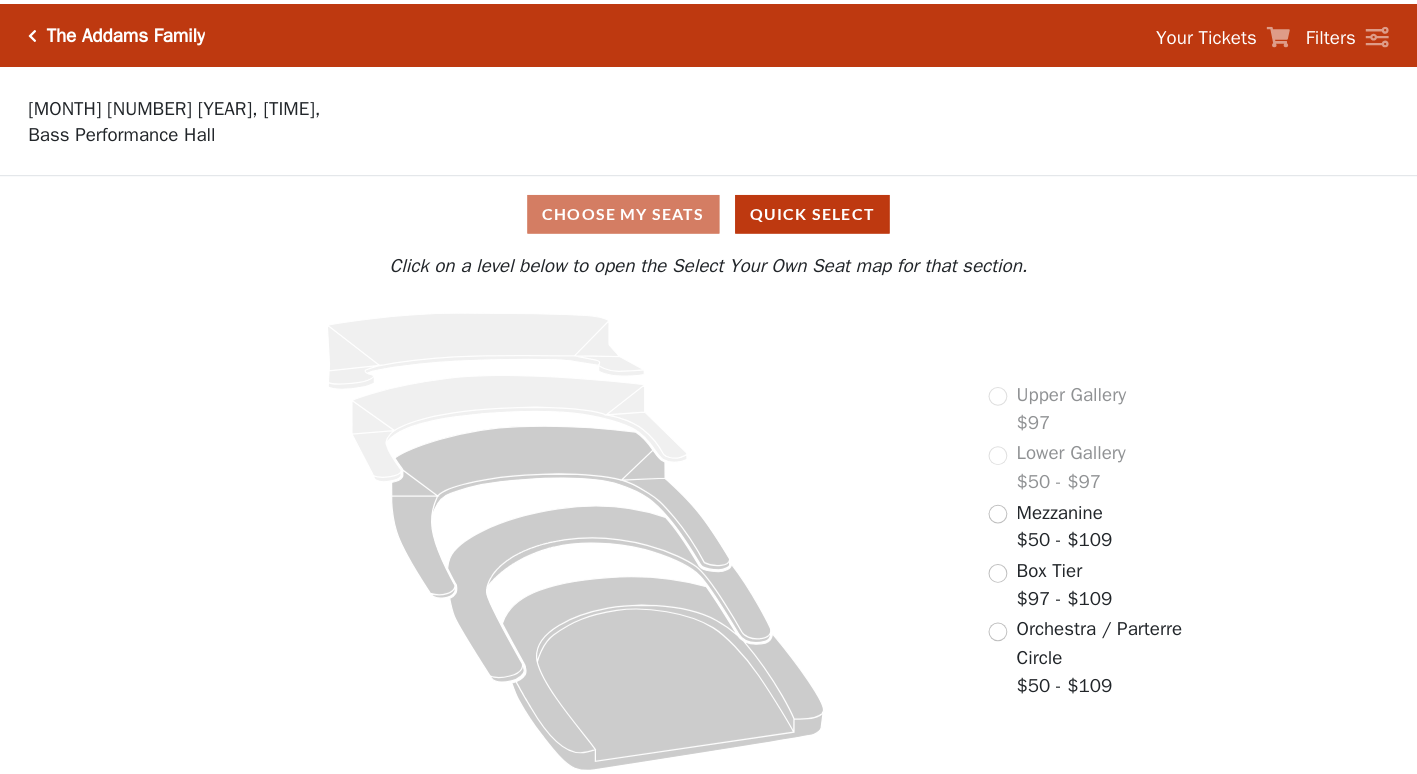 scroll, scrollTop: 0, scrollLeft: 0, axis: both 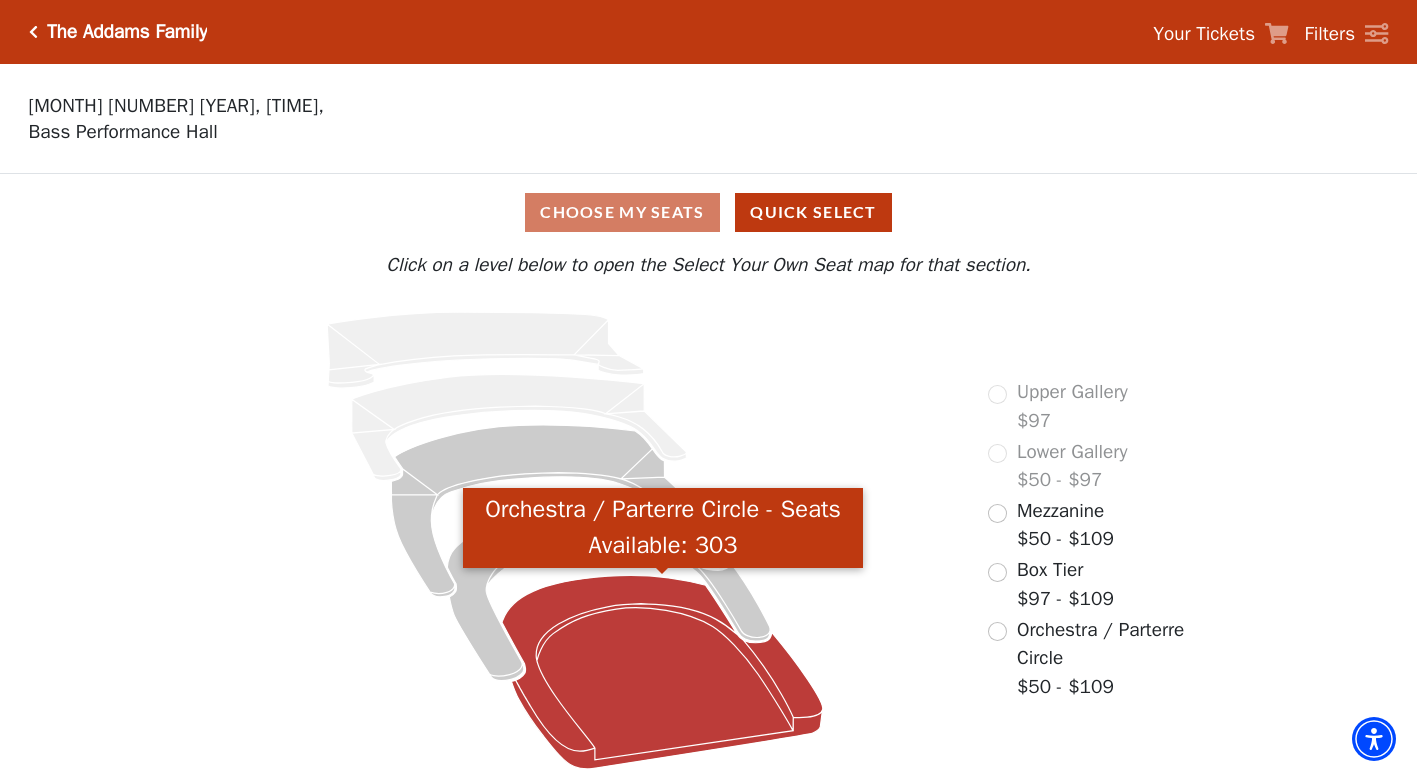 click 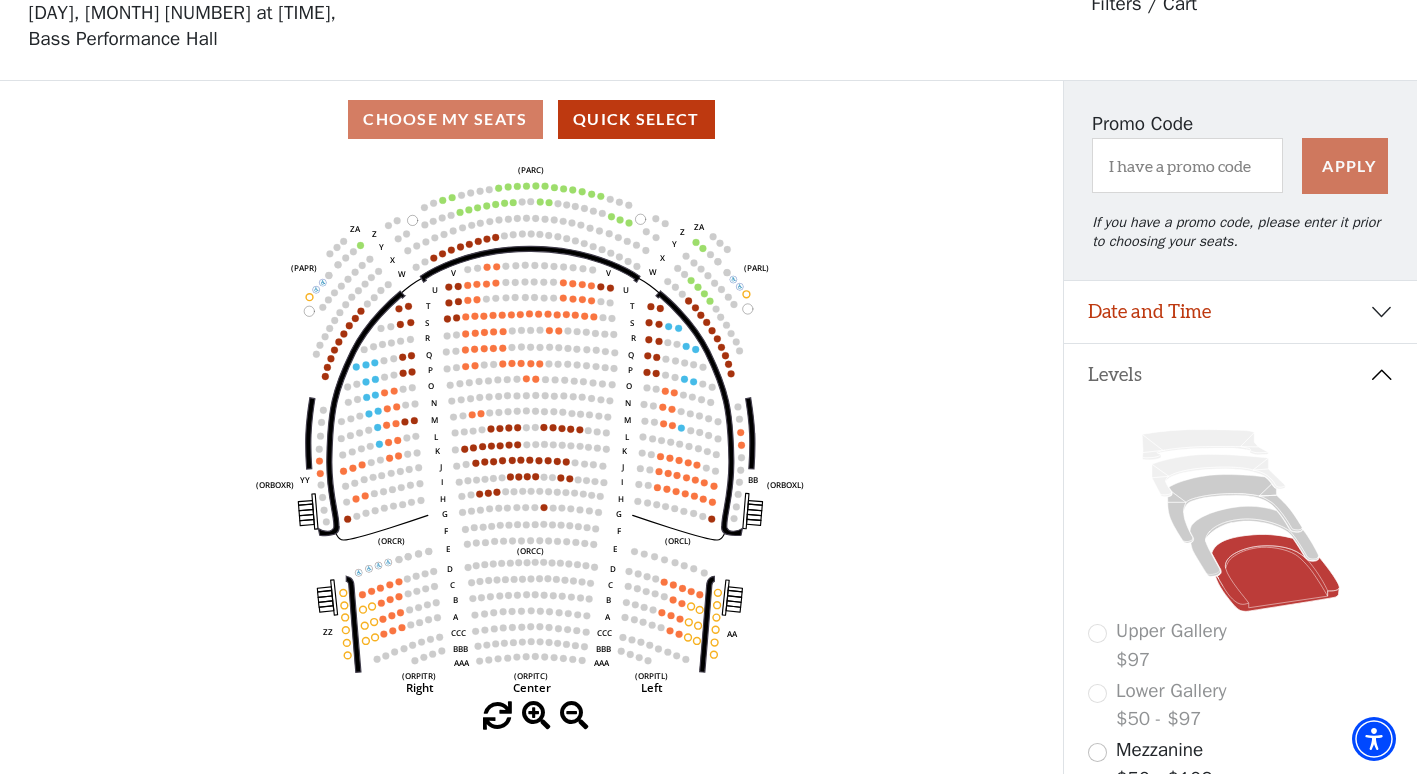 scroll, scrollTop: 0, scrollLeft: 0, axis: both 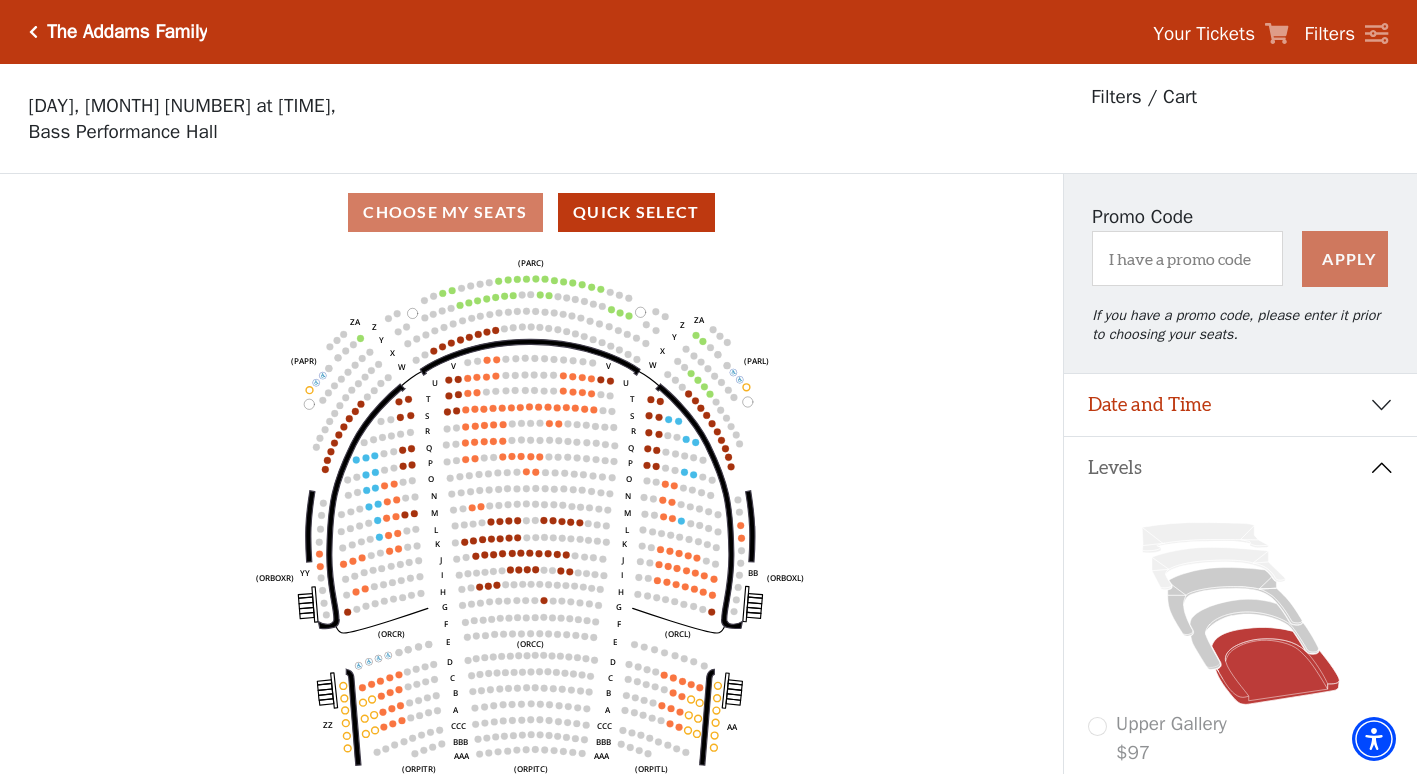 click on "Your Tickets" at bounding box center [1204, 34] 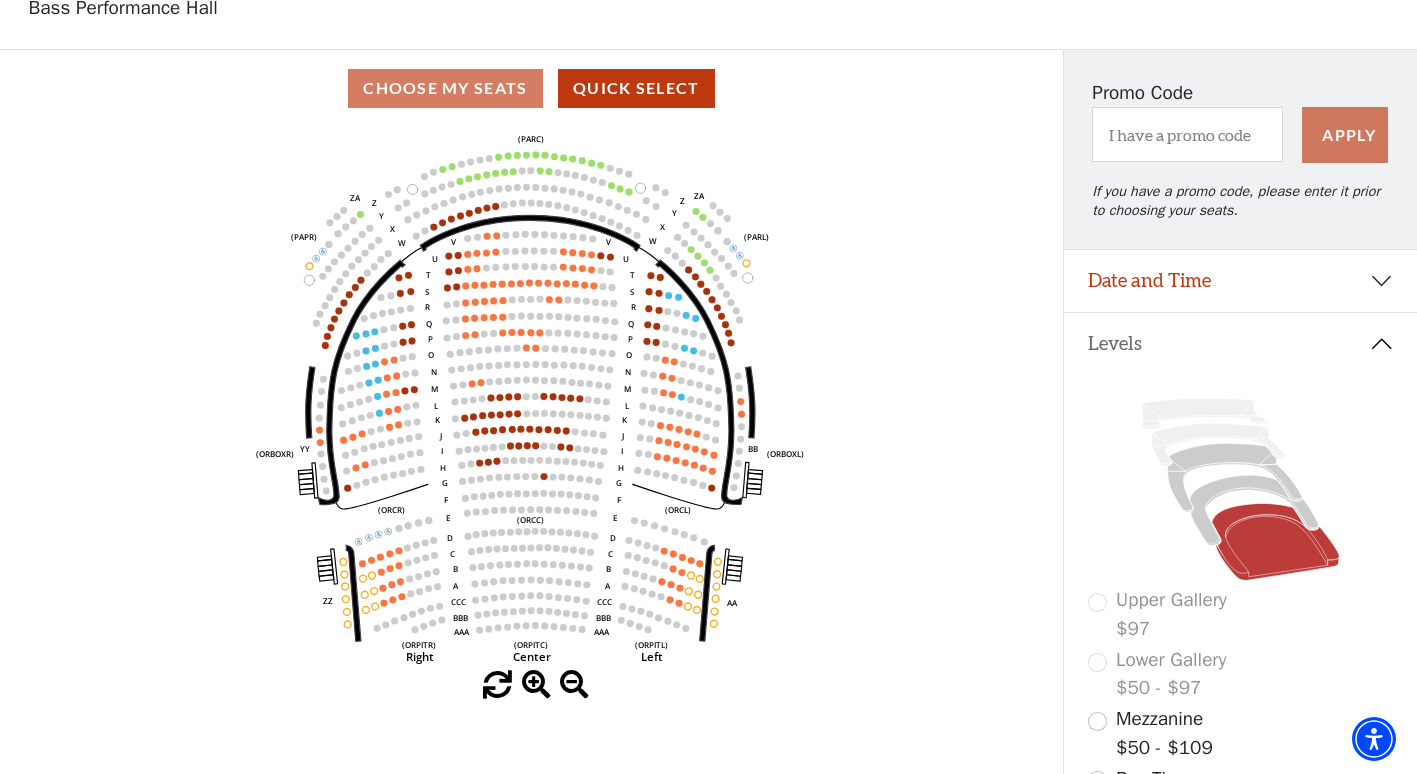 scroll, scrollTop: 400, scrollLeft: 0, axis: vertical 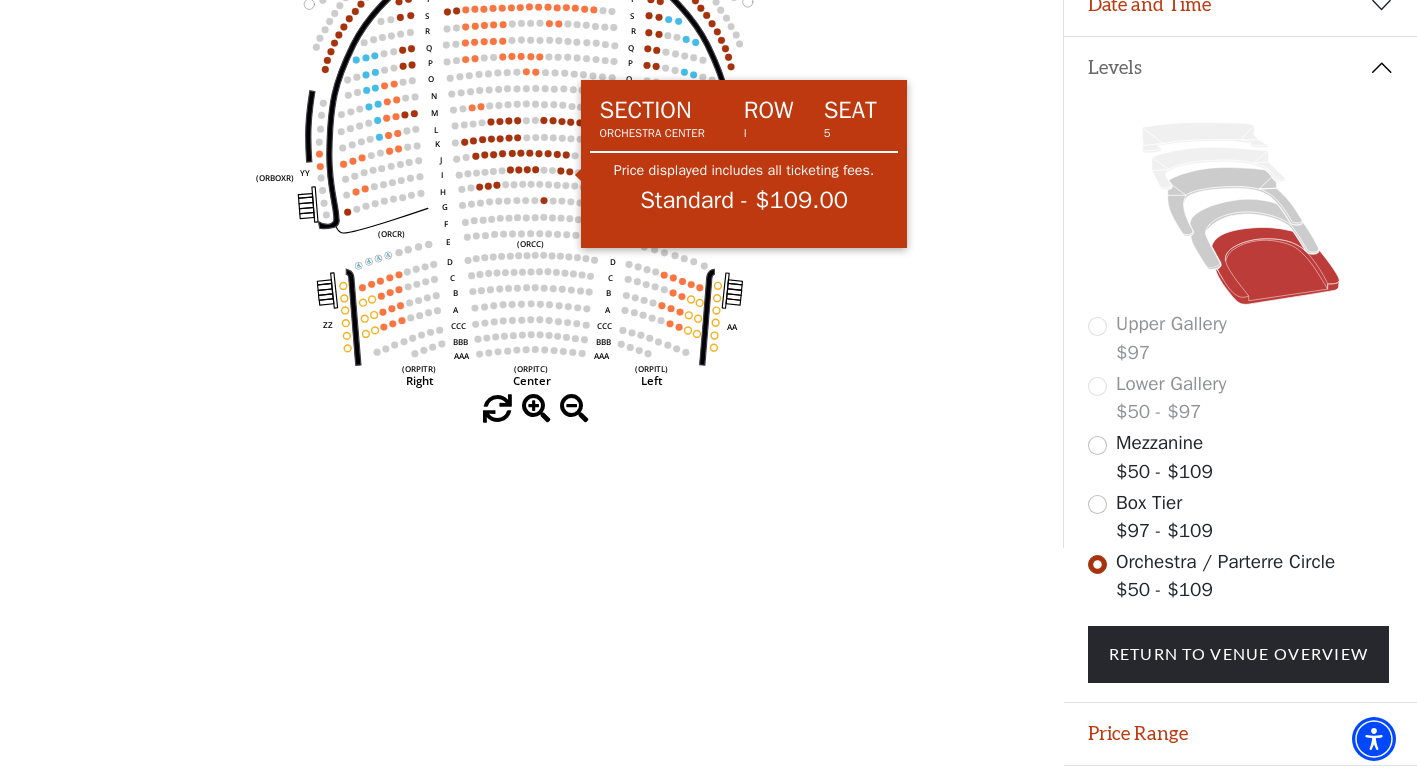 click 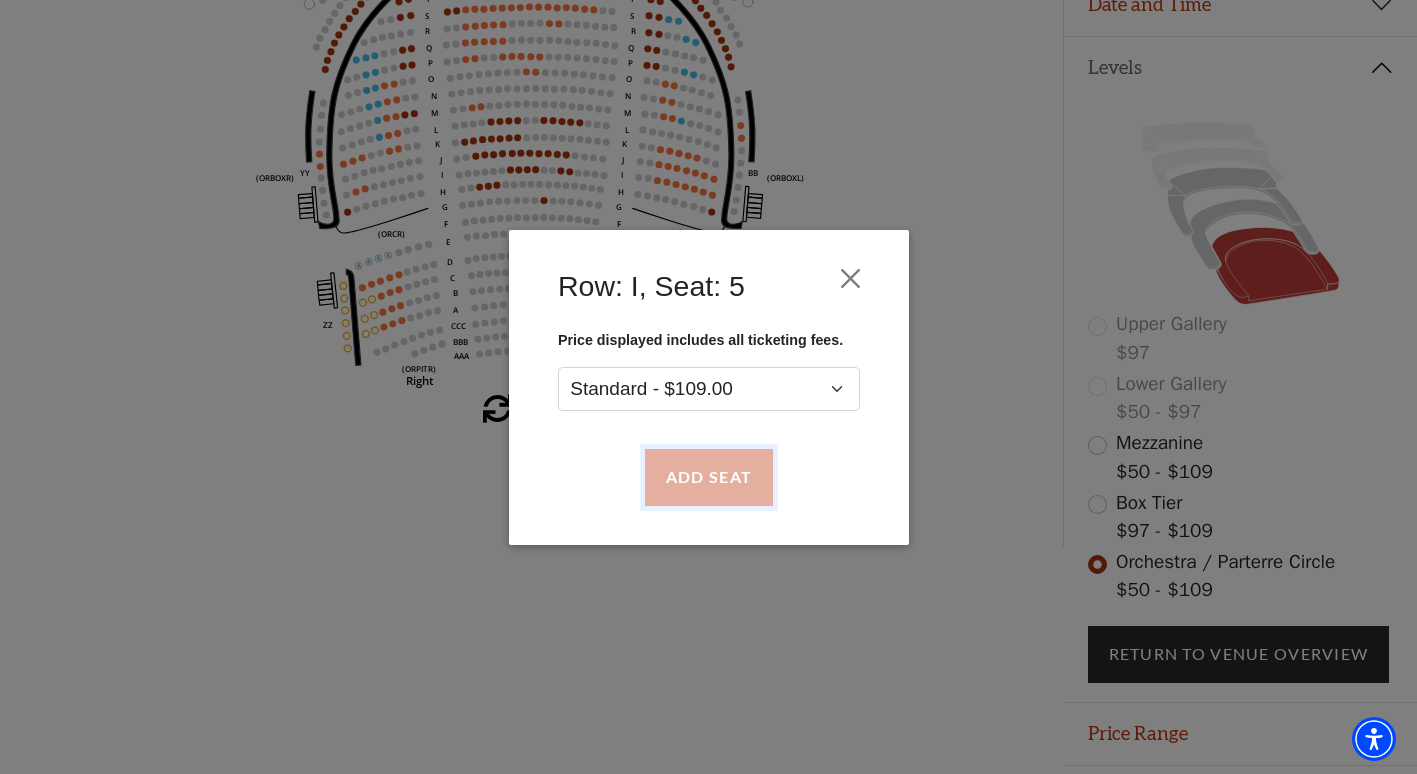 click on "Add Seat" at bounding box center (708, 477) 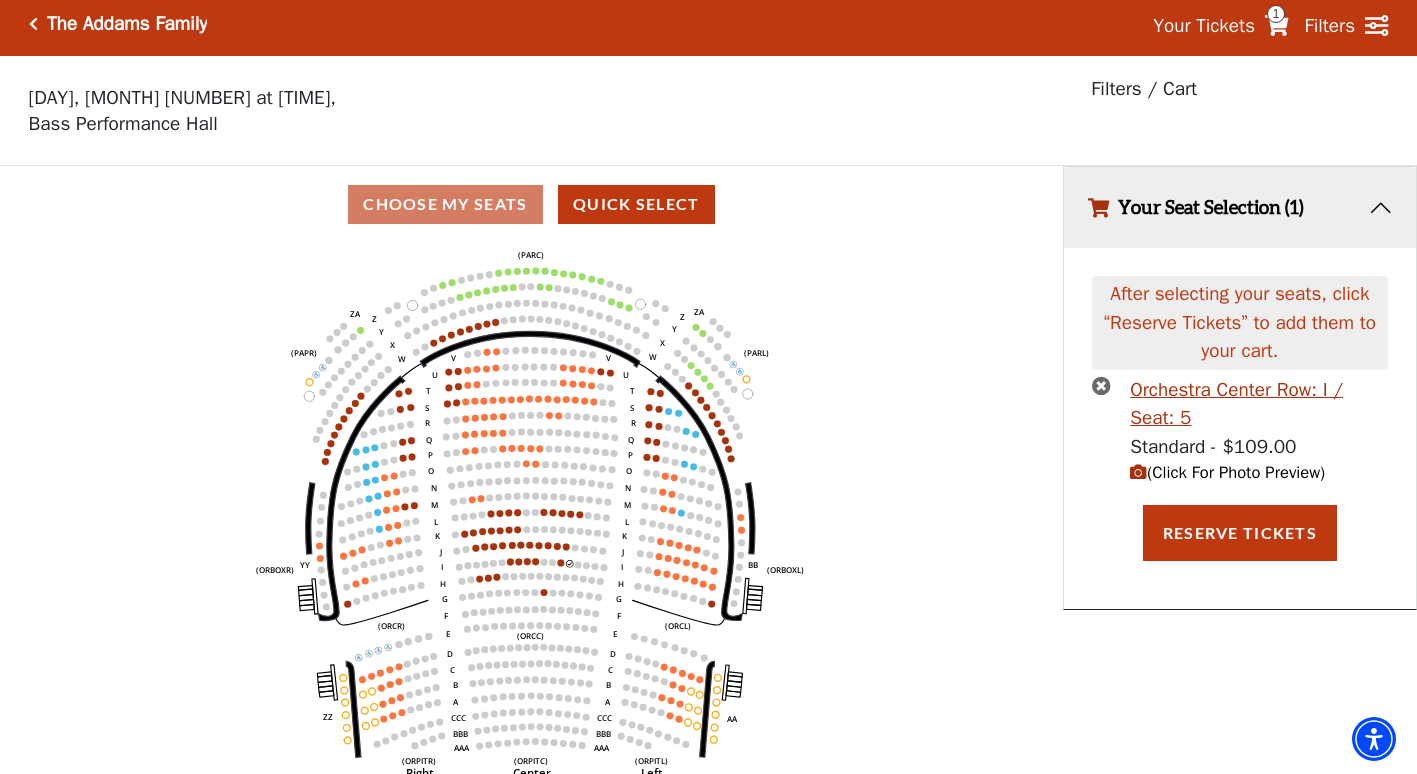 scroll, scrollTop: 0, scrollLeft: 0, axis: both 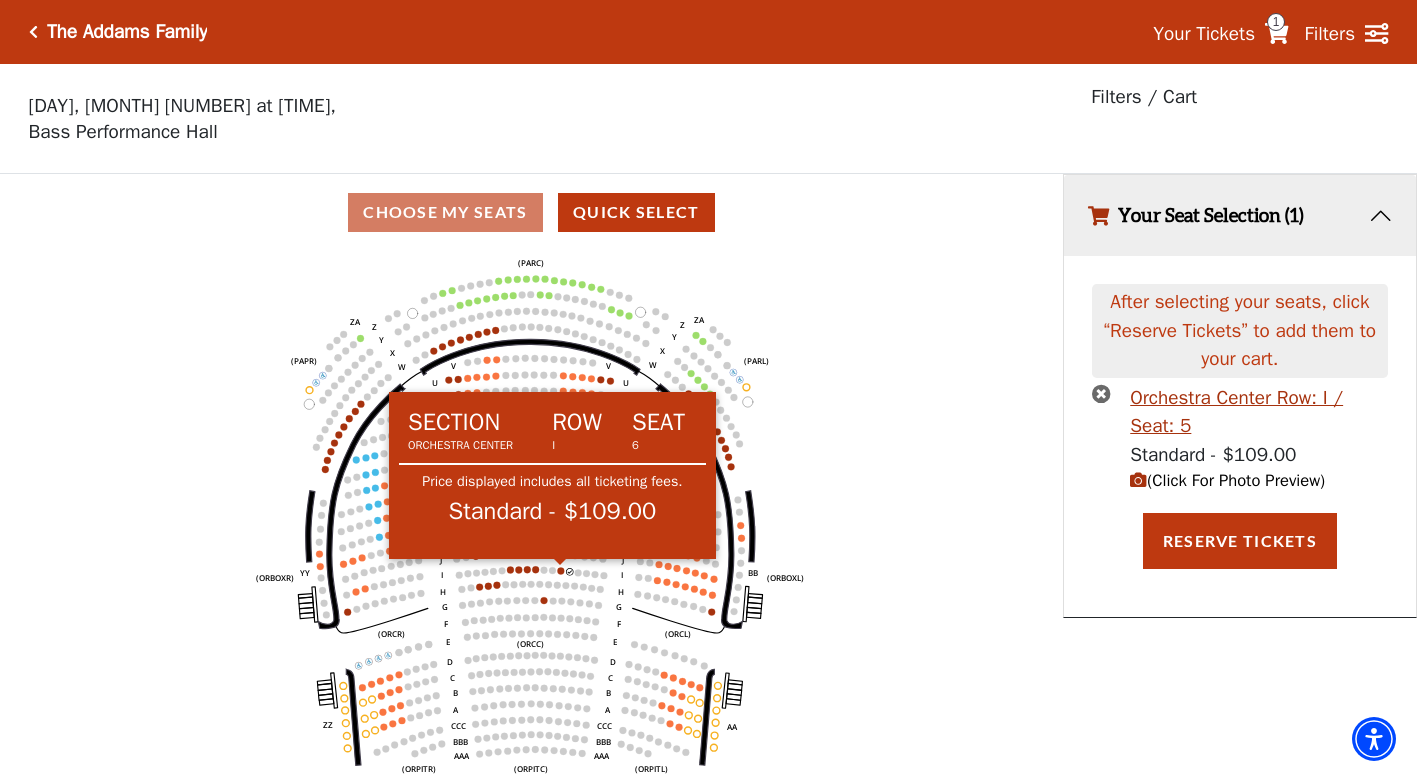 click 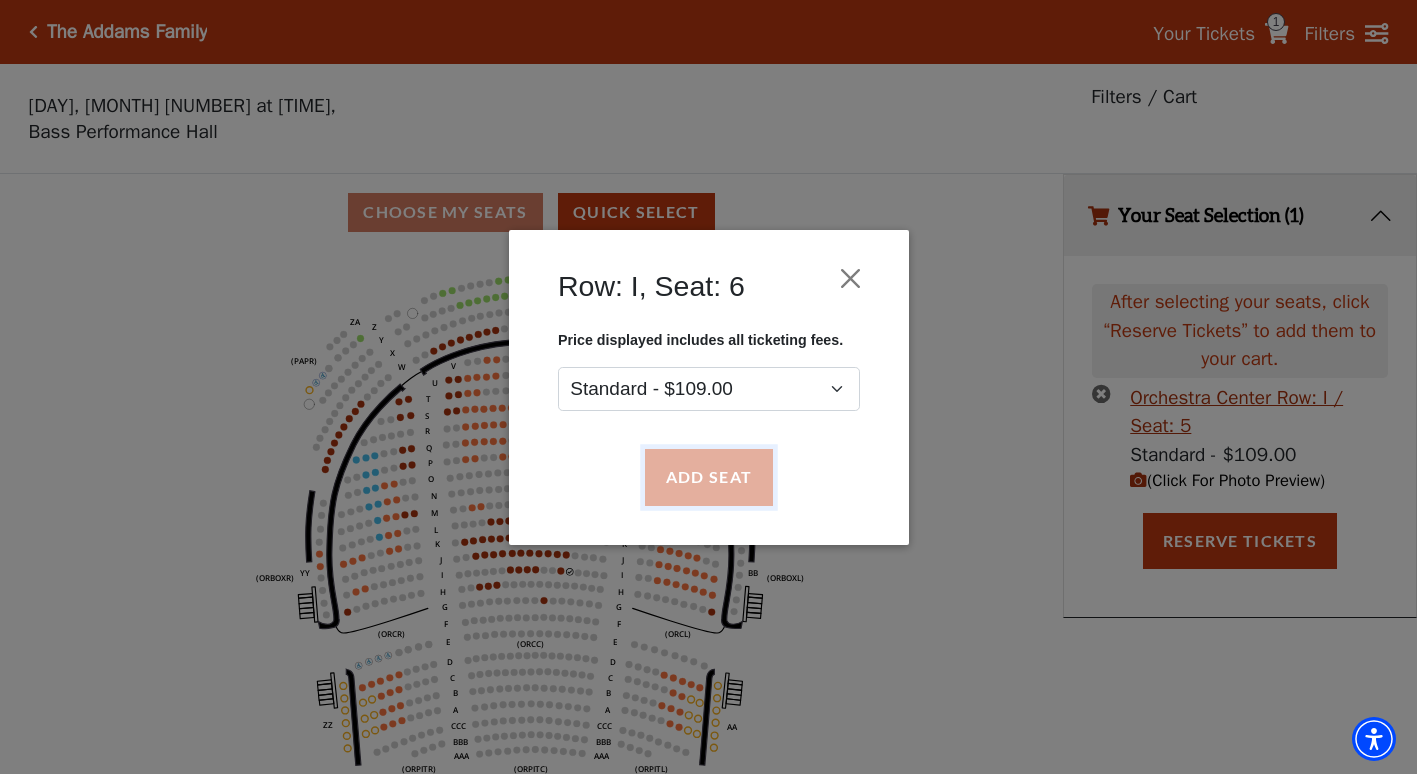 click on "Add Seat" at bounding box center (708, 477) 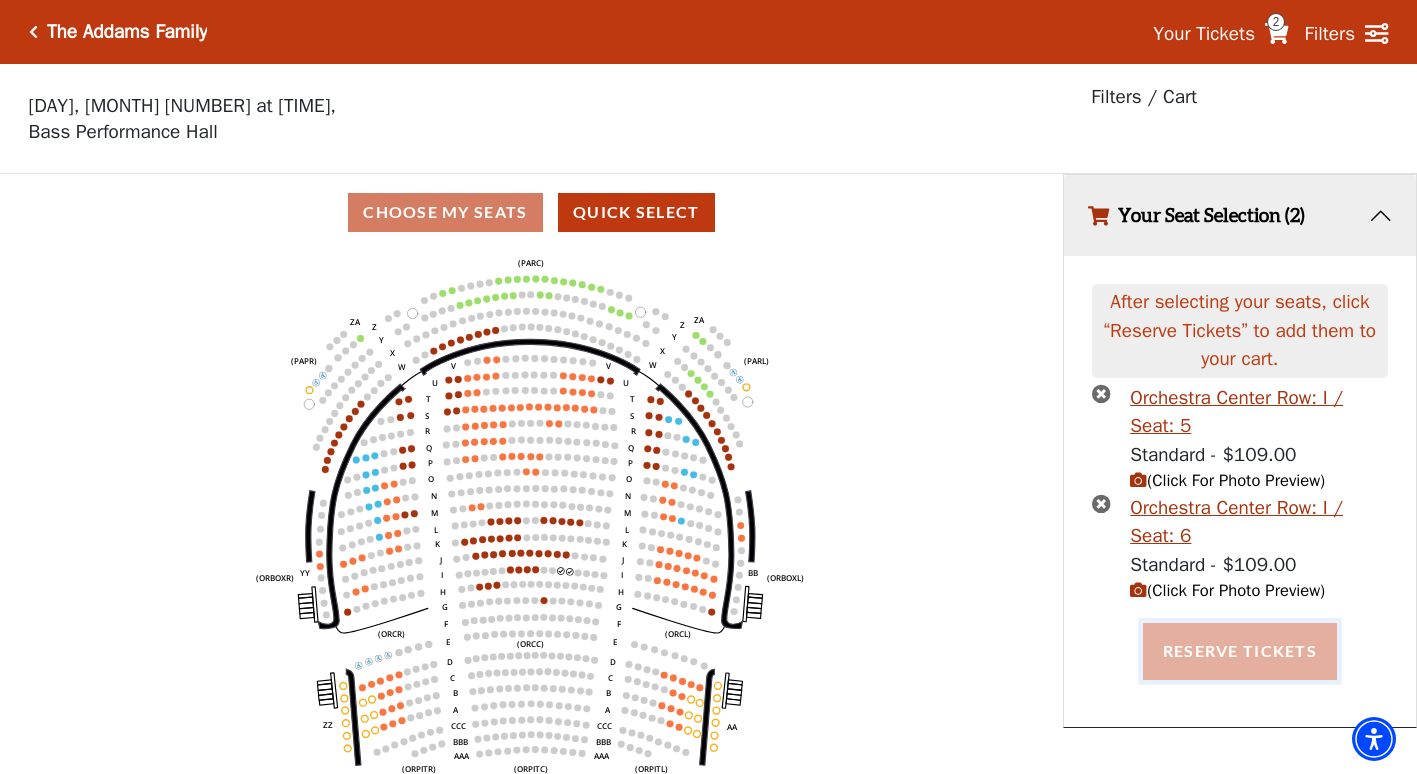 click on "Reserve Tickets" at bounding box center [1240, 651] 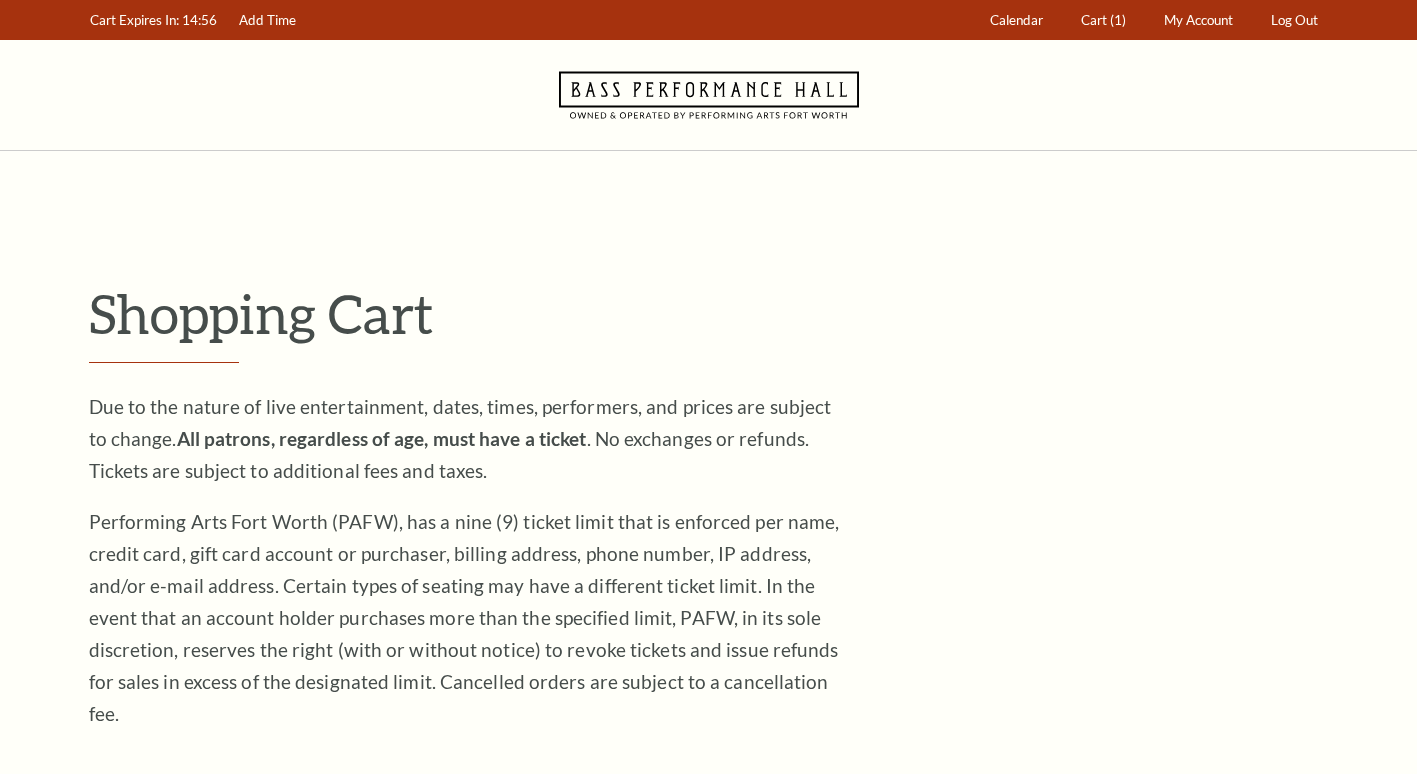 scroll, scrollTop: 0, scrollLeft: 0, axis: both 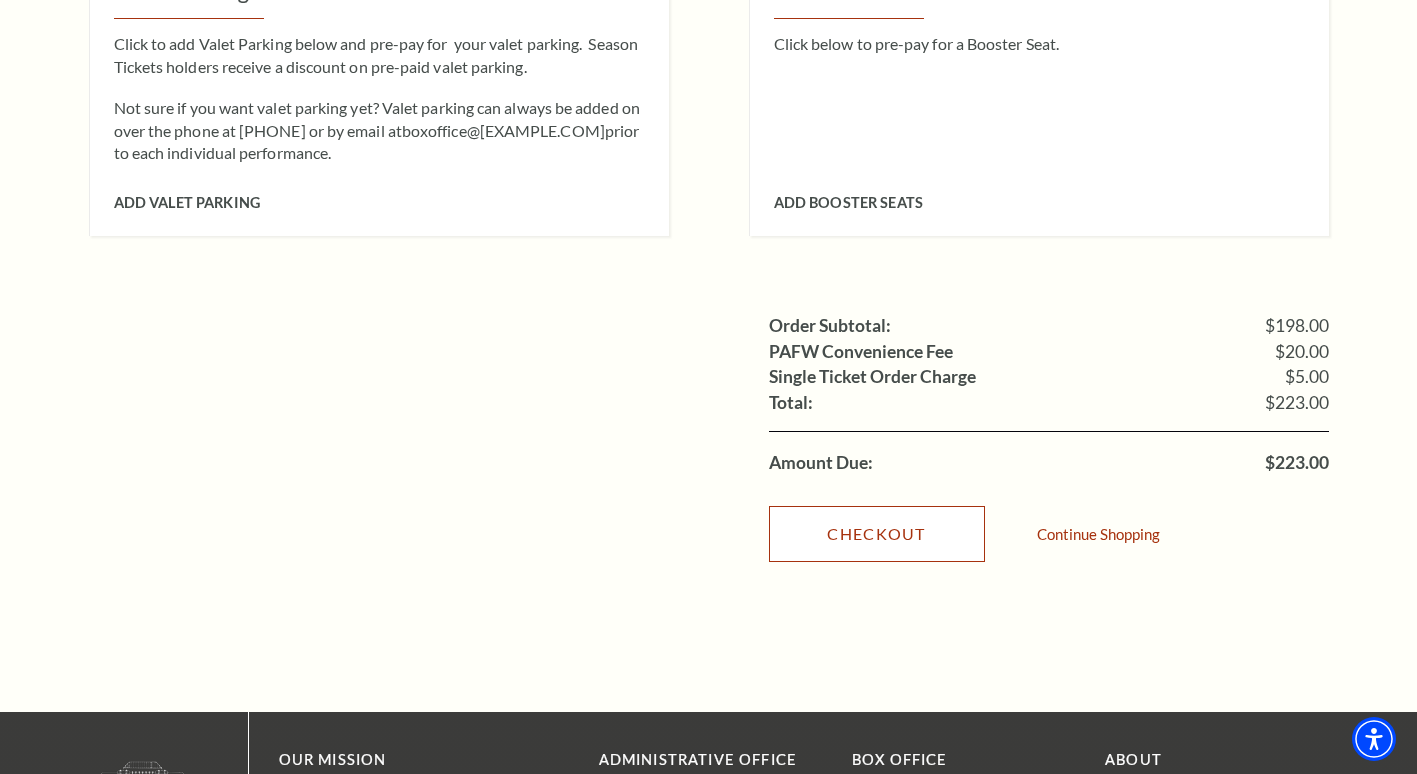 click on "Checkout" at bounding box center [877, 534] 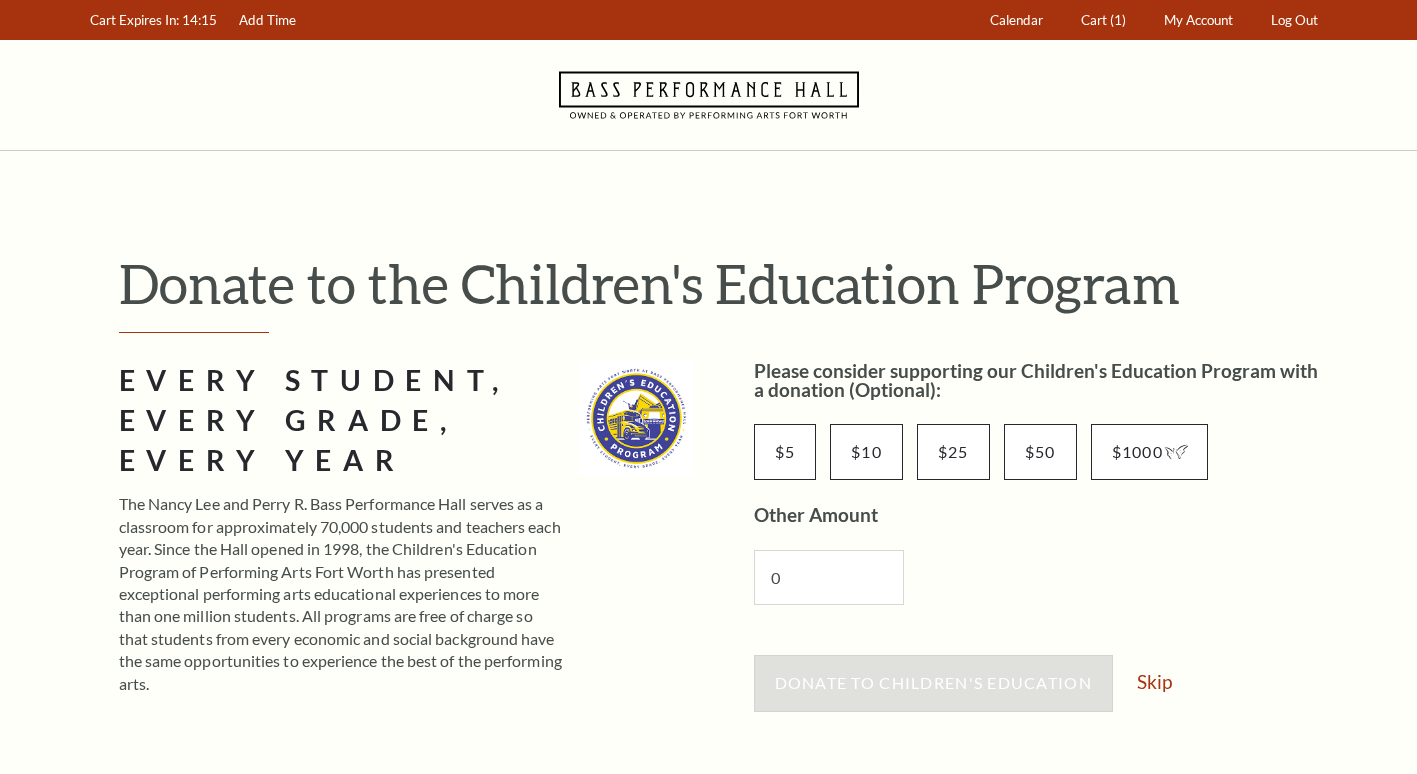 scroll, scrollTop: 0, scrollLeft: 0, axis: both 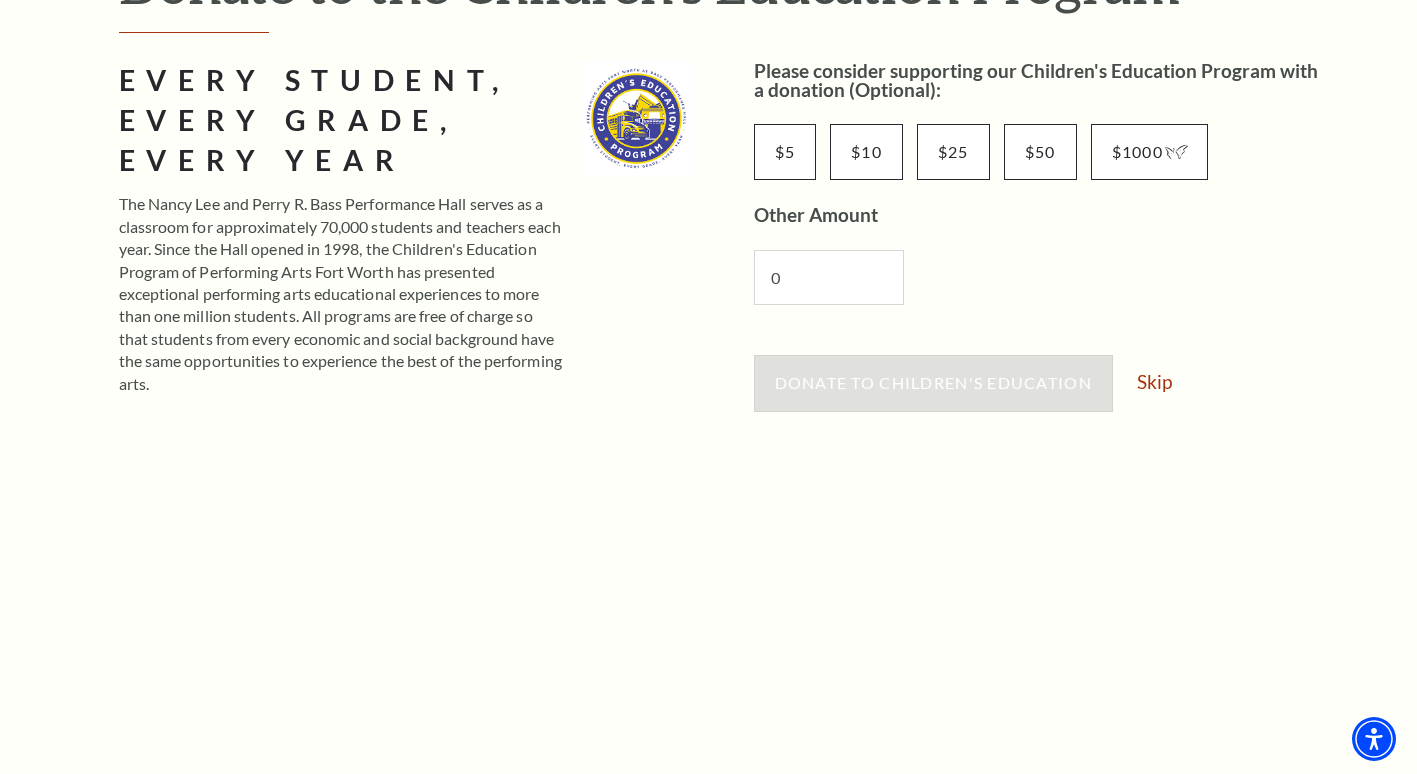 click on "Donate to Children's Education   Skip" at bounding box center [1041, 393] 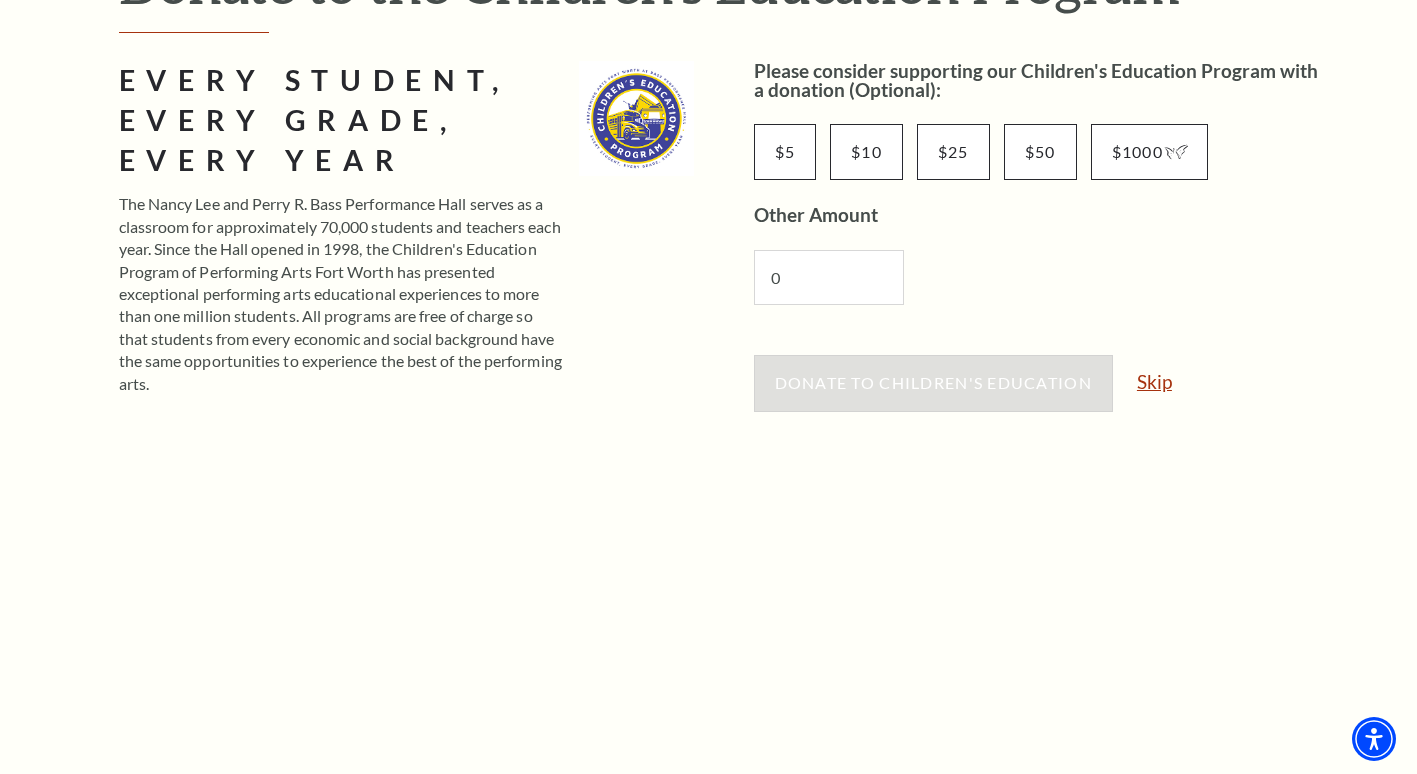 click on "Skip" at bounding box center (1154, 381) 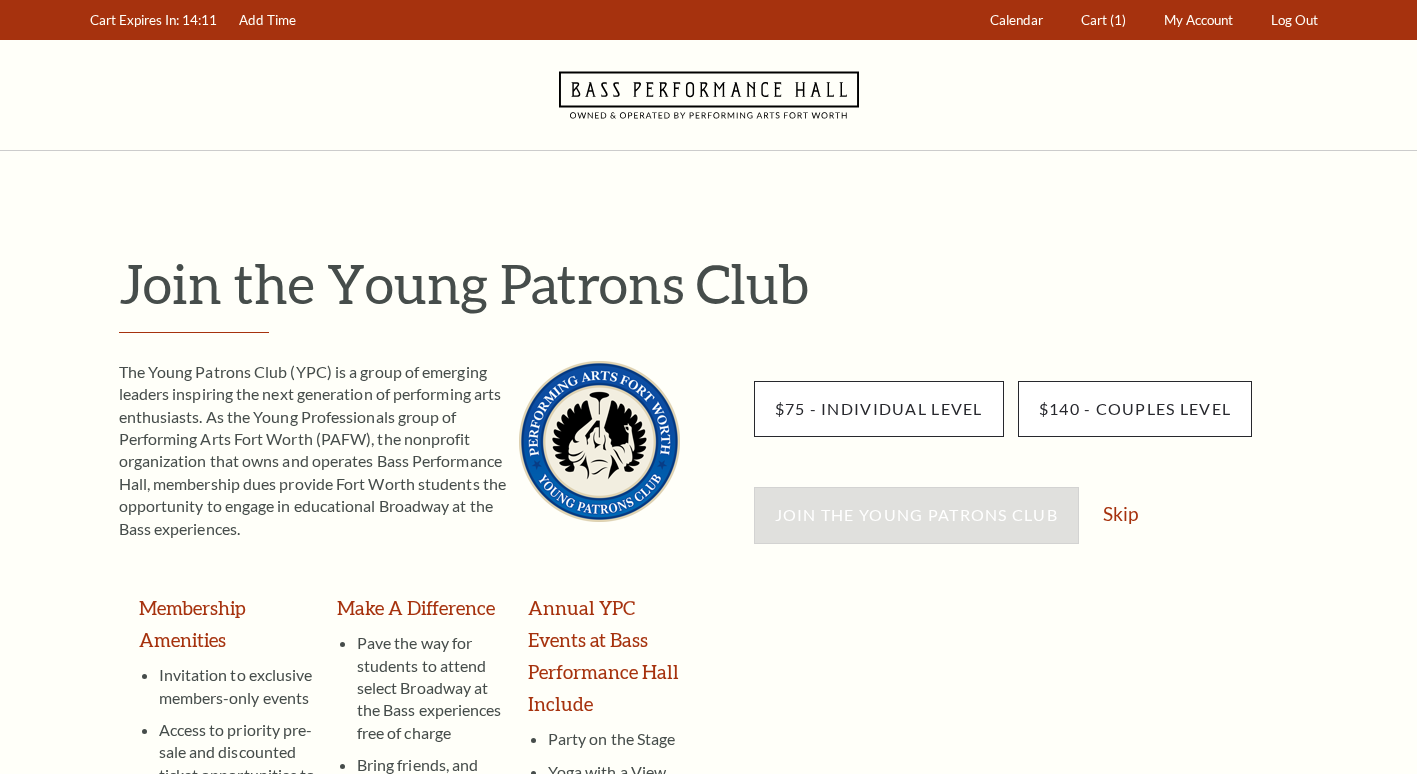 scroll, scrollTop: 0, scrollLeft: 0, axis: both 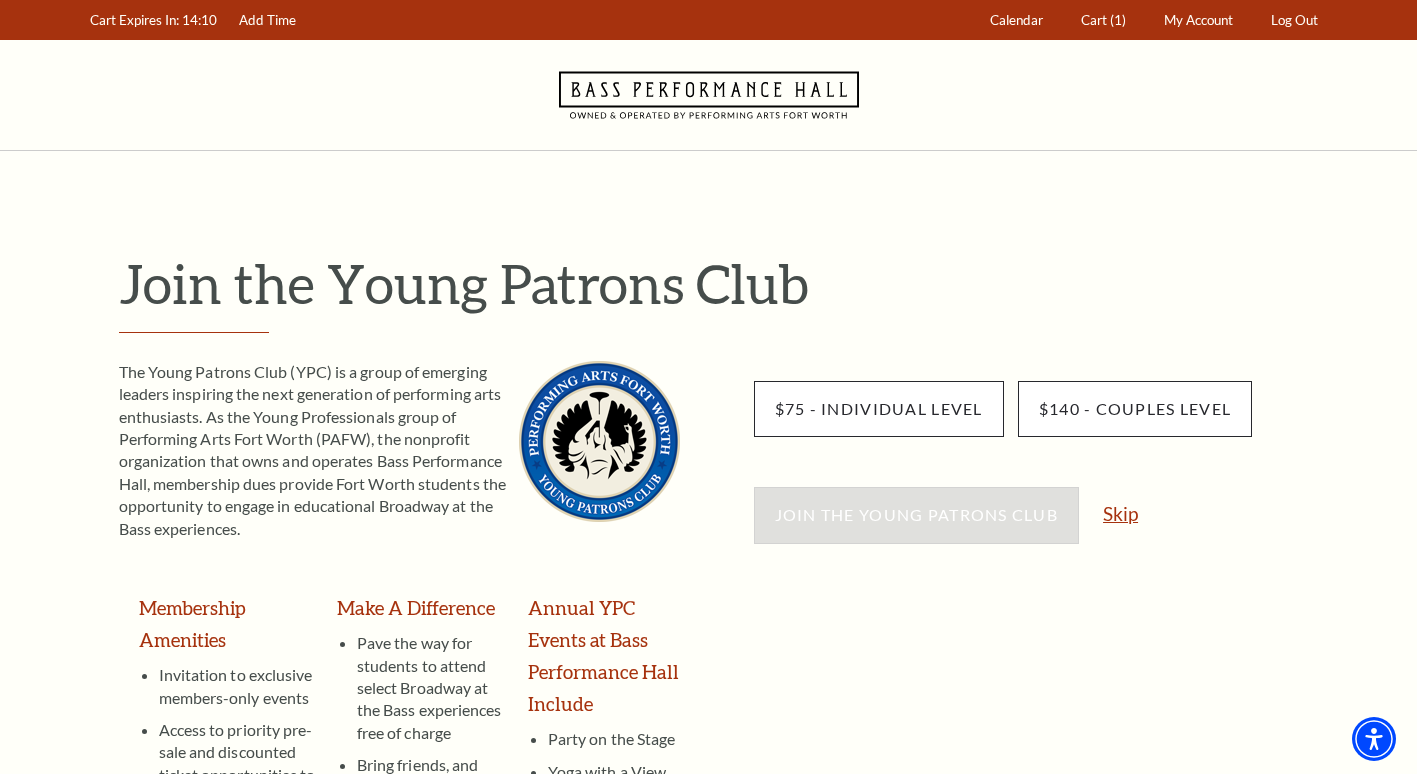 click on "Skip" at bounding box center [1120, 513] 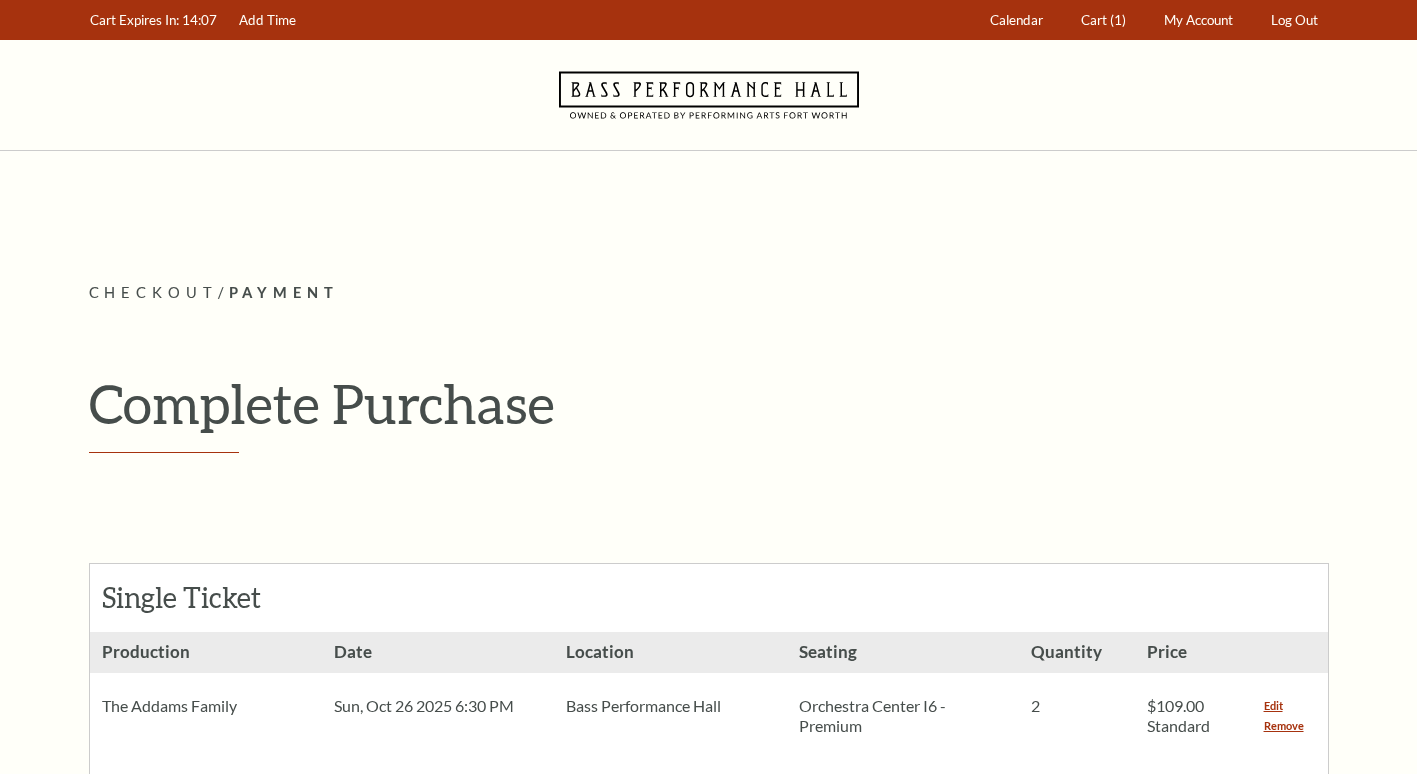 scroll, scrollTop: 0, scrollLeft: 0, axis: both 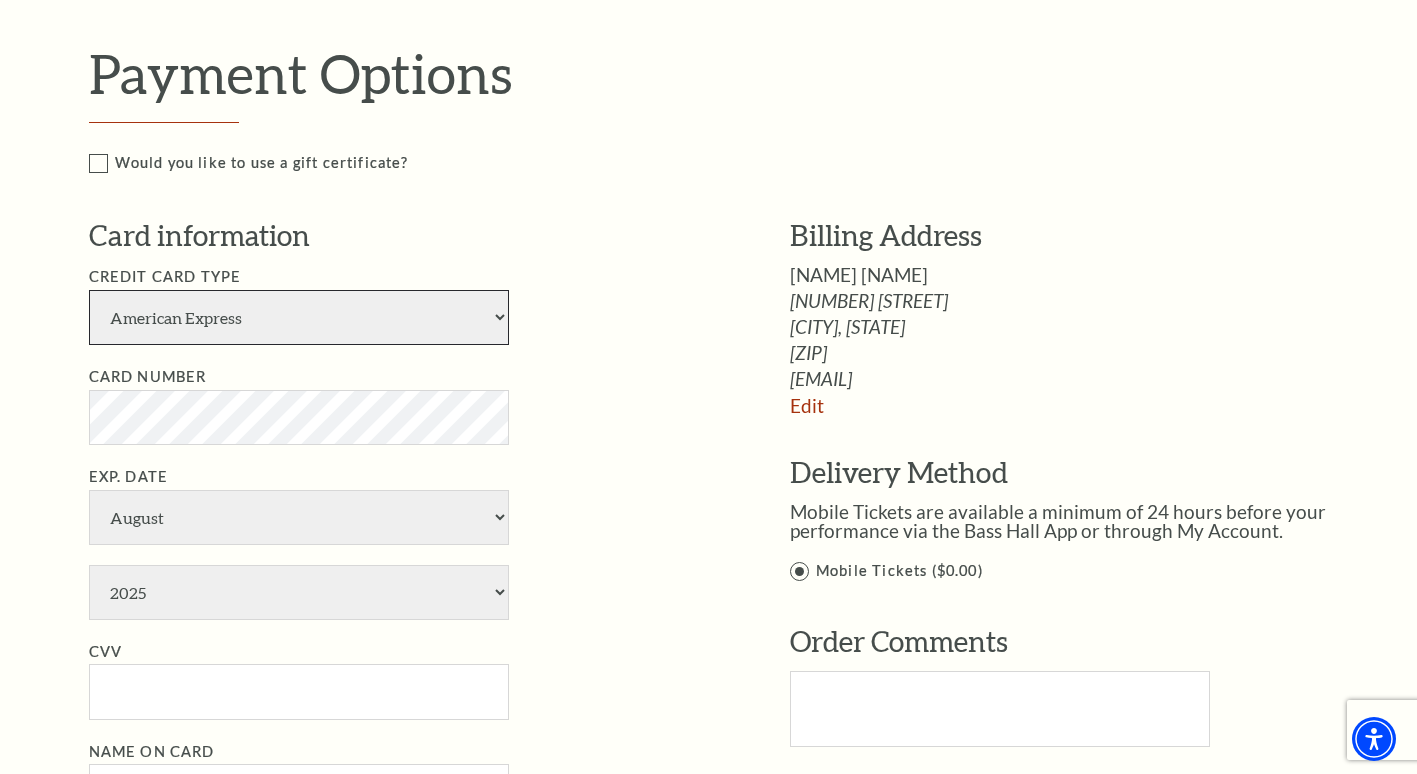 click on "American Express
Visa
Master Card
Discover" at bounding box center (299, 317) 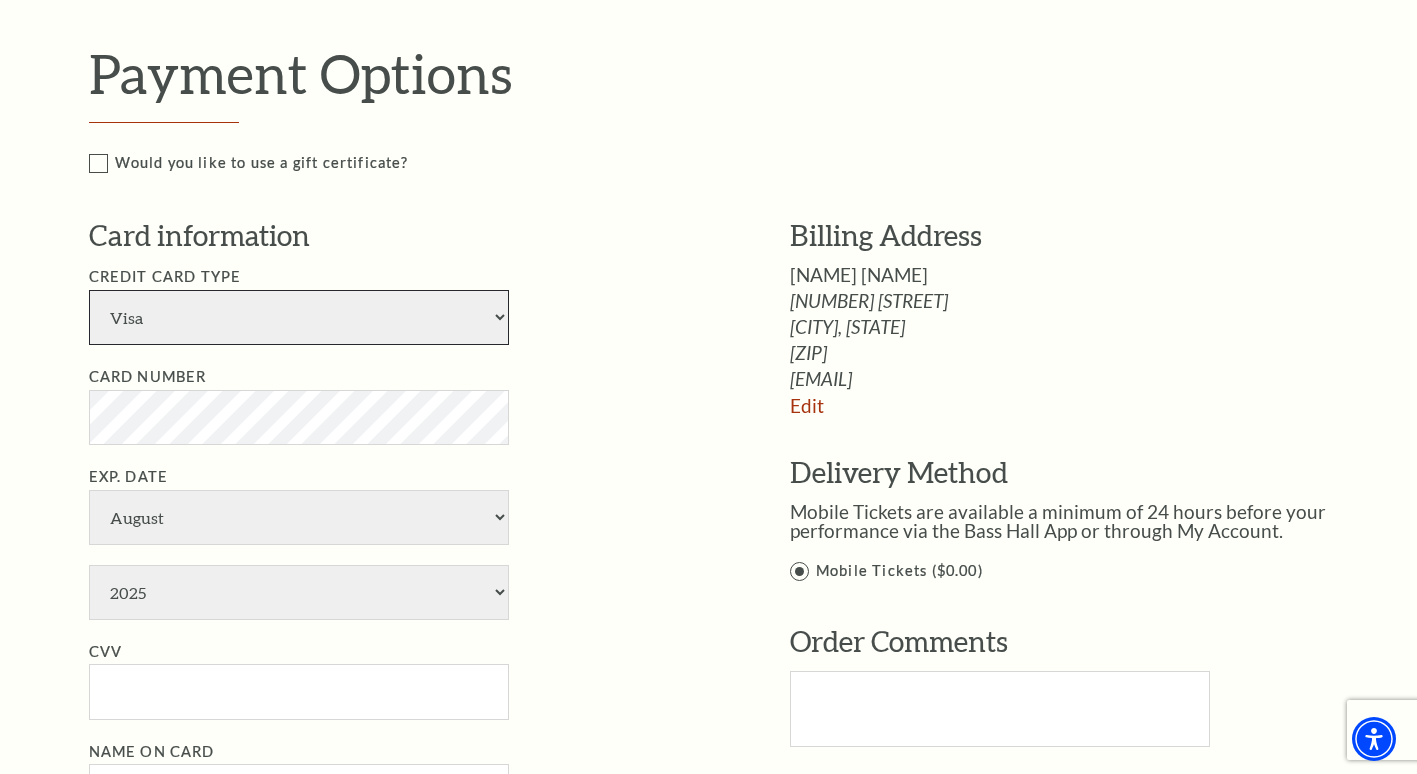 click on "American Express
Visa
Master Card
Discover" at bounding box center (299, 317) 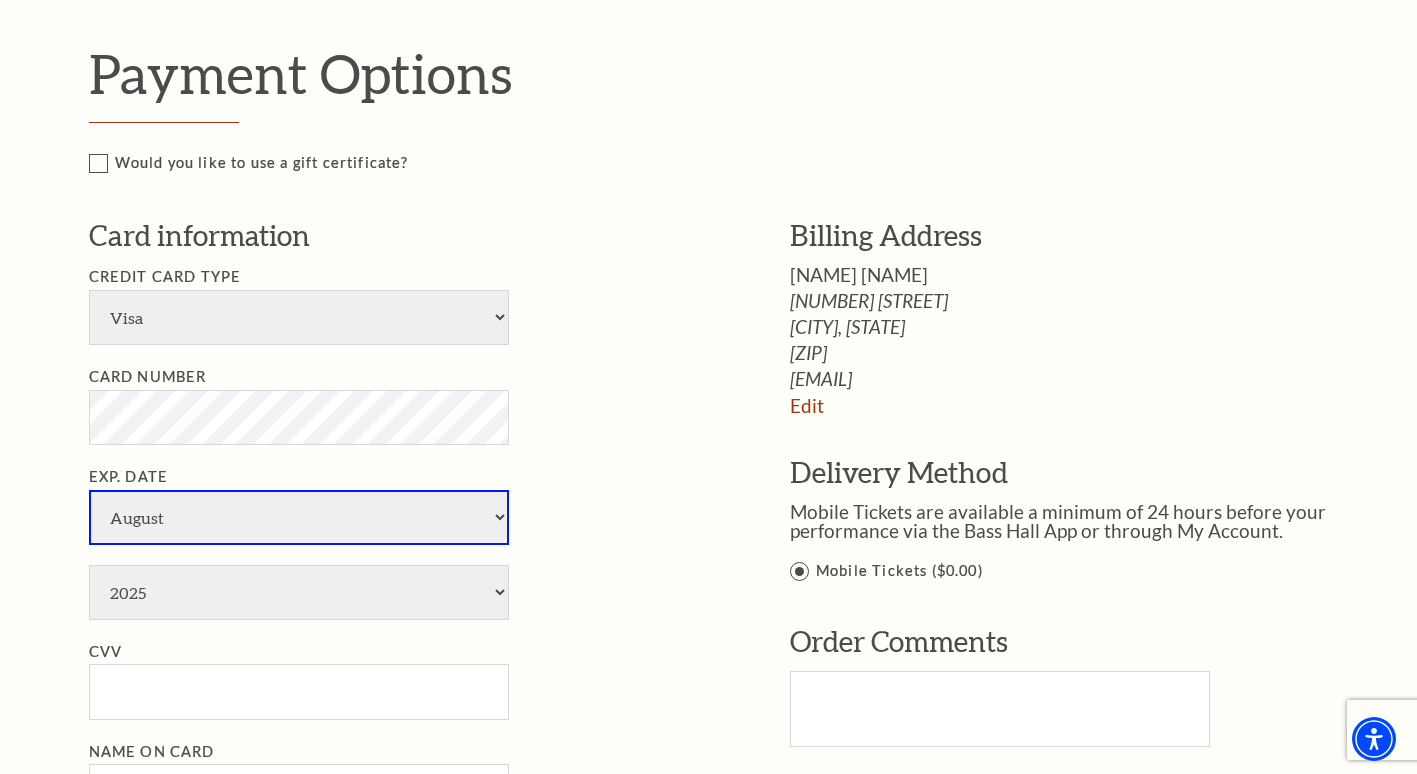 select on "4" 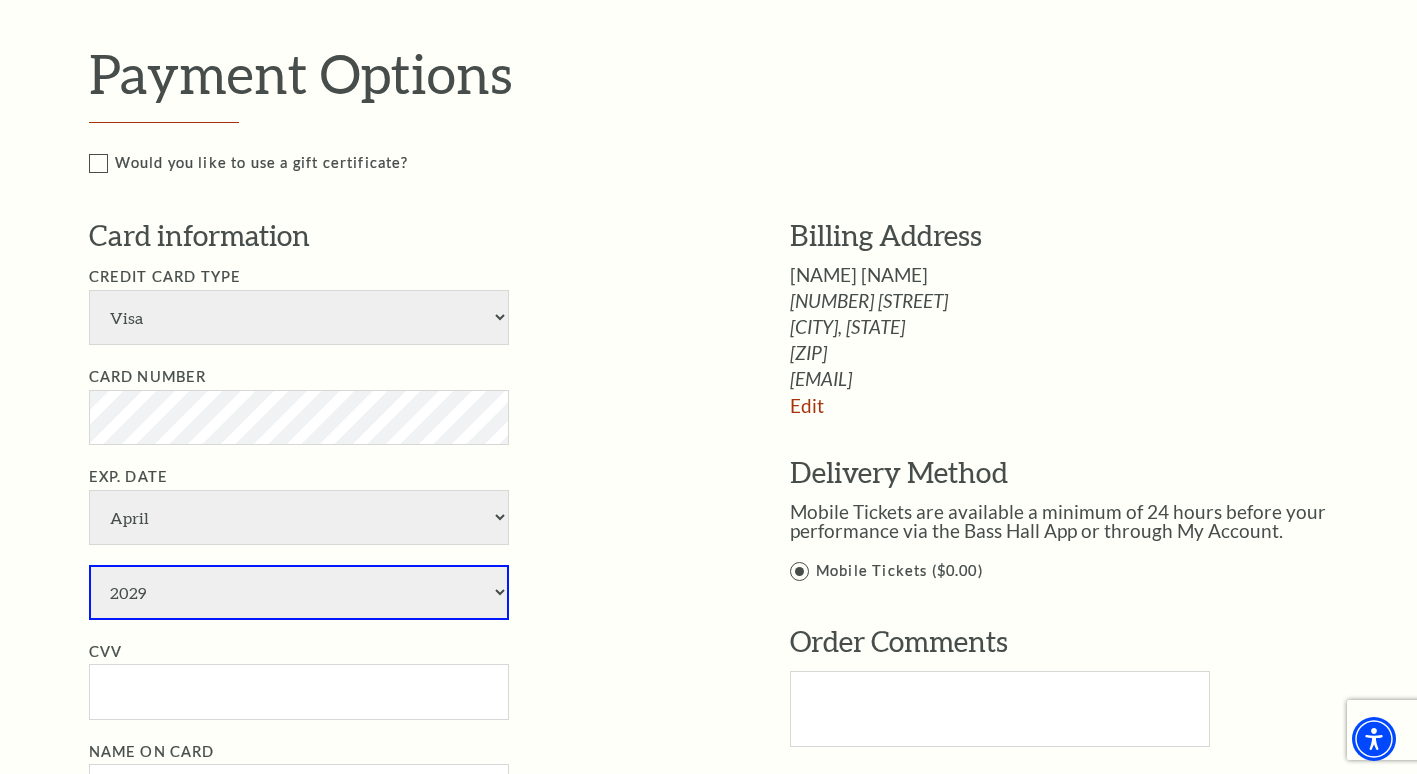 select on "2030" 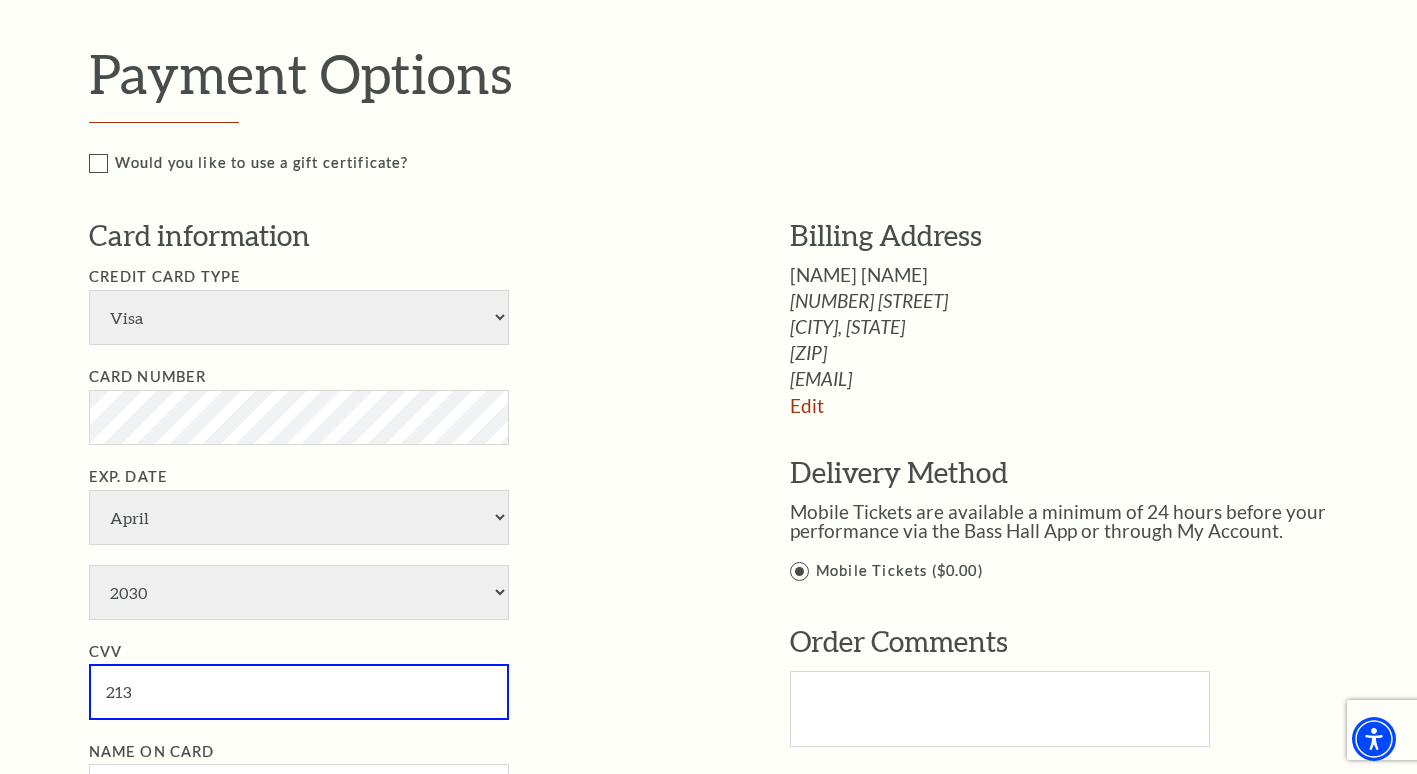 type on "213" 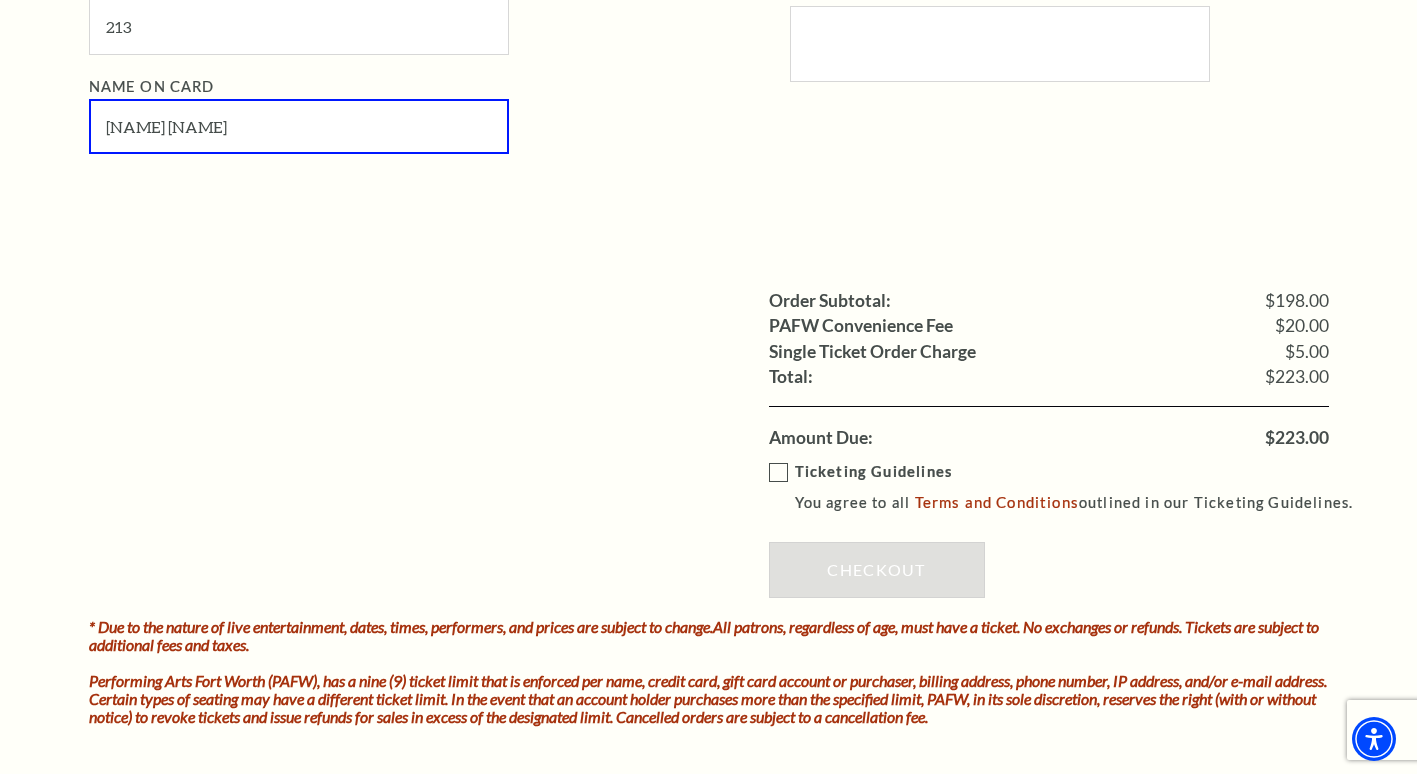 scroll, scrollTop: 1645, scrollLeft: 0, axis: vertical 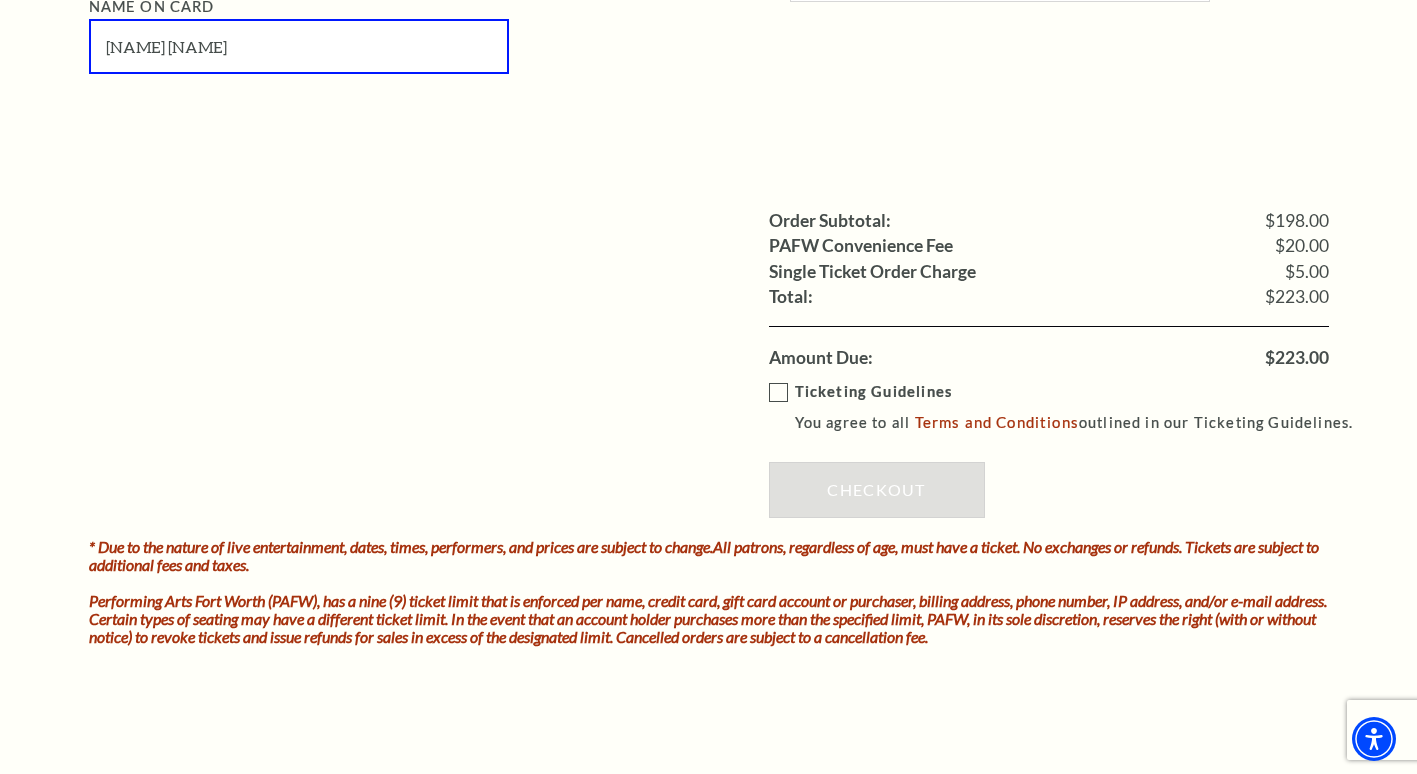 type on "[NAME] [NAME]" 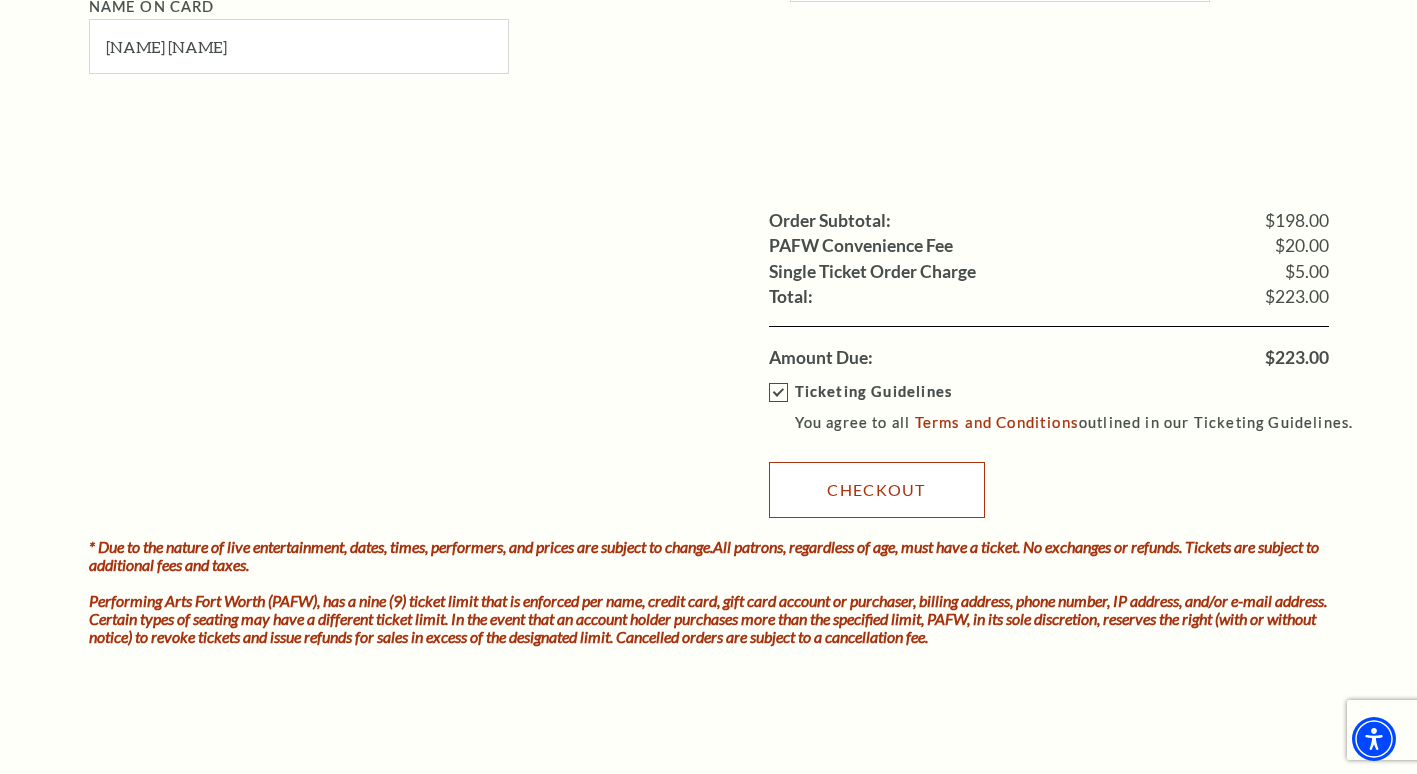 click on "Checkout" at bounding box center [877, 490] 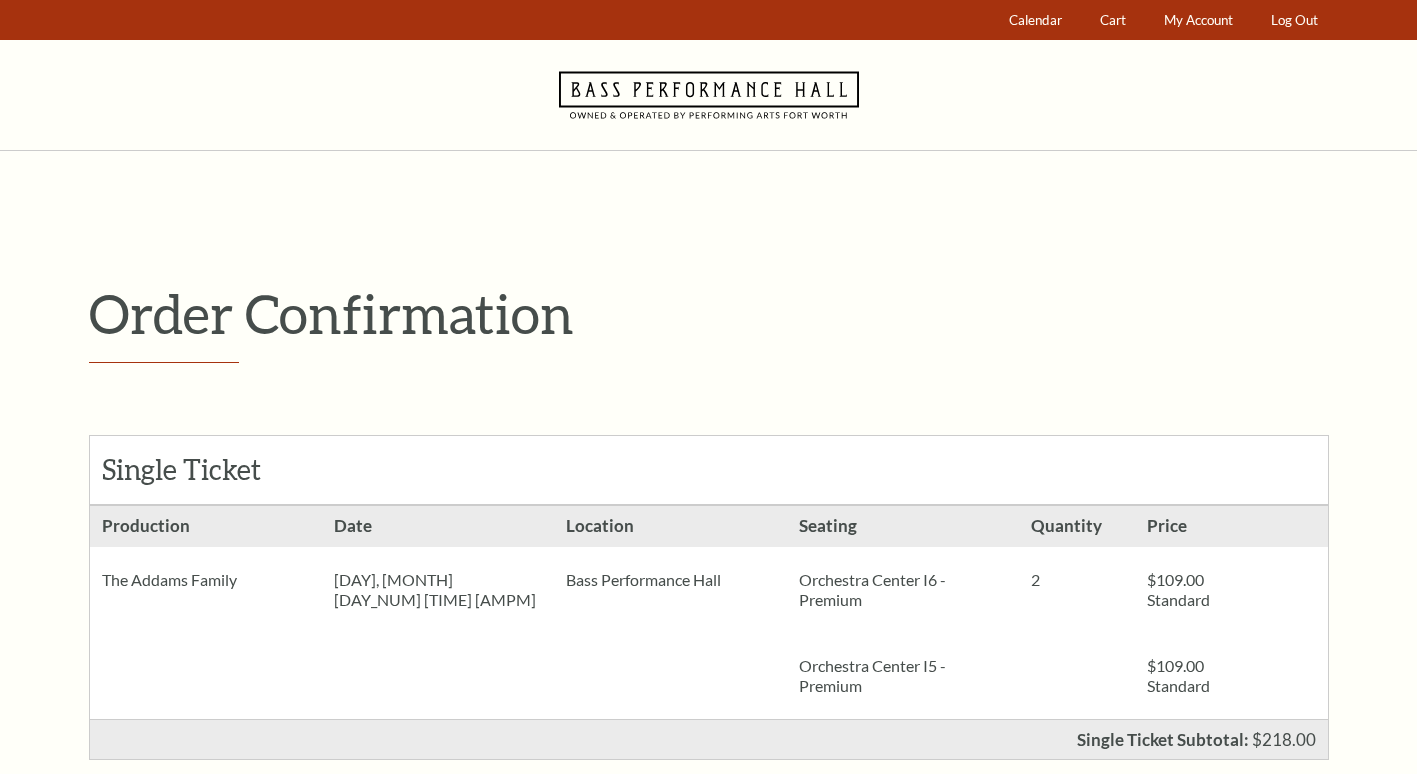 scroll, scrollTop: 0, scrollLeft: 0, axis: both 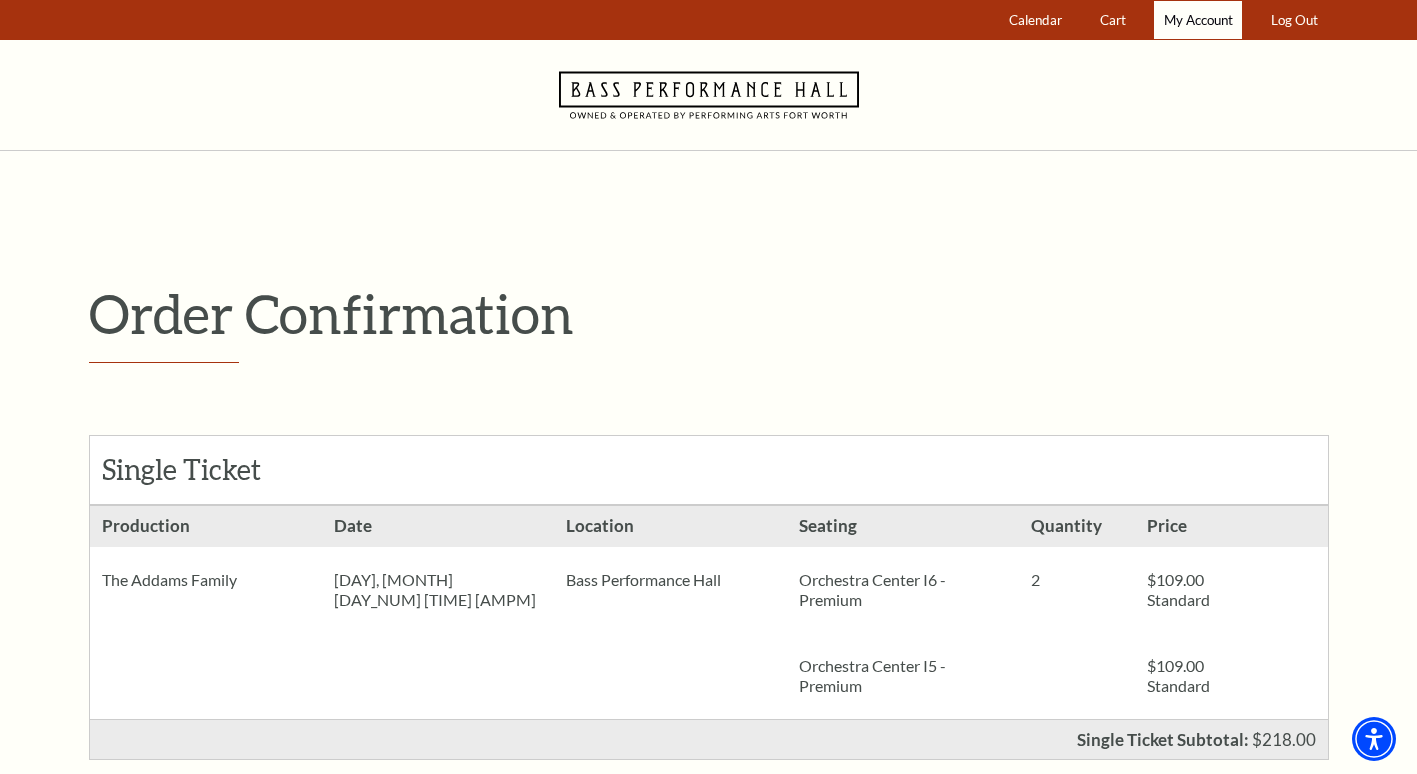 click on "My Account" at bounding box center (1198, 20) 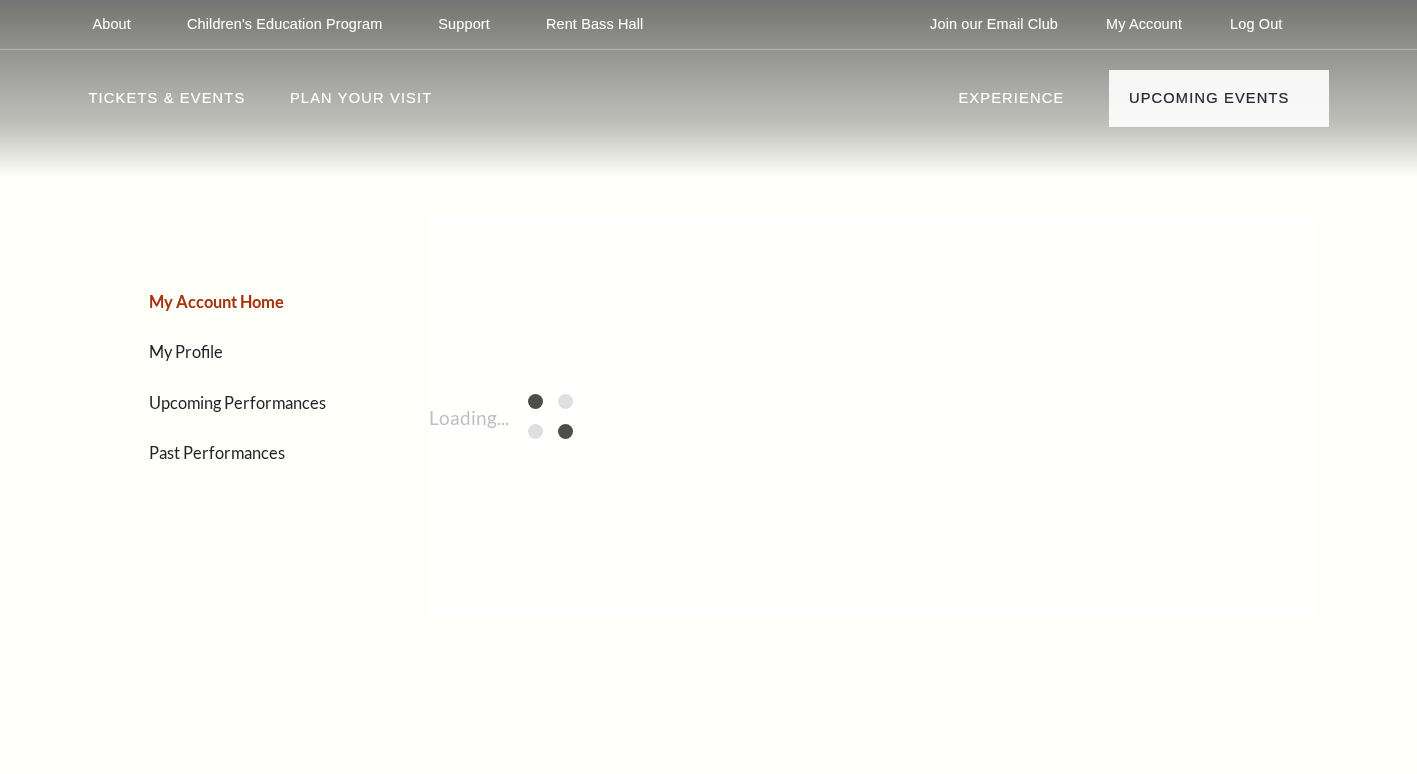 scroll, scrollTop: 0, scrollLeft: 0, axis: both 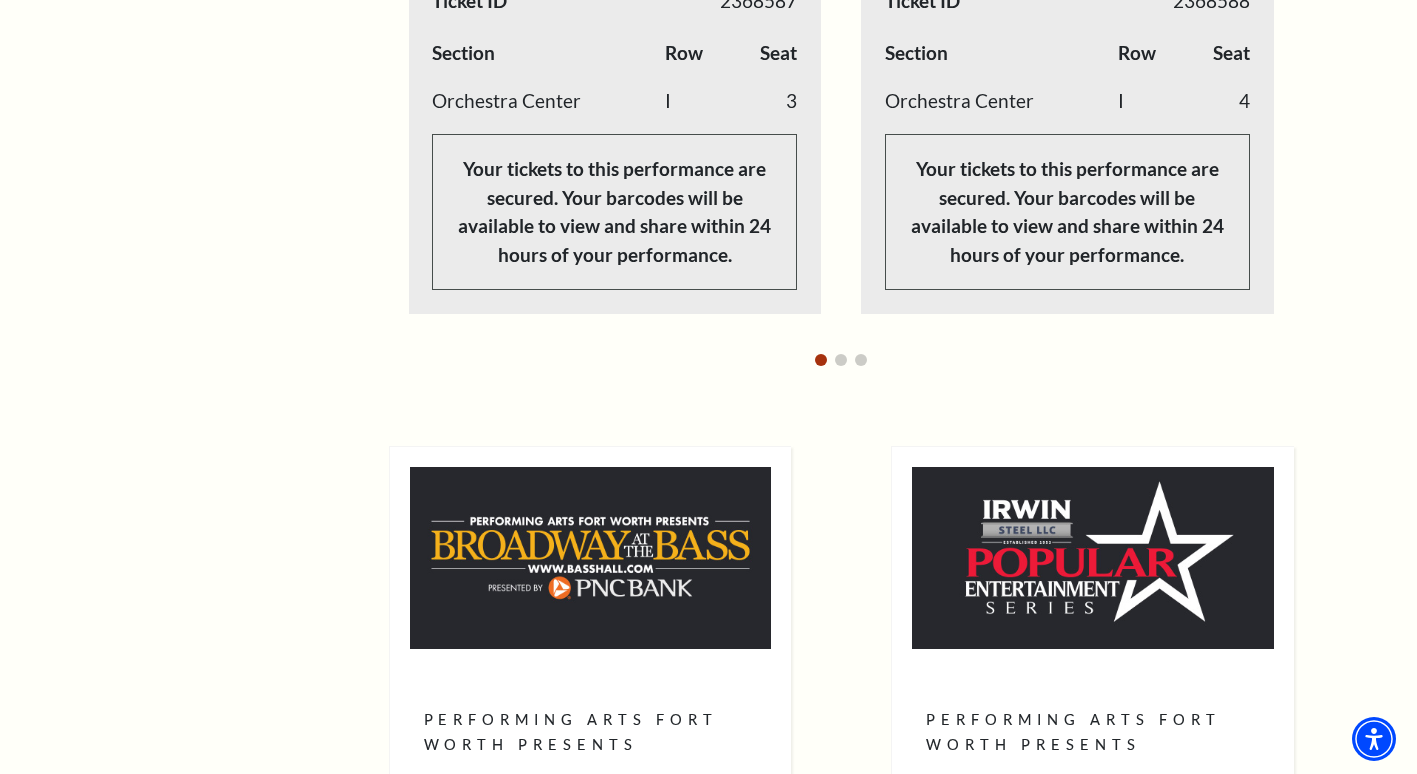 click at bounding box center (841, 359) 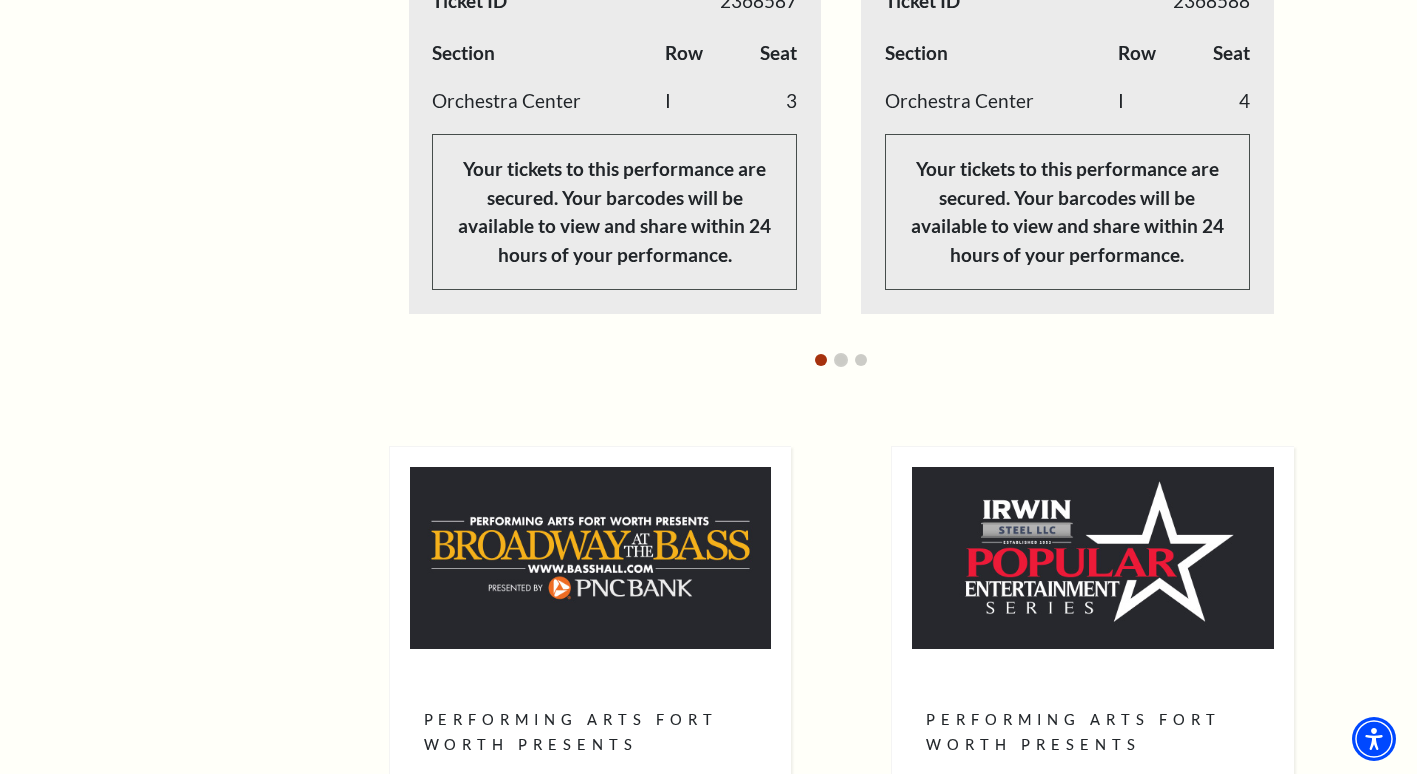 click at bounding box center [841, 360] 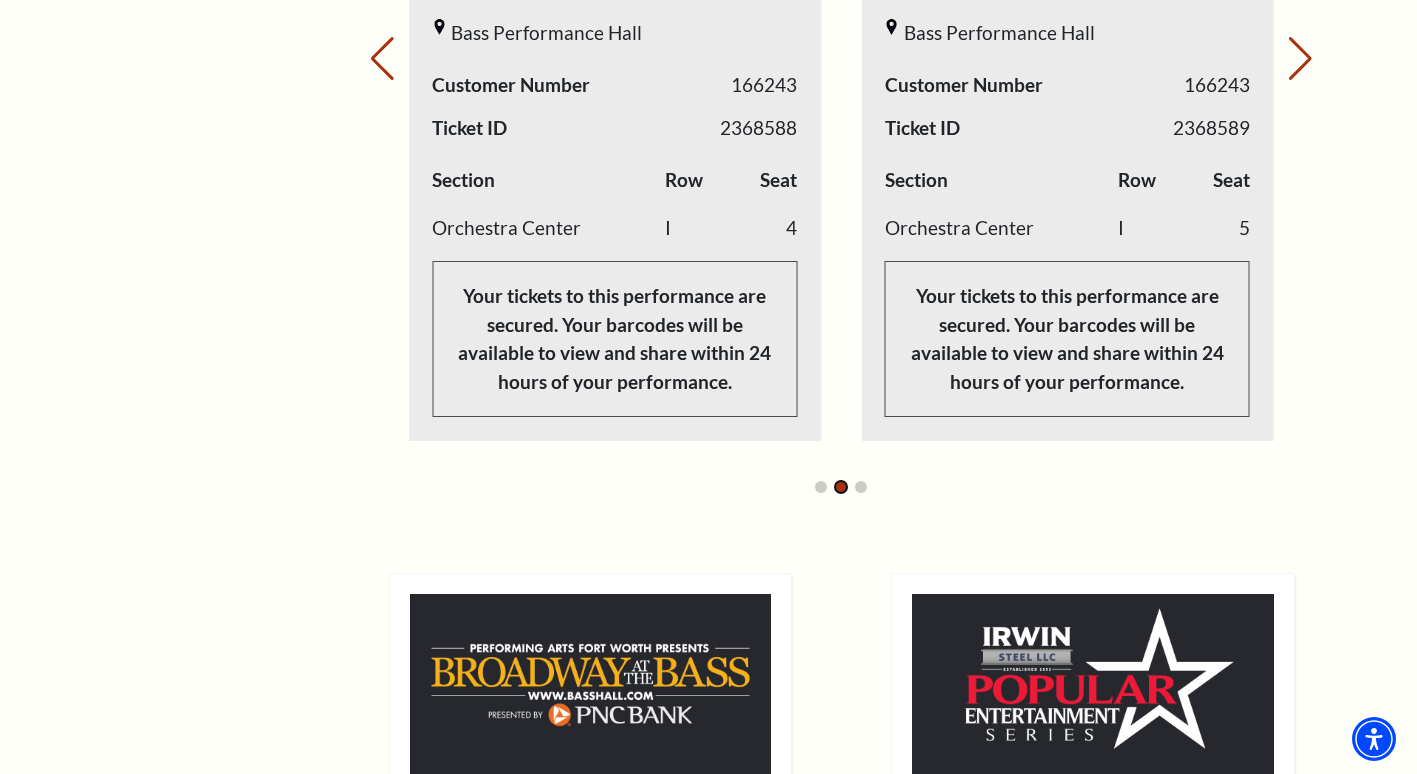 scroll, scrollTop: 1200, scrollLeft: 0, axis: vertical 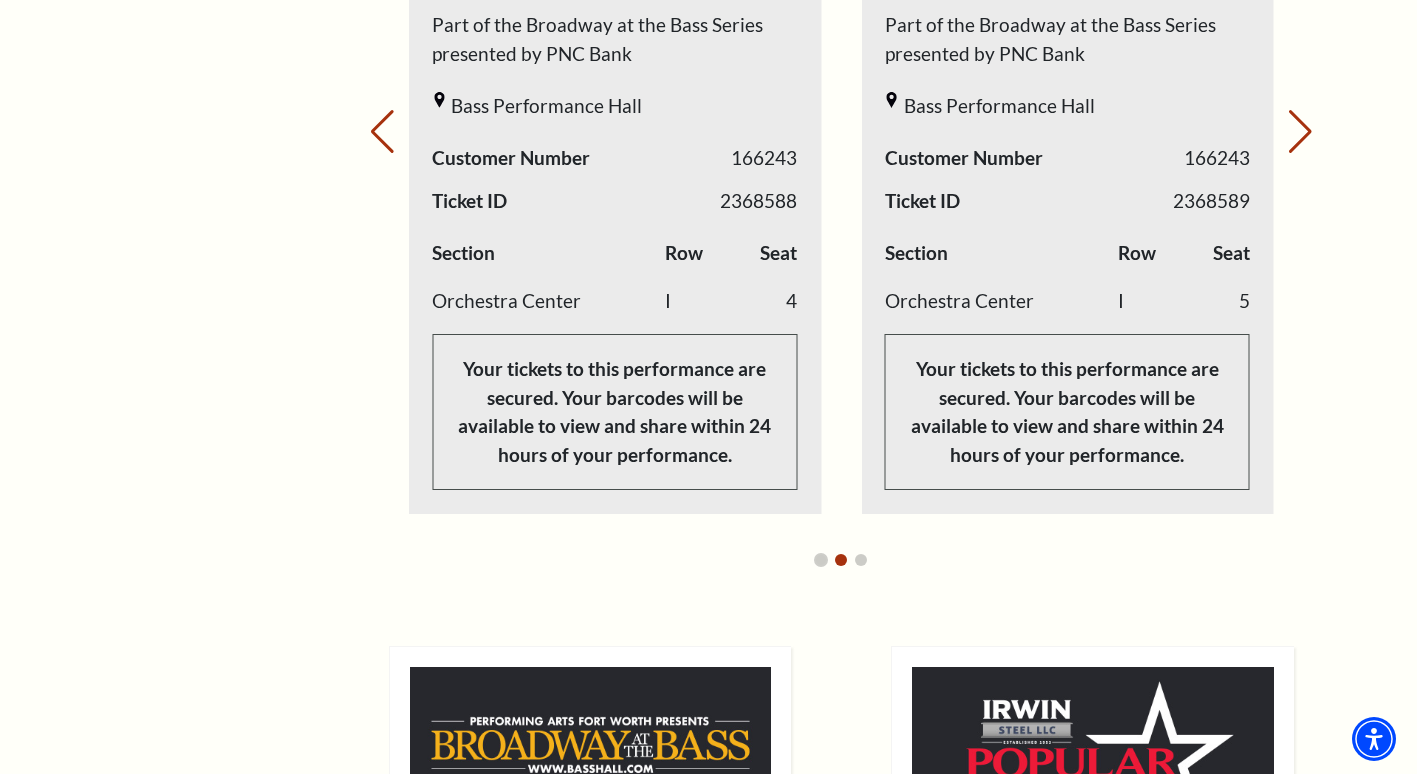 click at bounding box center (821, 560) 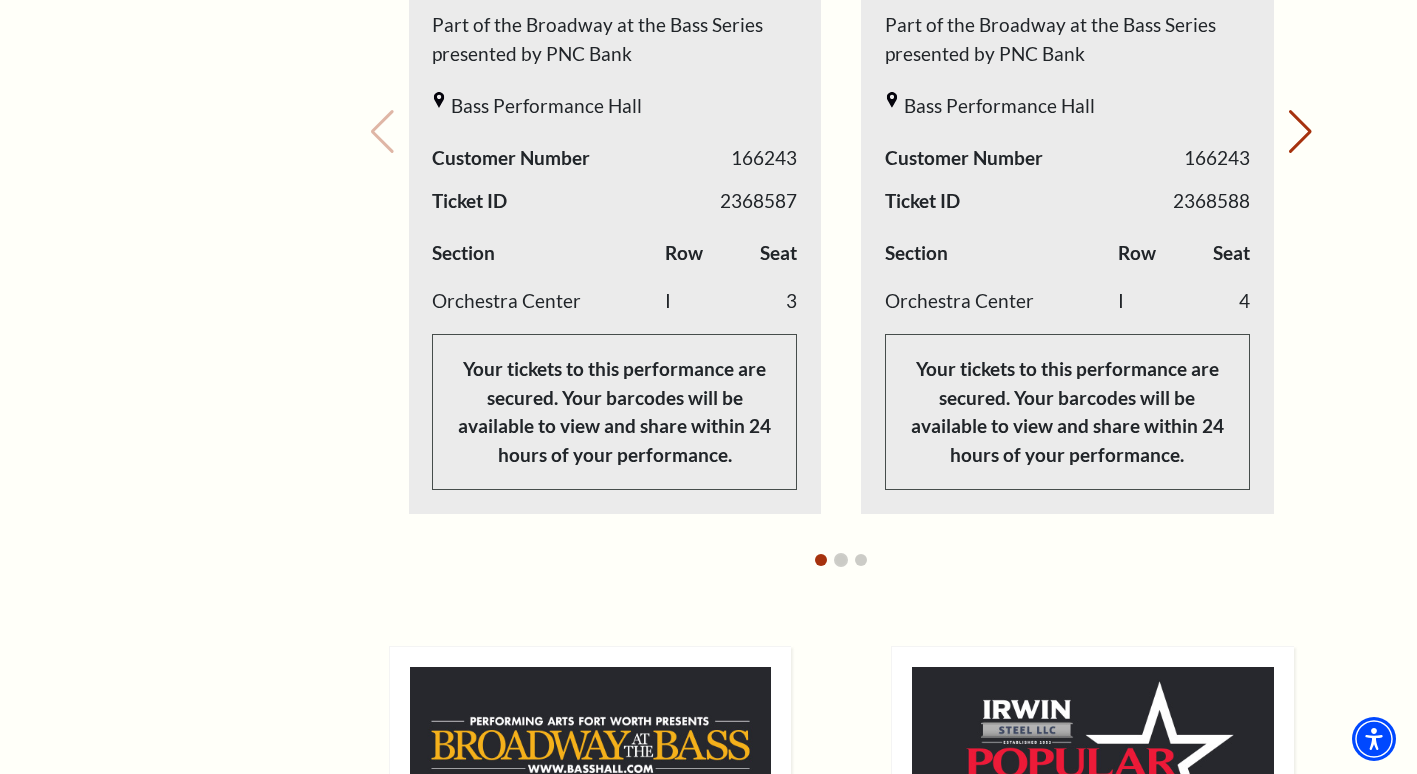 click at bounding box center (841, 560) 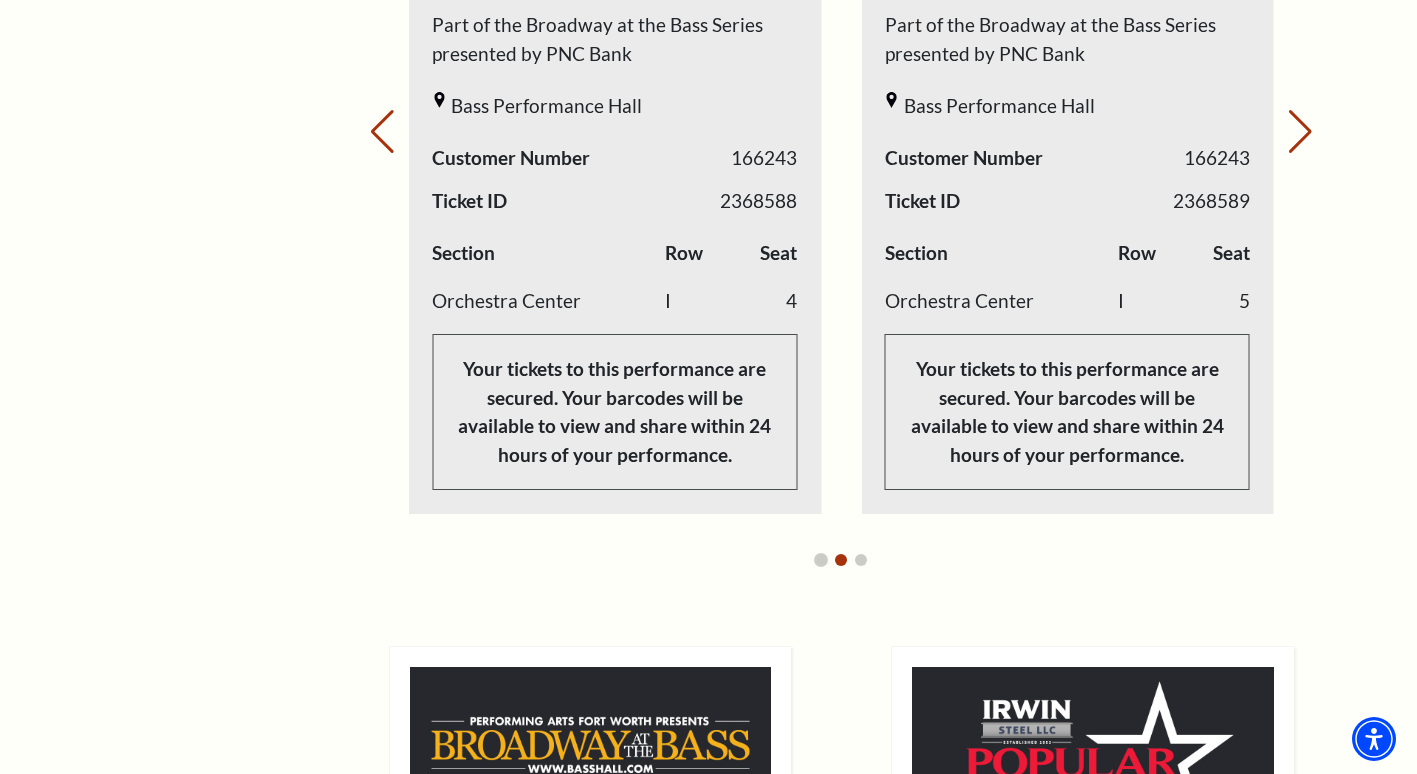 click at bounding box center (821, 560) 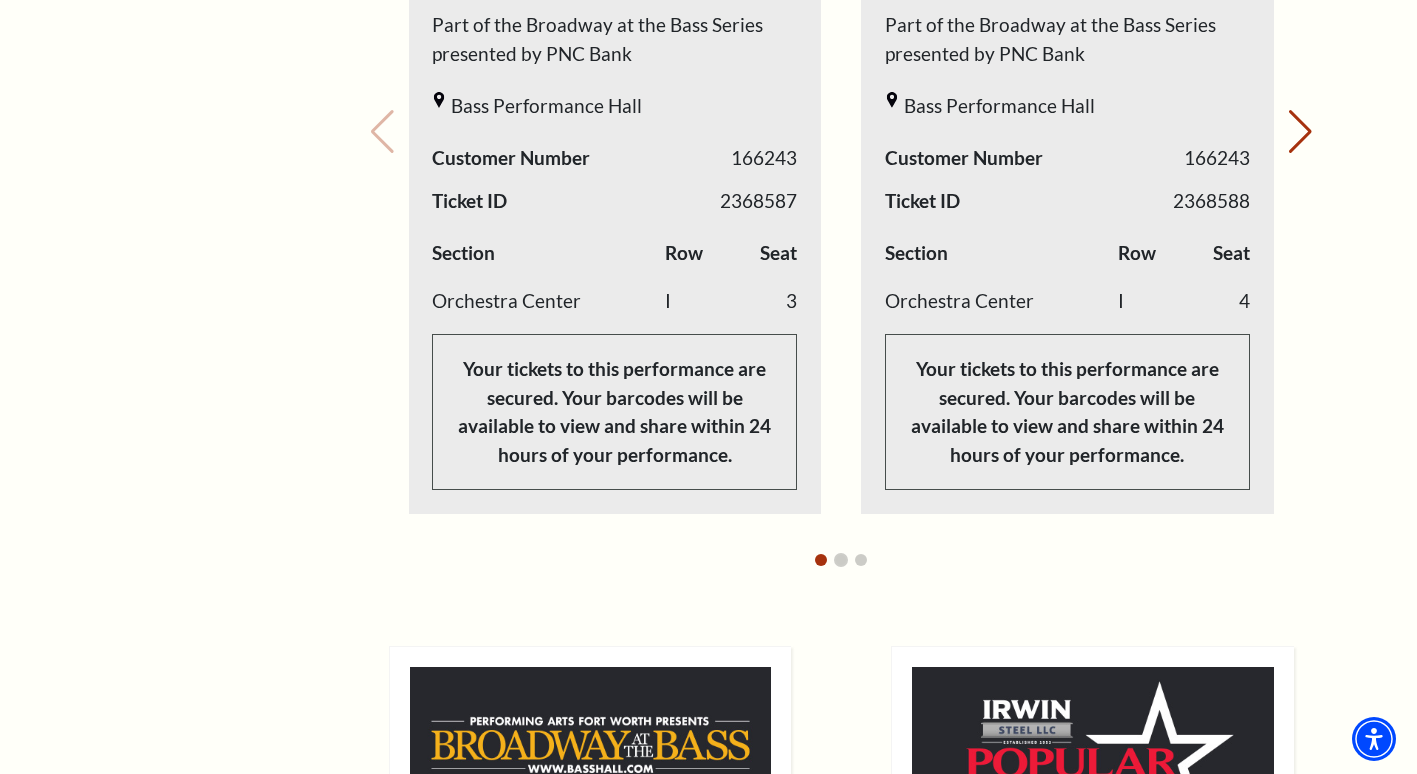 click at bounding box center (841, 560) 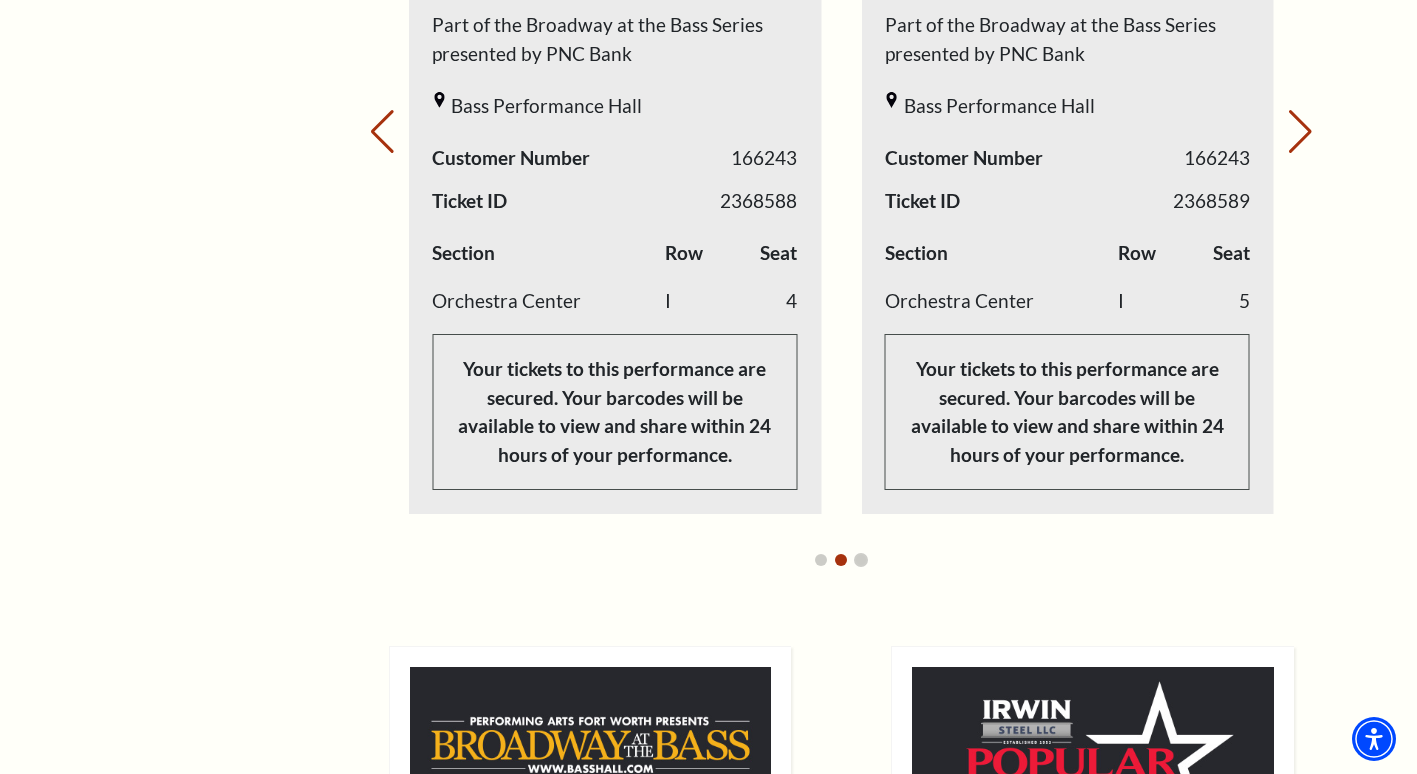 click at bounding box center (861, 560) 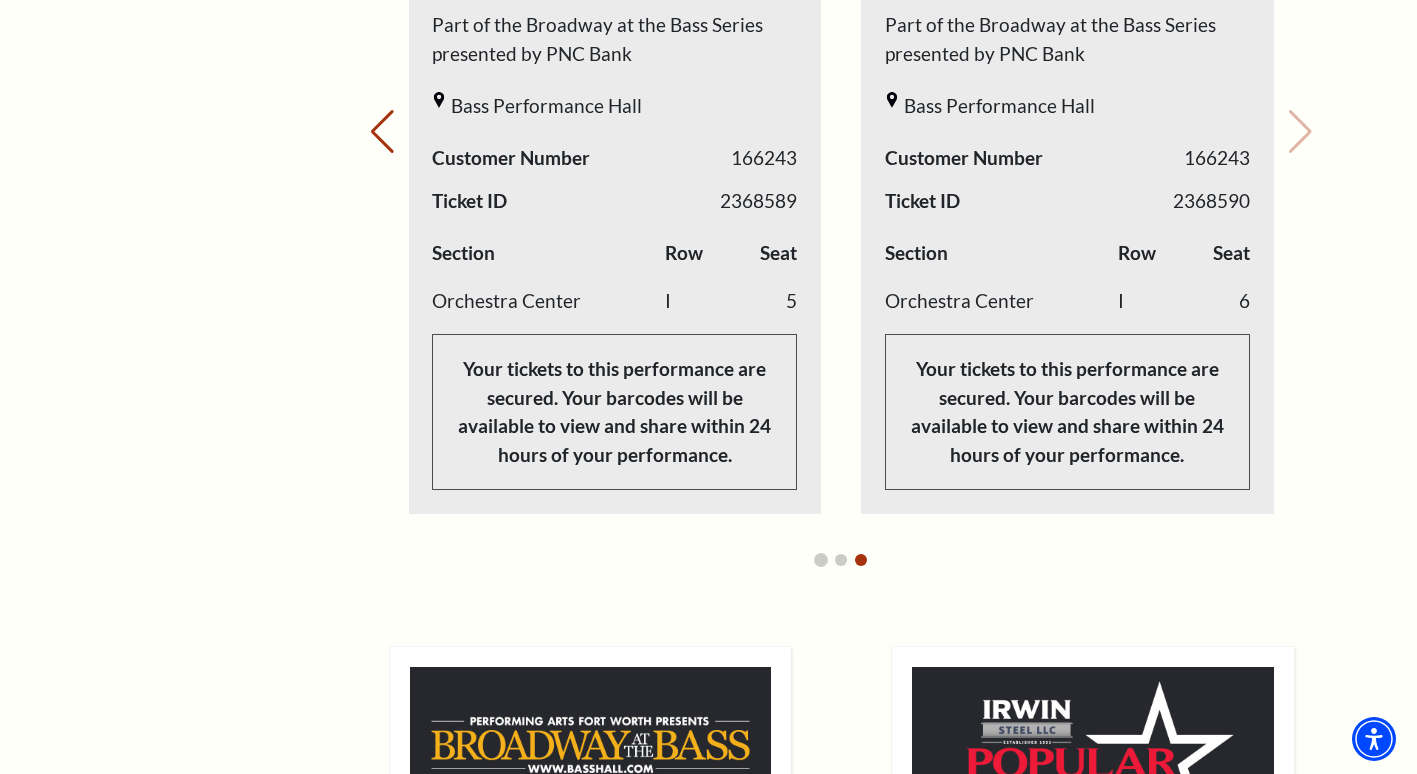 click at bounding box center [821, 560] 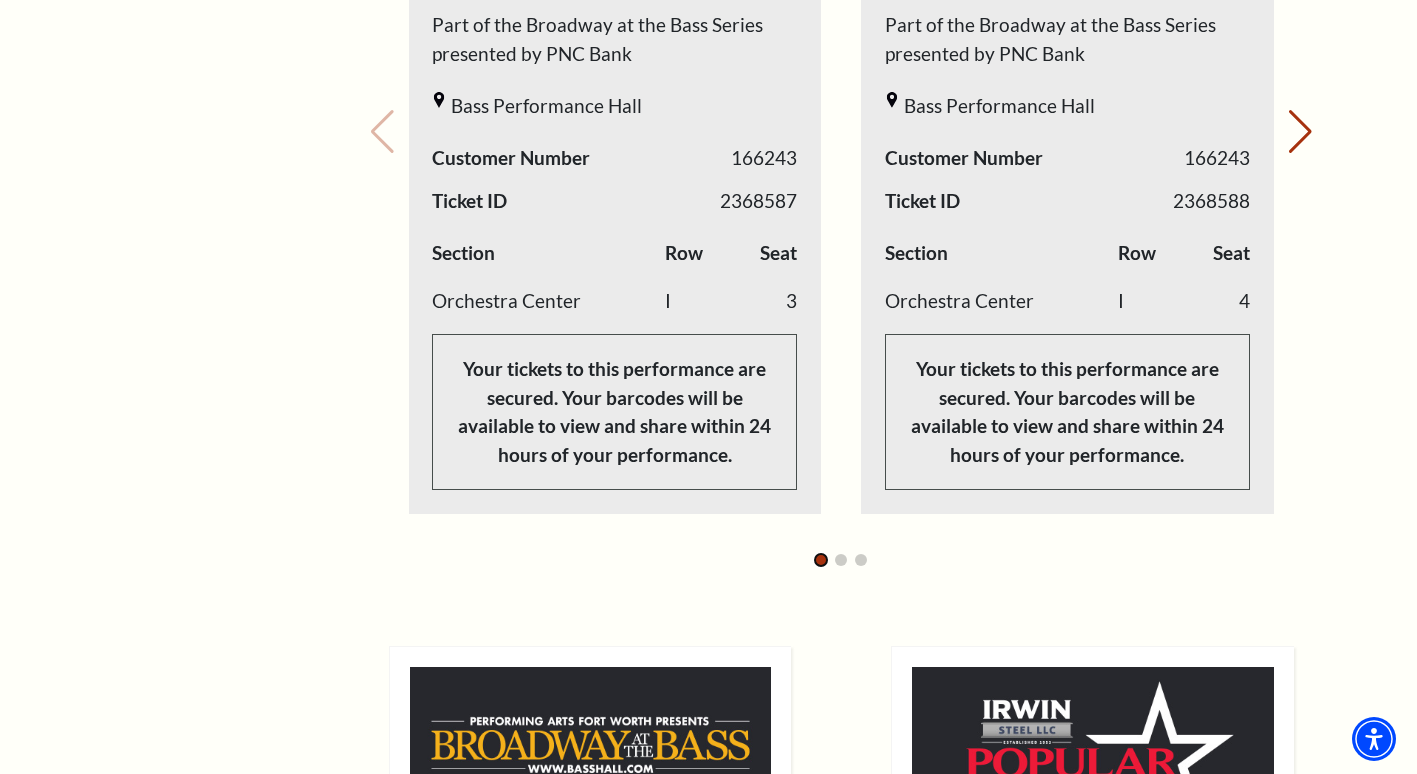 scroll, scrollTop: 1100, scrollLeft: 0, axis: vertical 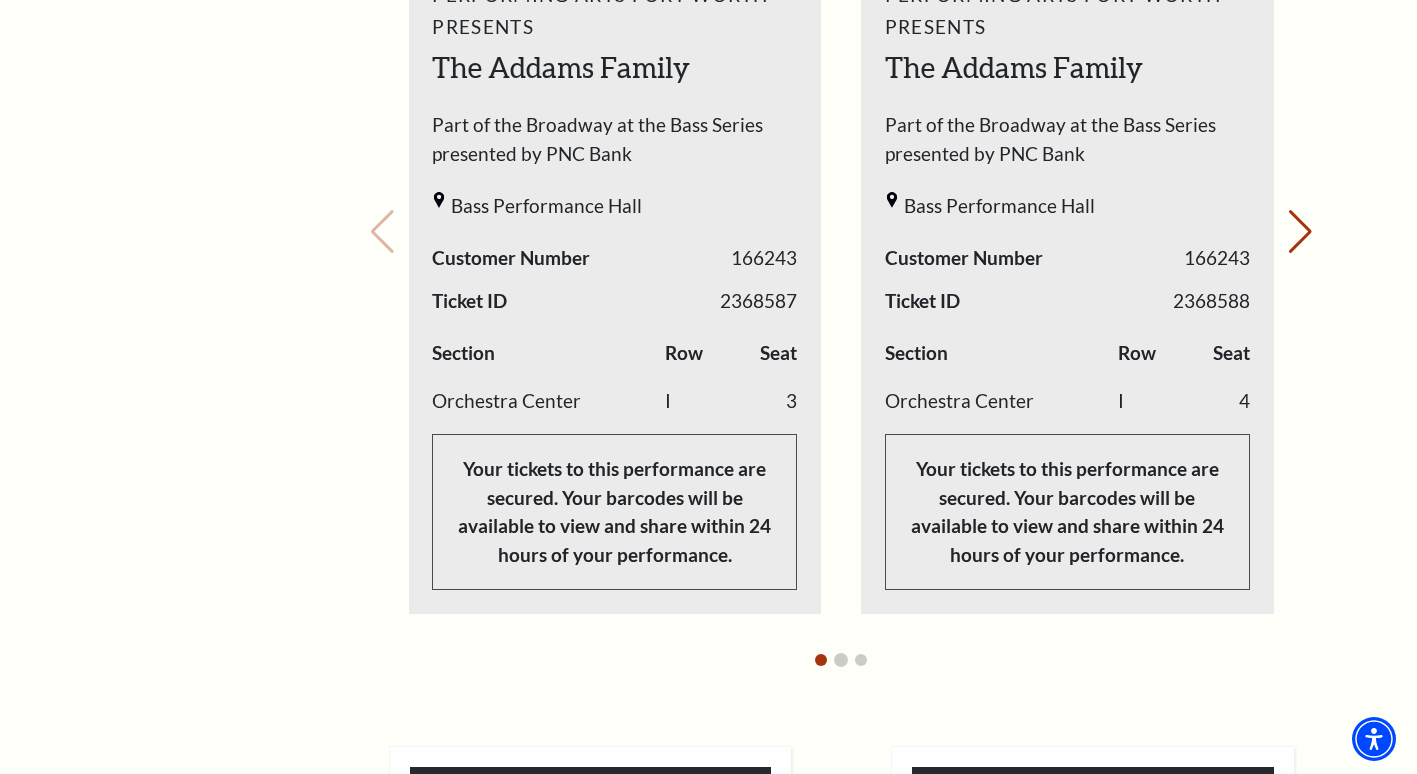 click at bounding box center [841, 660] 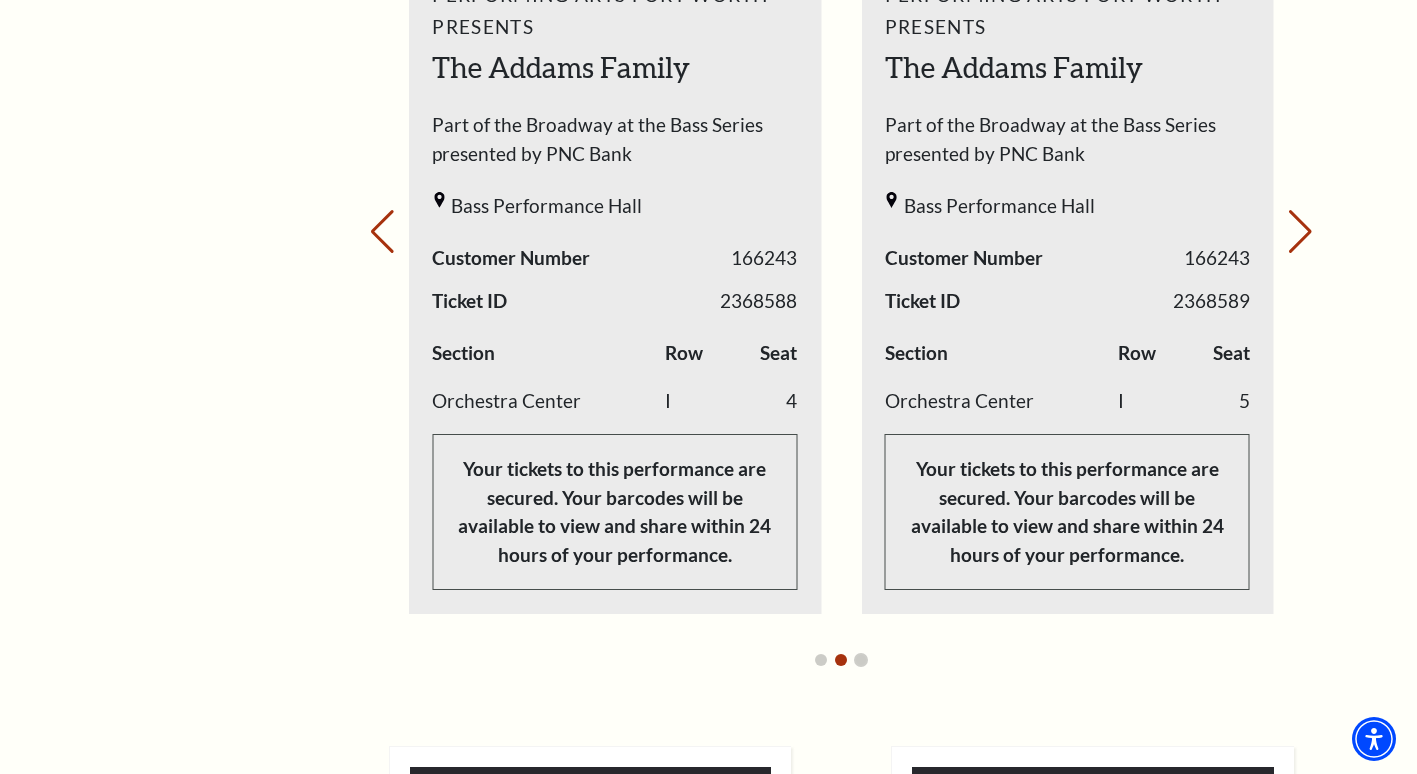 click at bounding box center (861, 660) 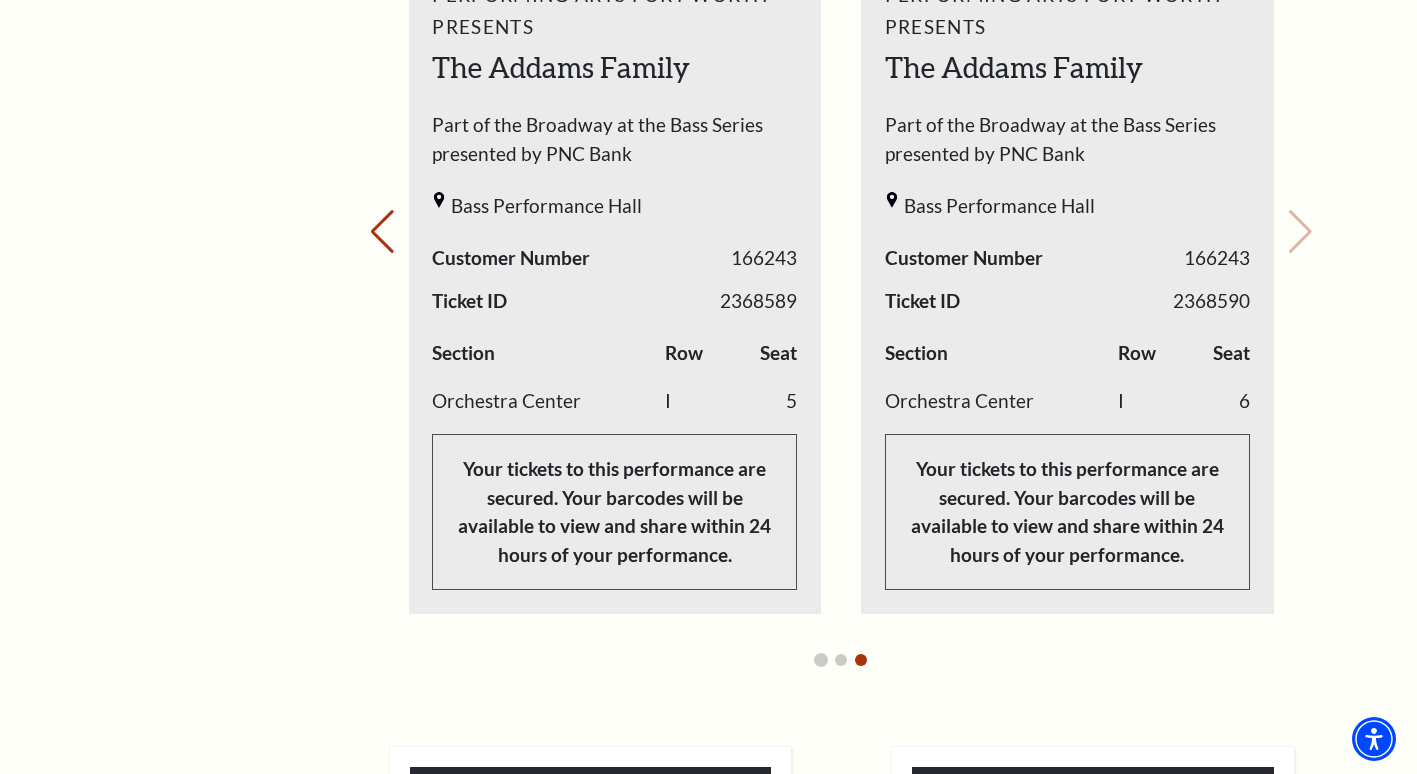 click at bounding box center [821, 660] 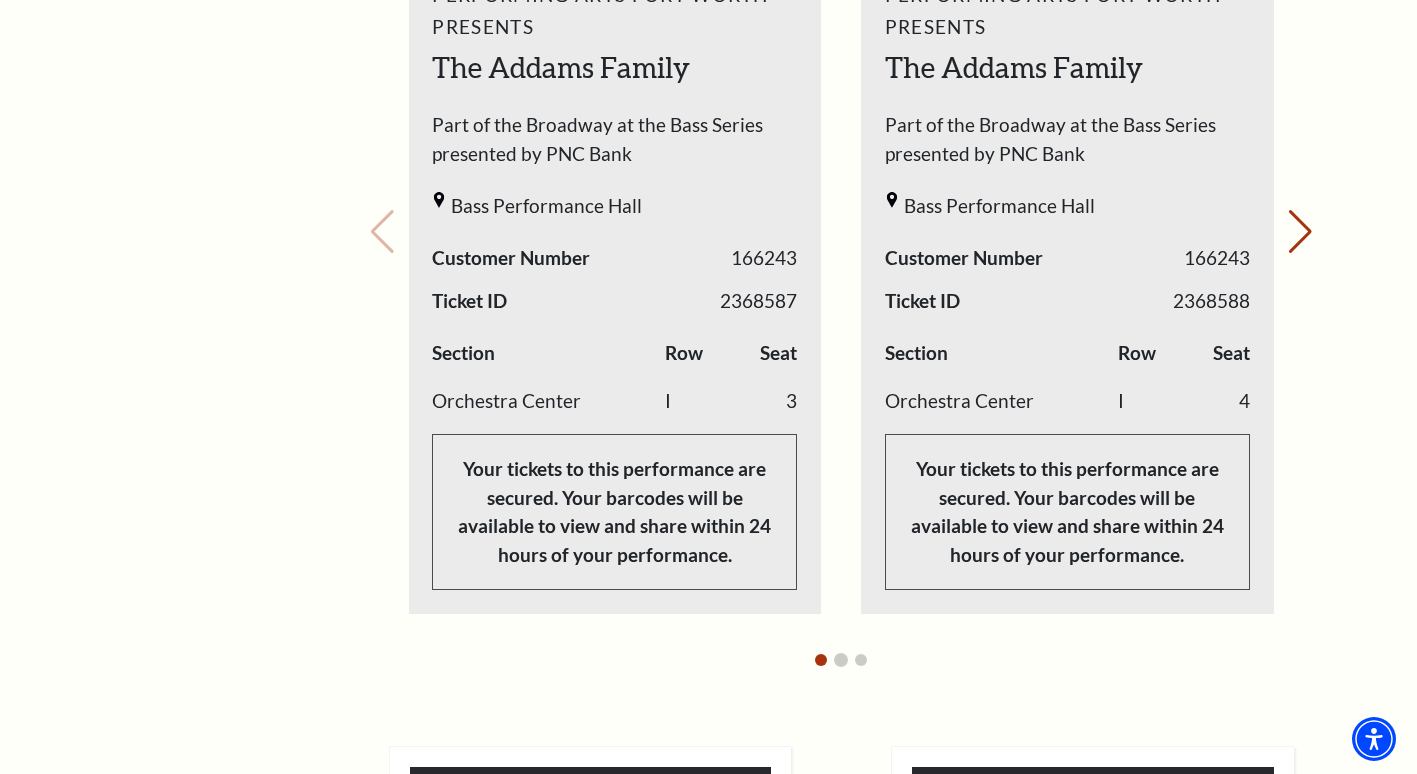 click at bounding box center [841, 660] 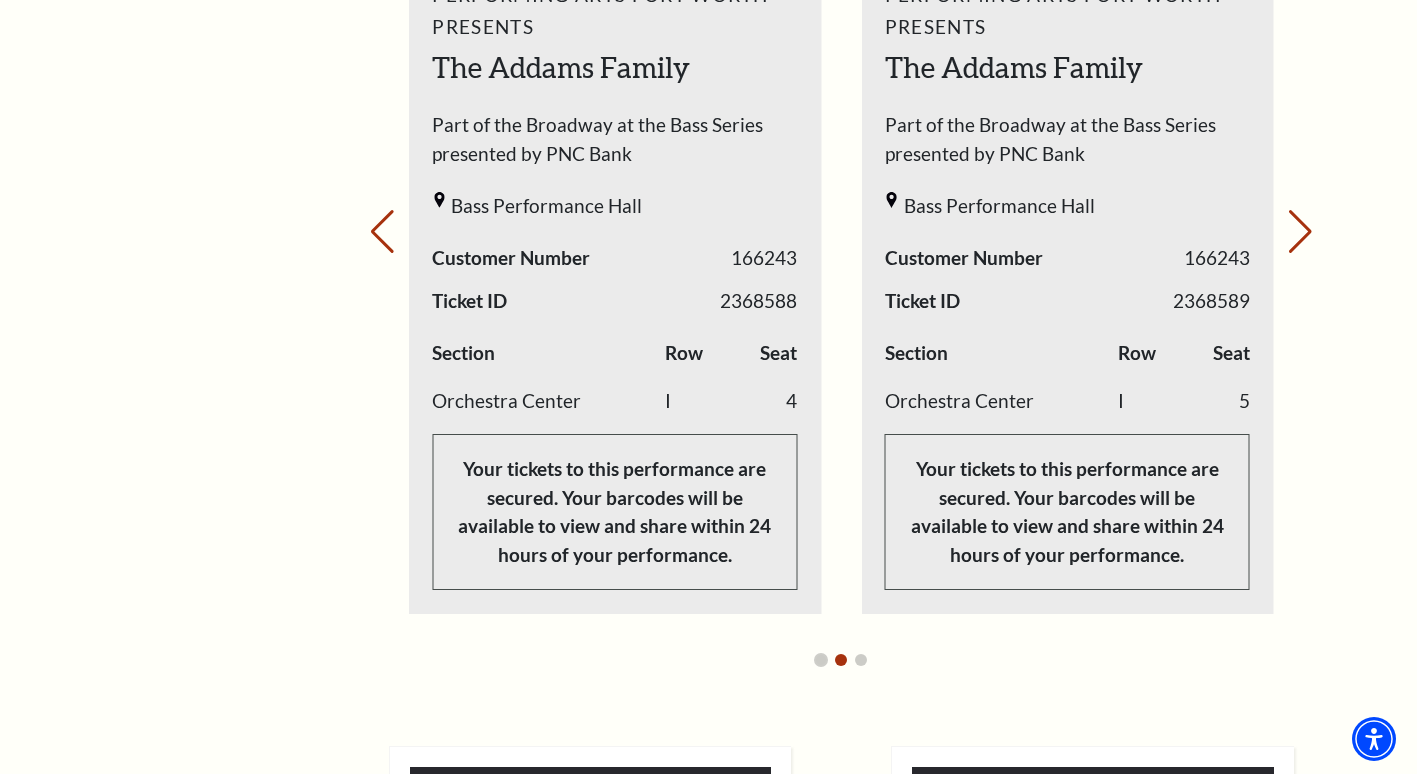 click at bounding box center (821, 660) 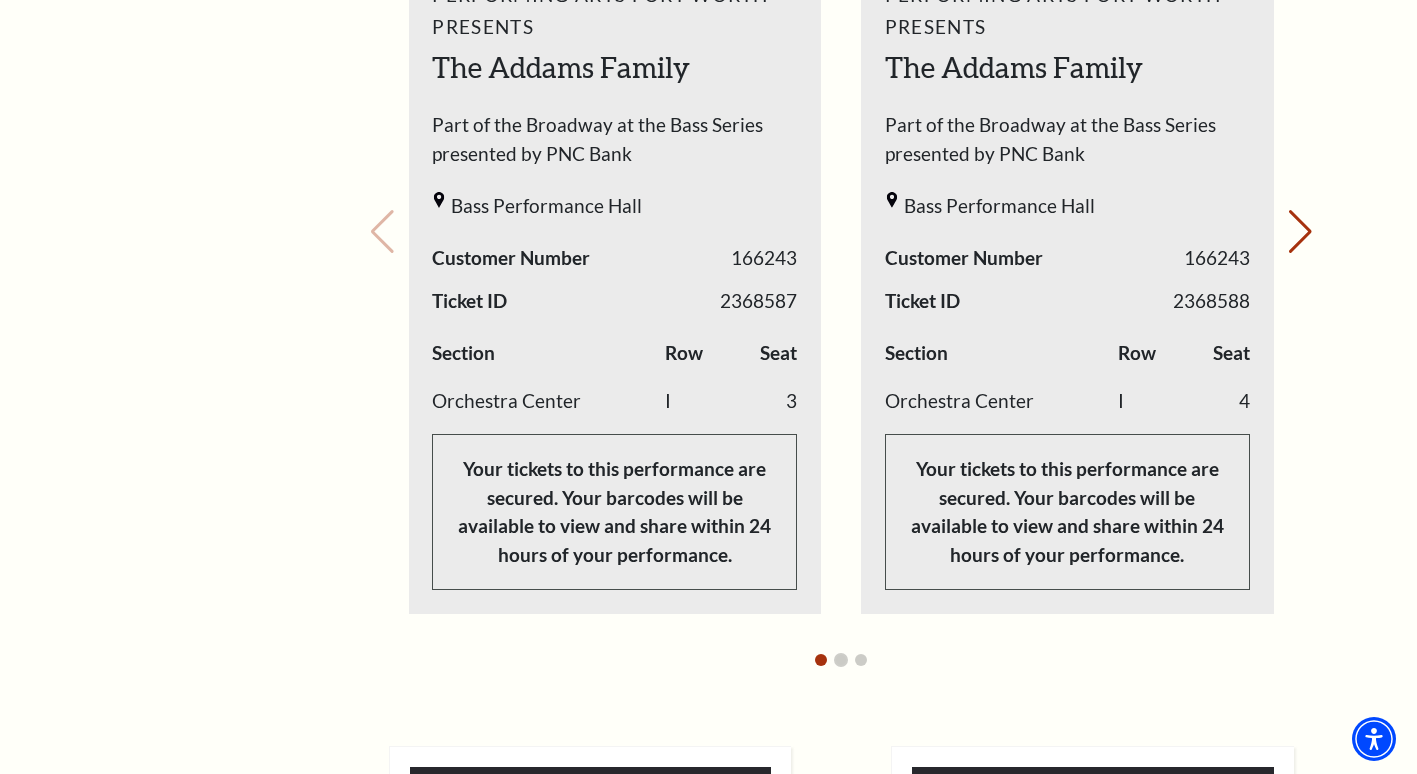 click at bounding box center (841, 660) 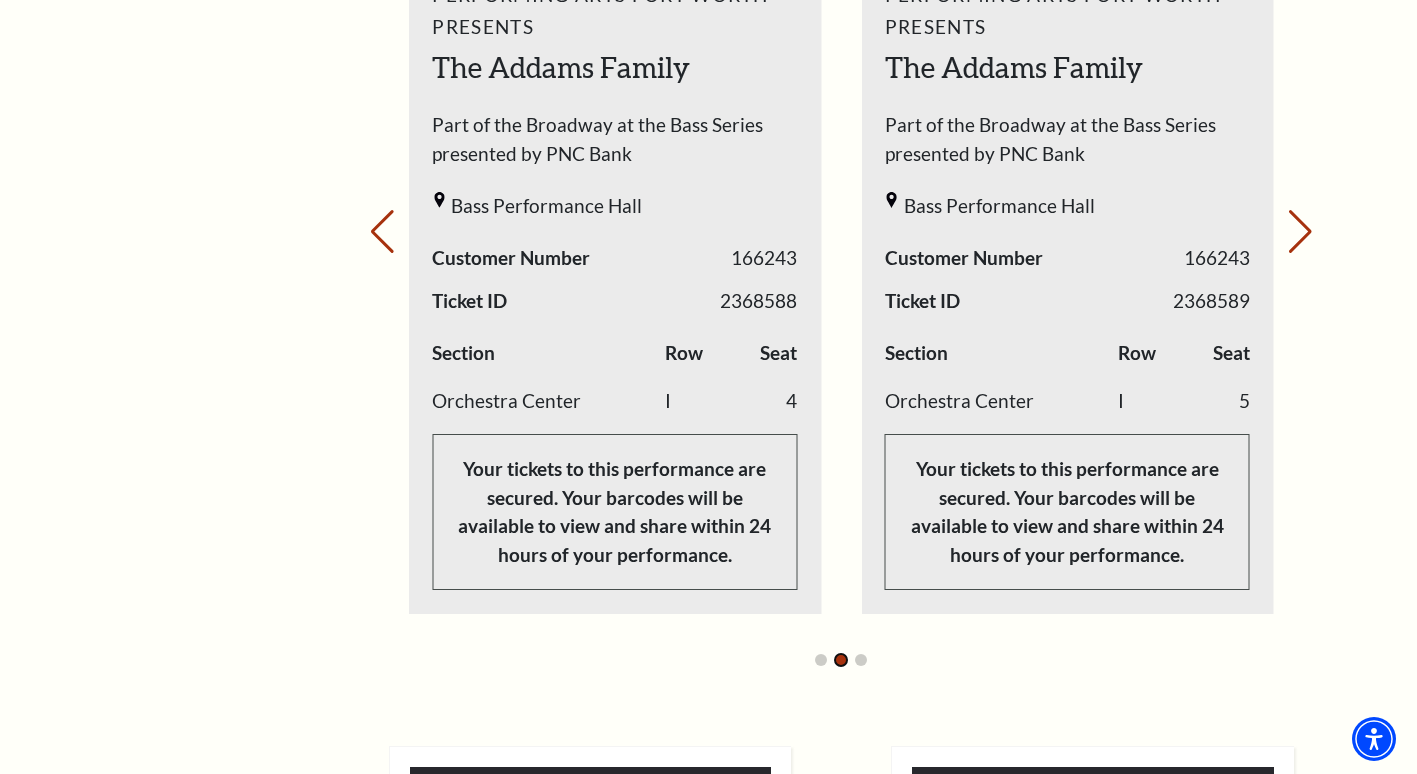 click at bounding box center [841, 660] 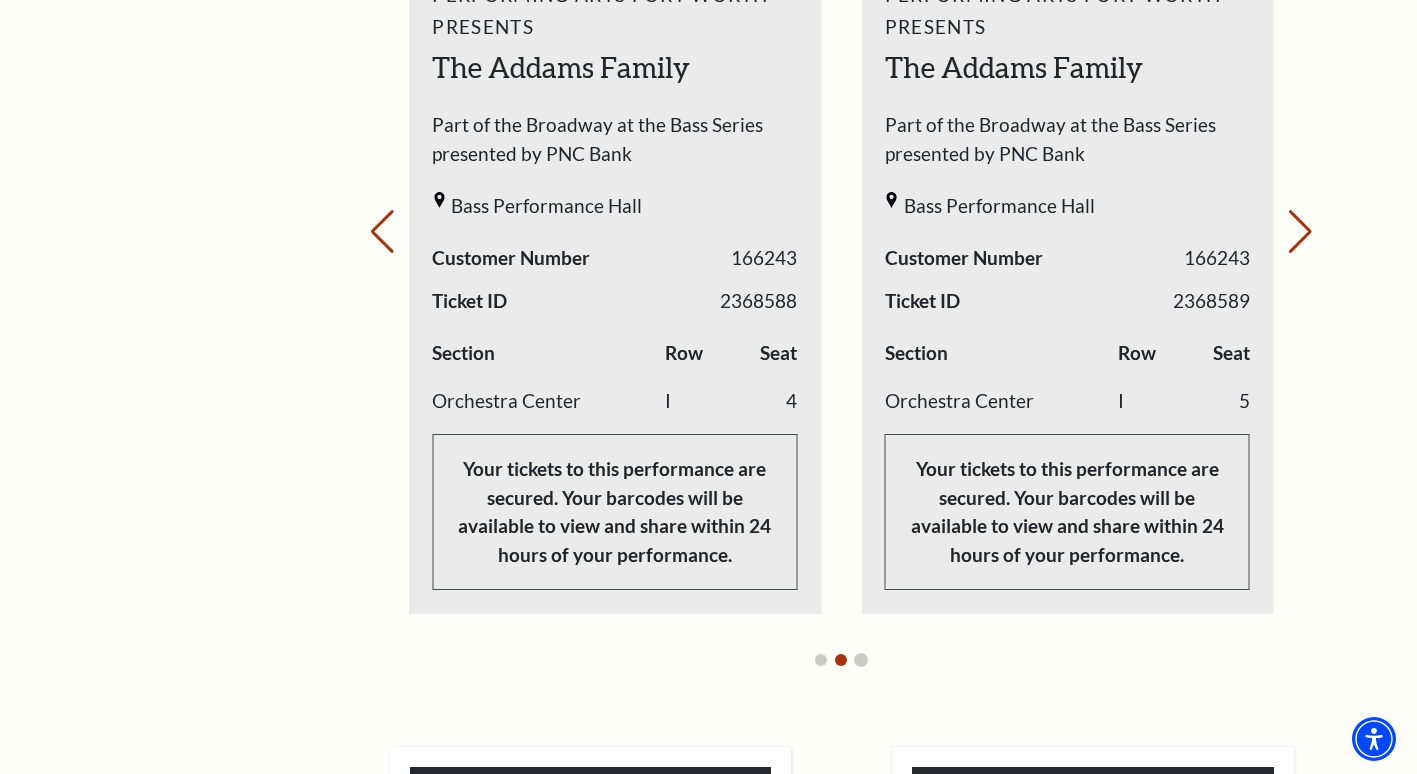 click at bounding box center [861, 660] 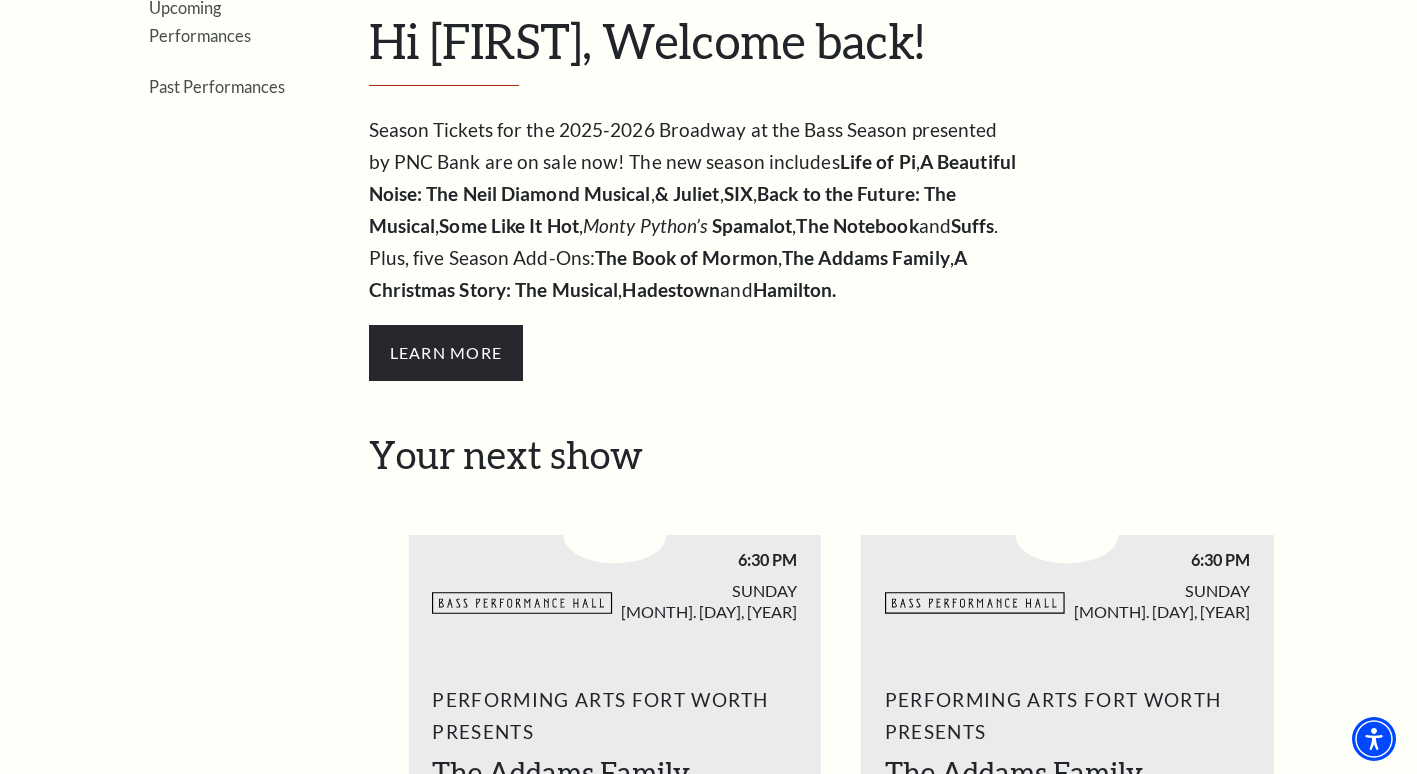 scroll, scrollTop: 0, scrollLeft: 0, axis: both 